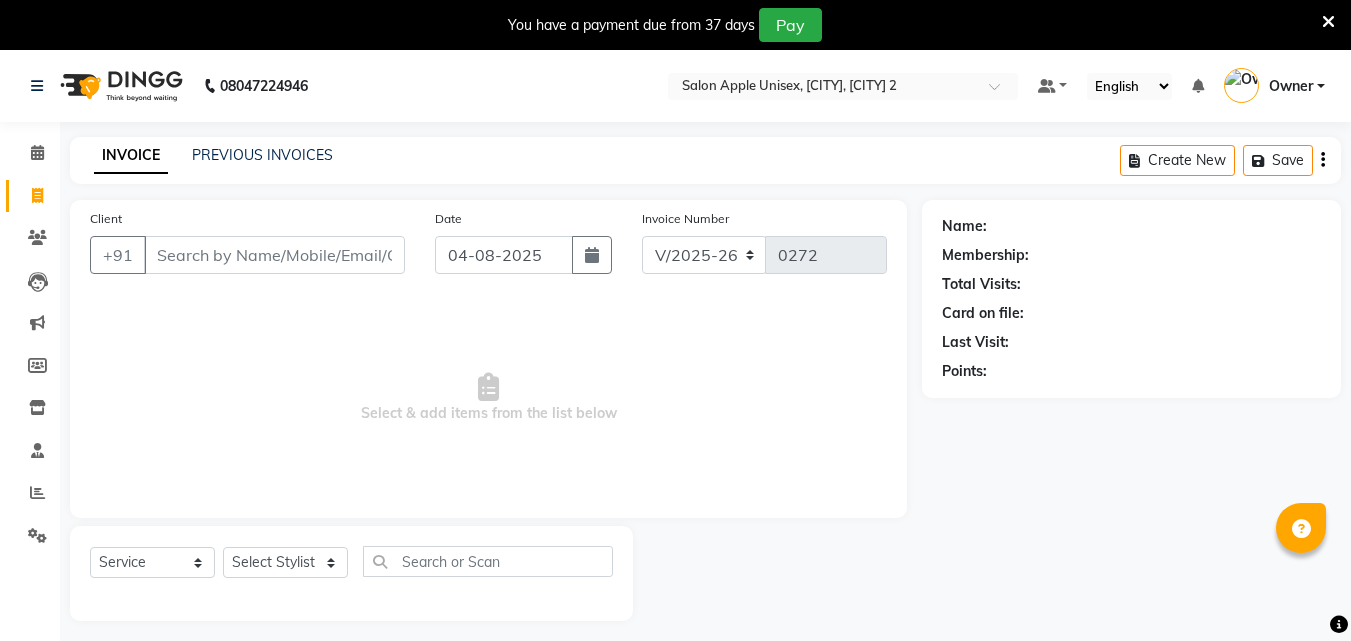 select on "4957" 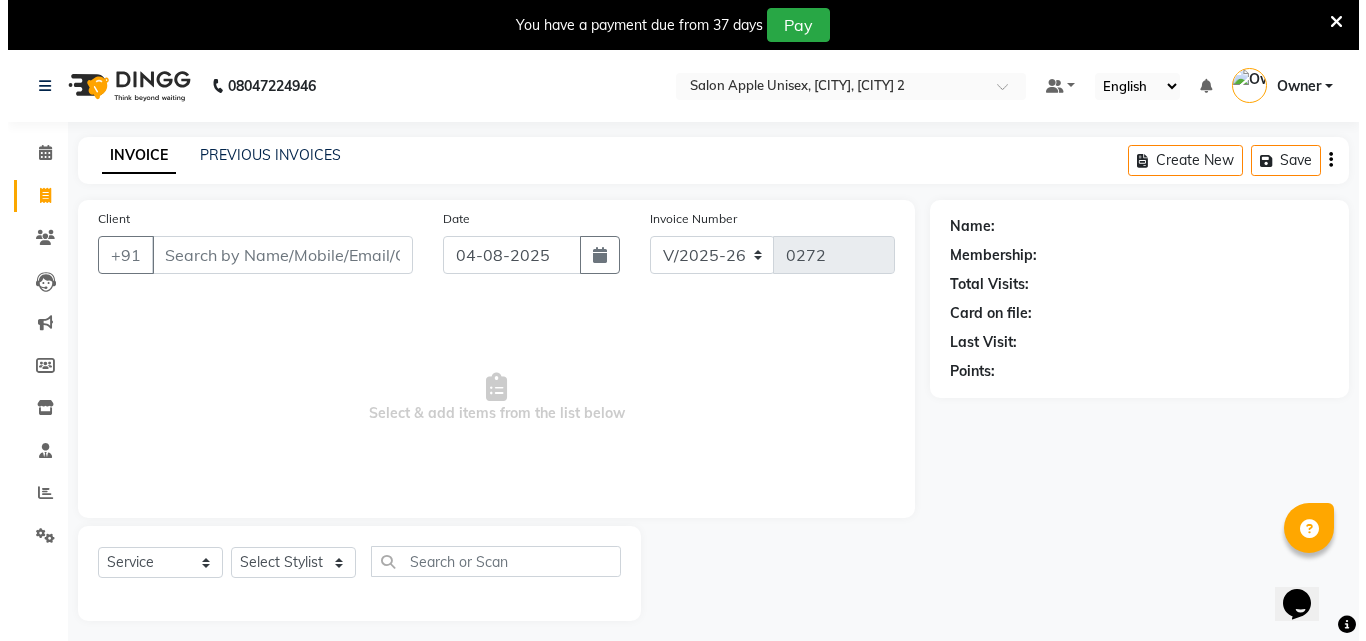 scroll, scrollTop: 0, scrollLeft: 0, axis: both 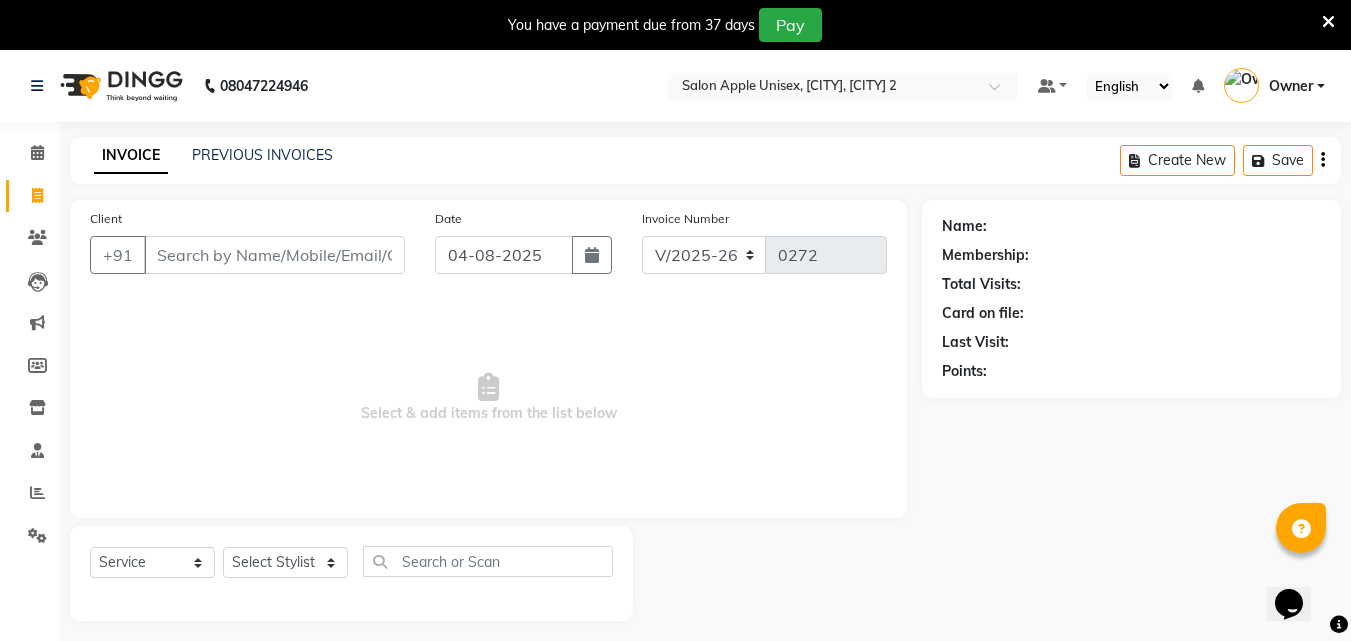 click on "Client" at bounding box center (274, 255) 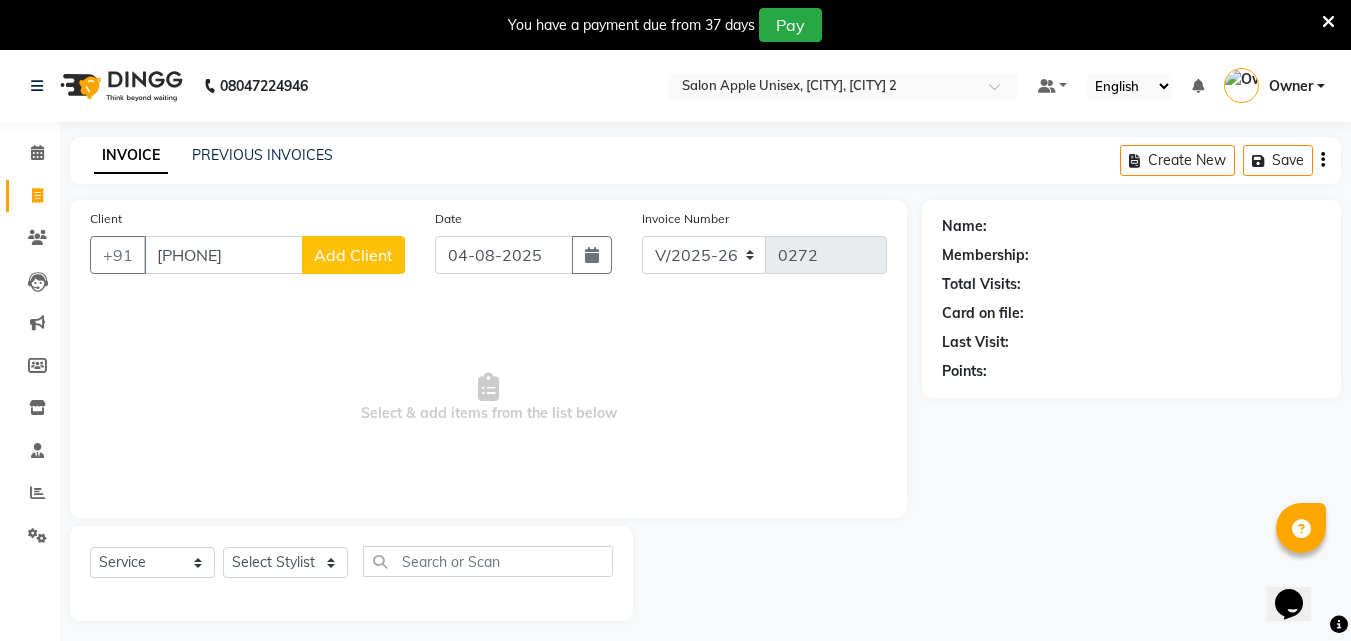 type on "[PHONE]" 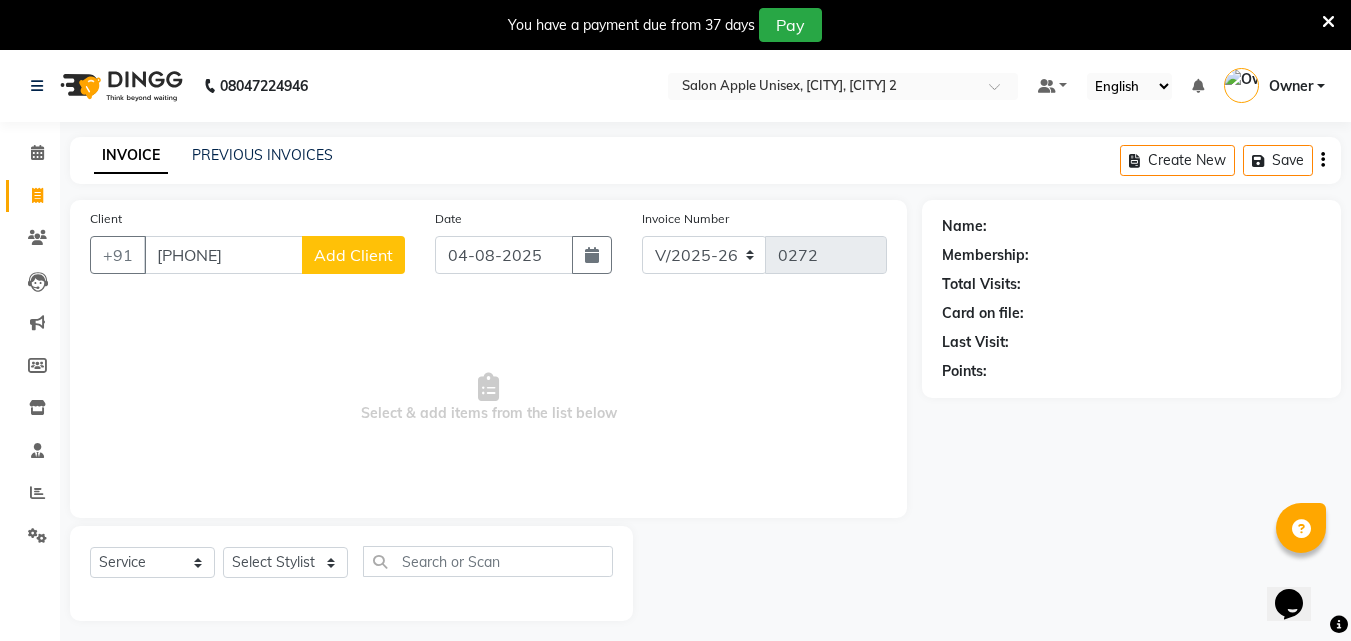 click on "Add Client" 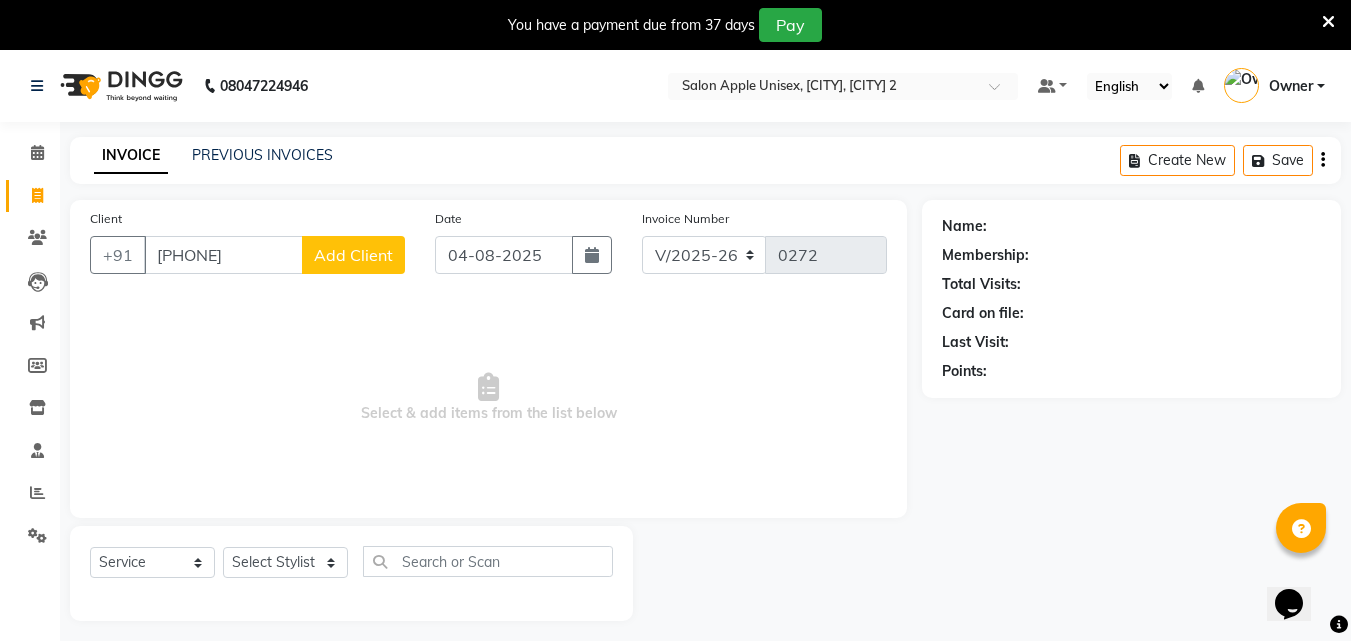 select on "22" 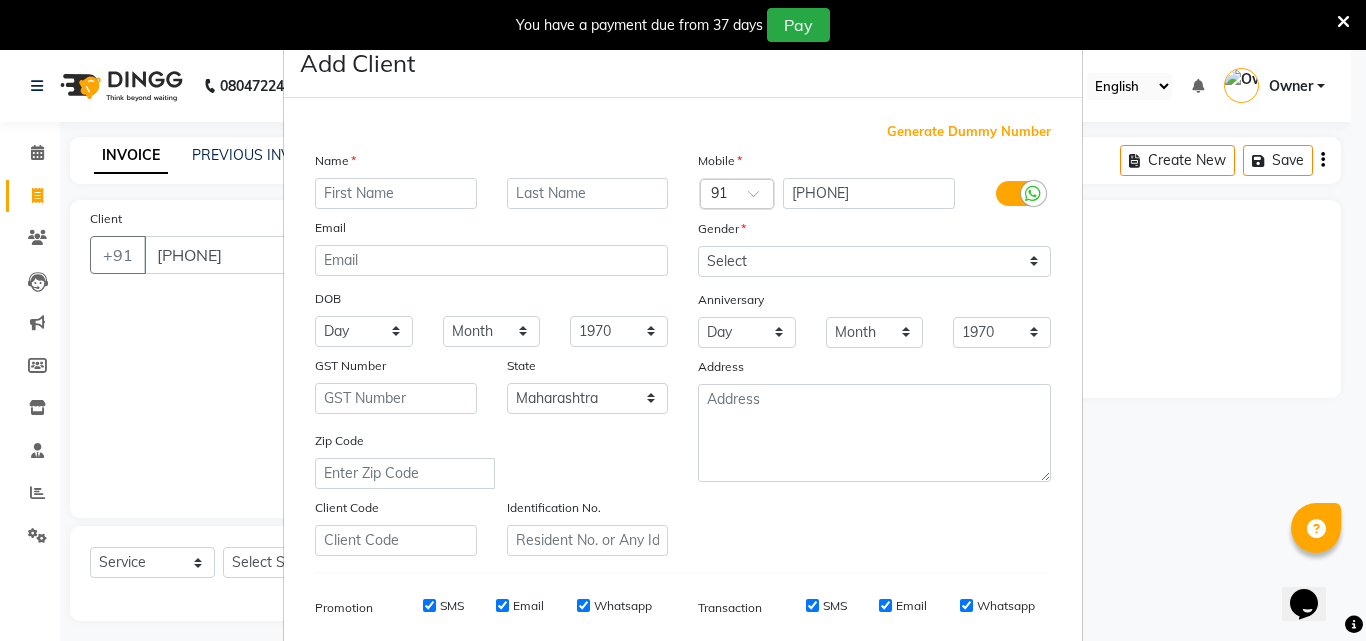 click at bounding box center (396, 193) 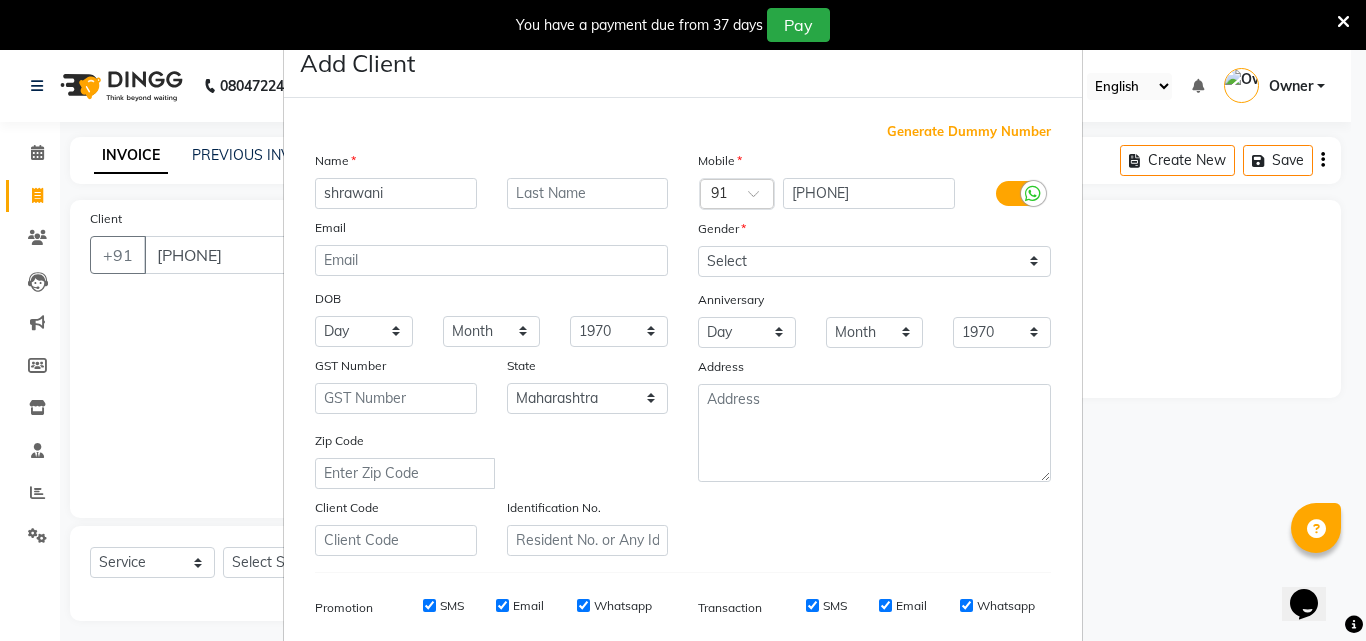 type on "shrawani" 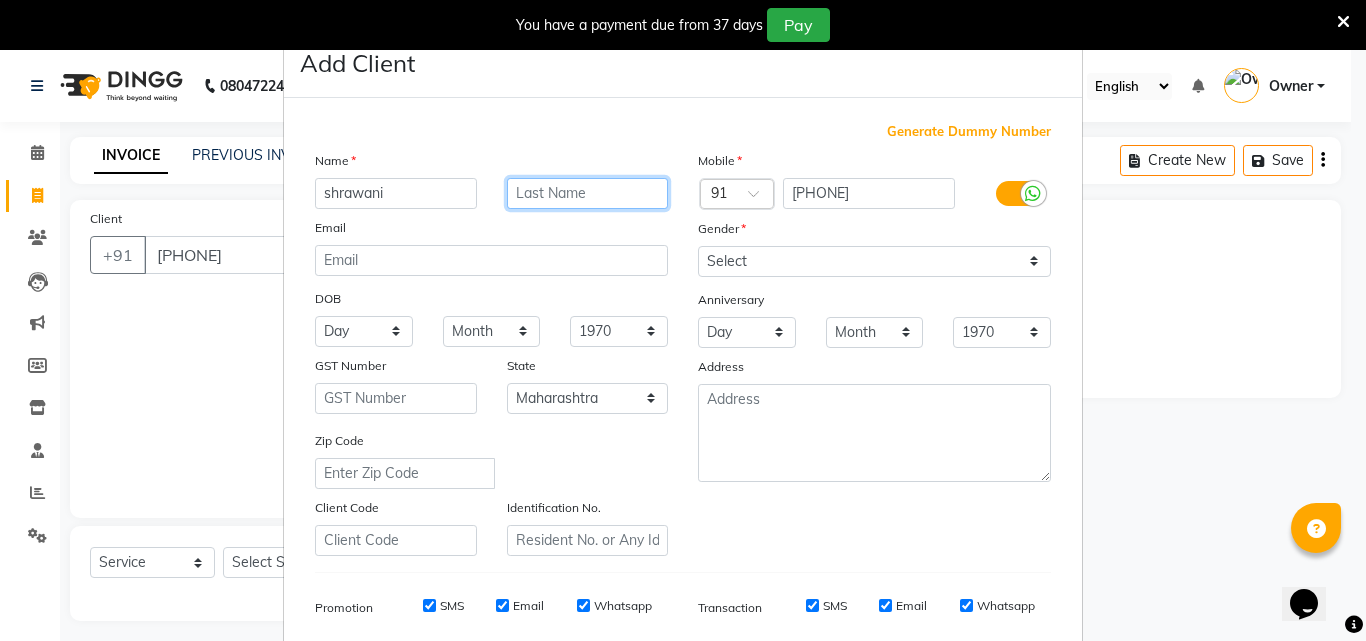 click at bounding box center [588, 193] 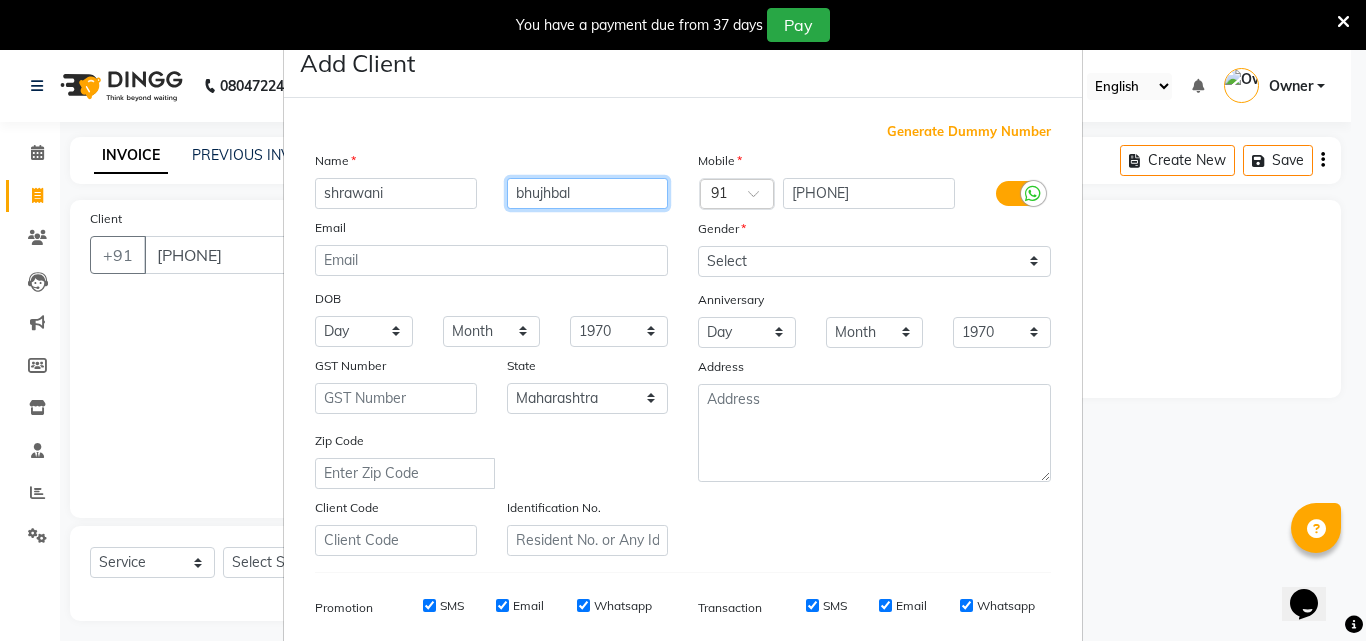 type on "bhujhbal" 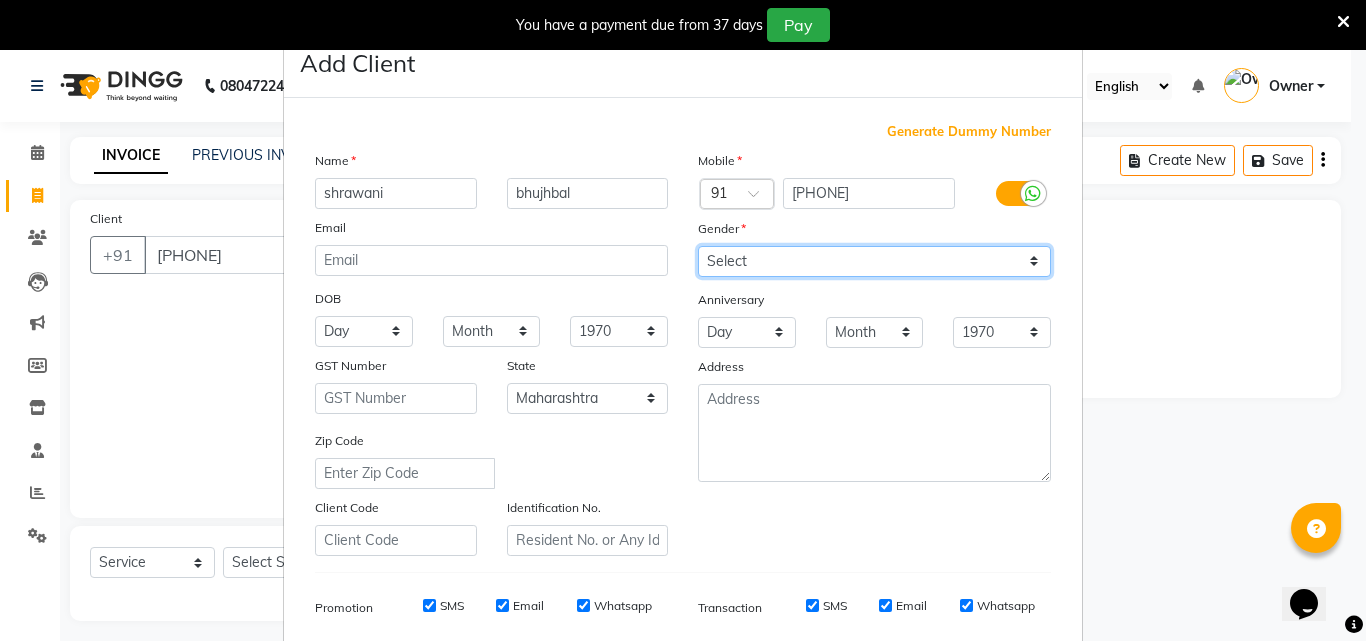 click on "Select Male Female Other Prefer Not To Say" at bounding box center [874, 261] 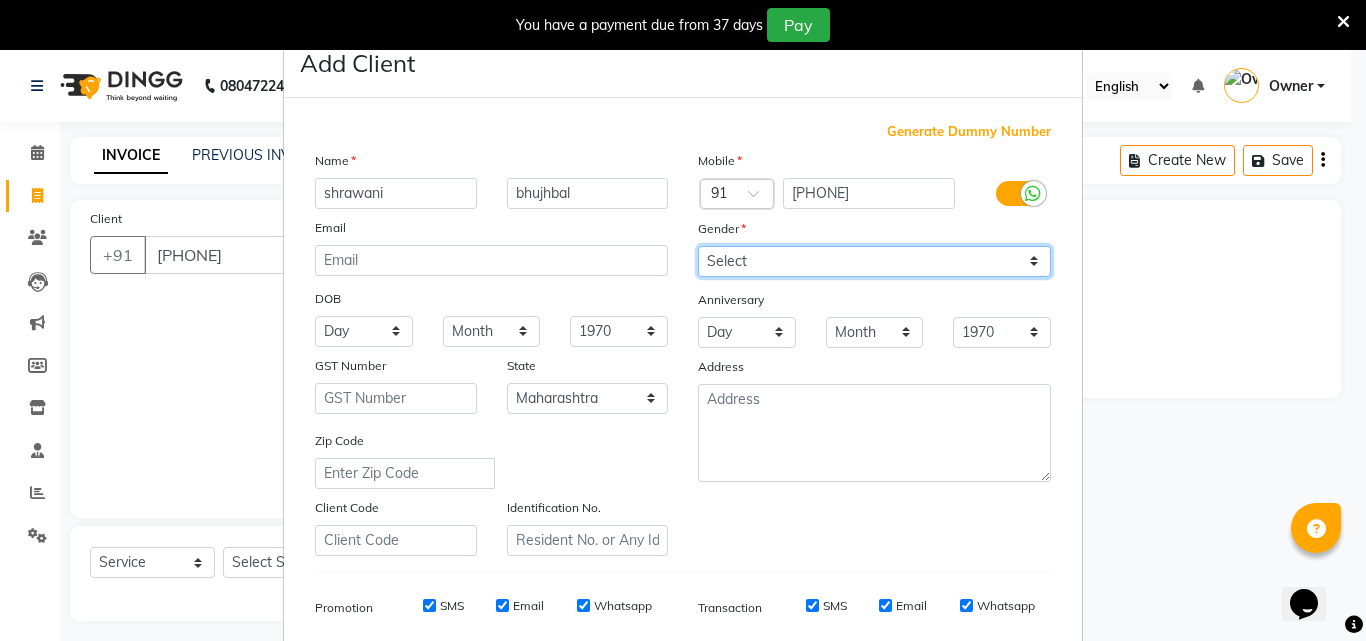 select on "female" 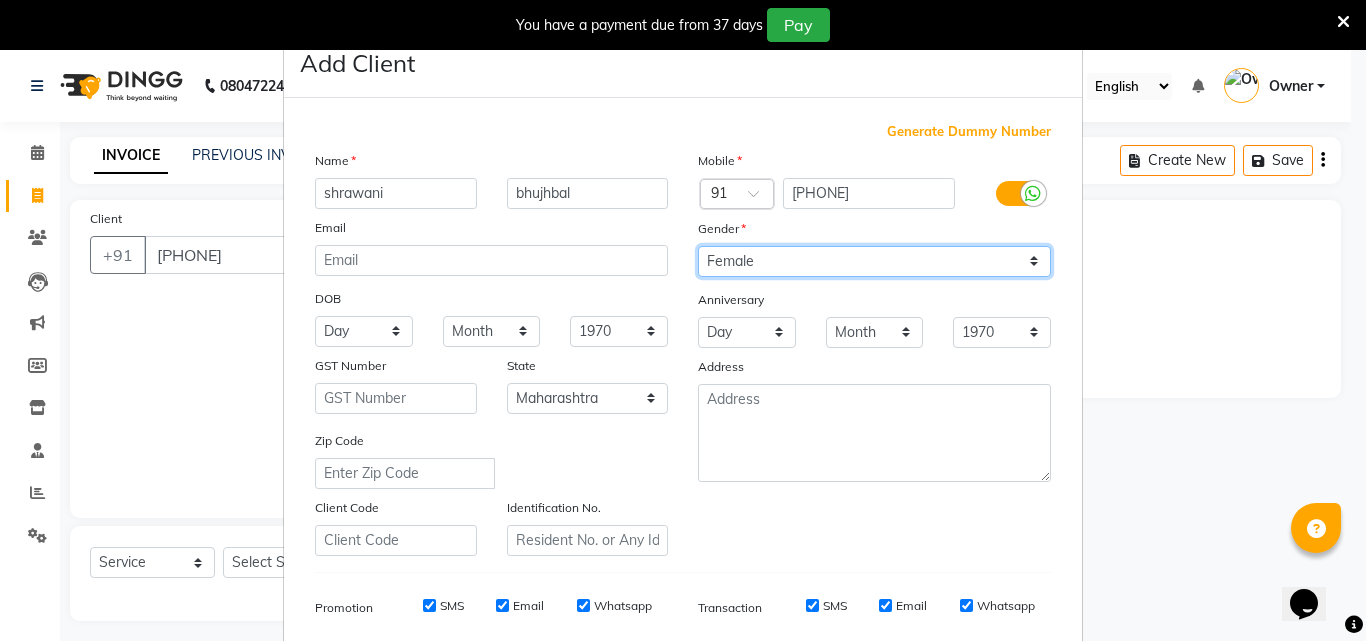 click on "Select Male Female Other Prefer Not To Say" at bounding box center (874, 261) 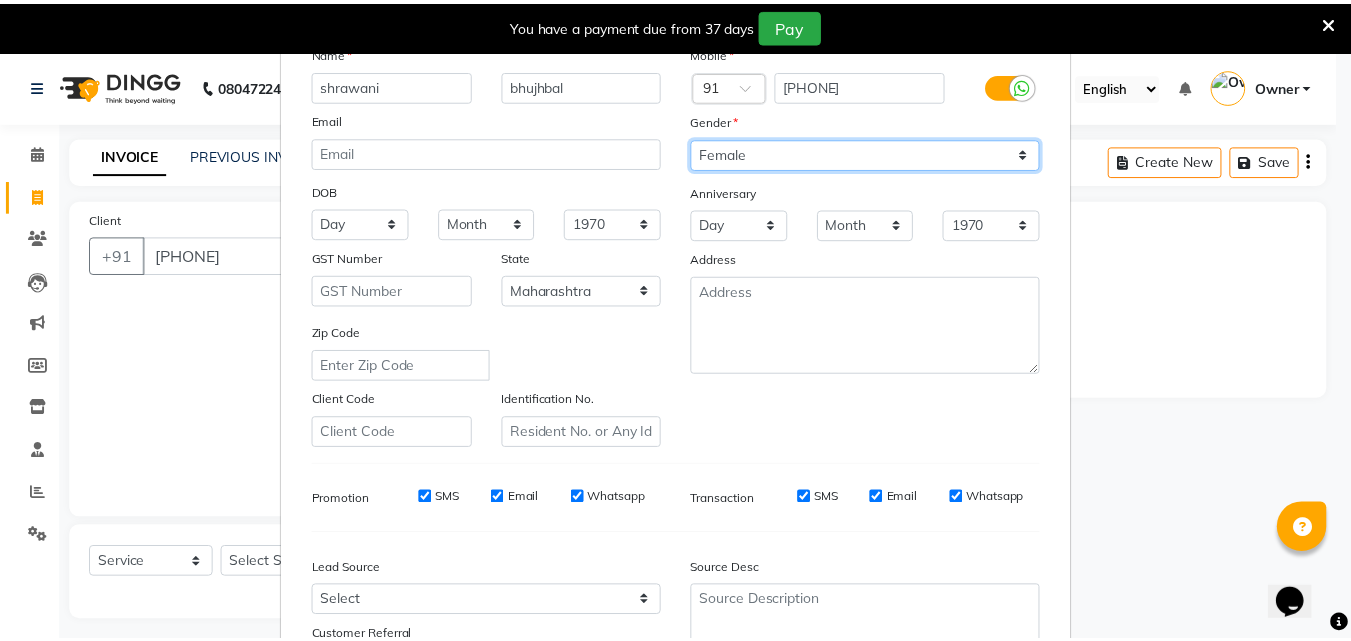 scroll, scrollTop: 282, scrollLeft: 0, axis: vertical 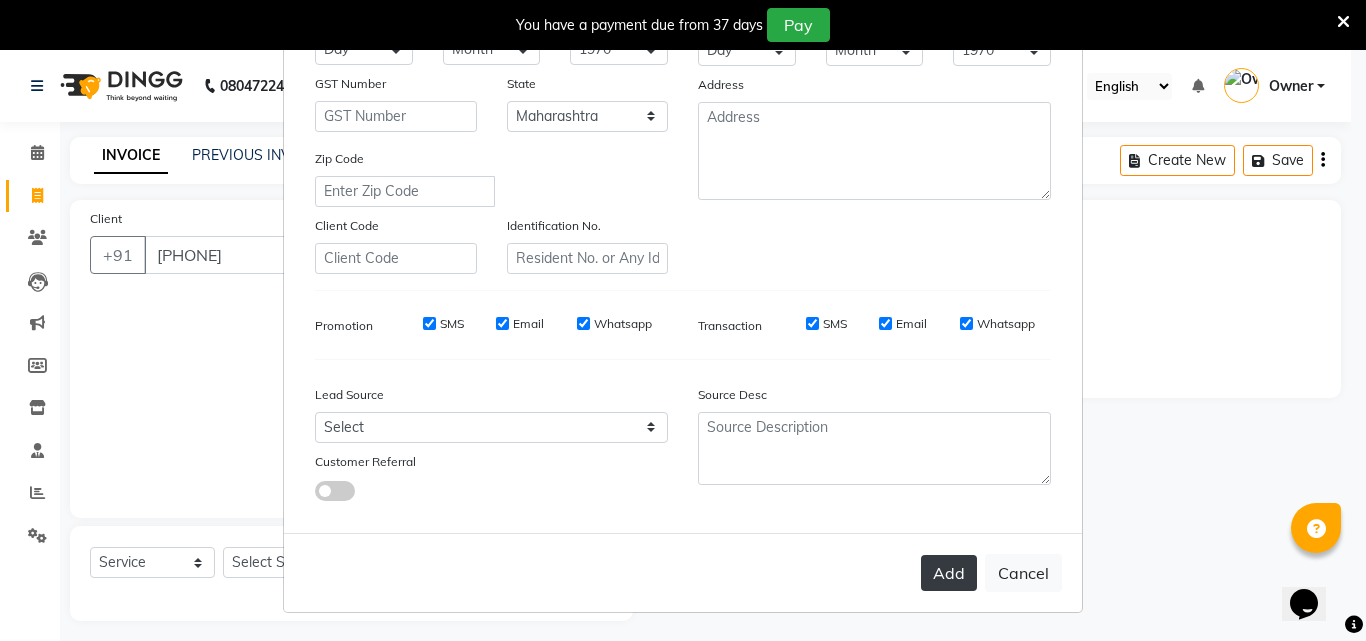 click on "Add" at bounding box center [949, 573] 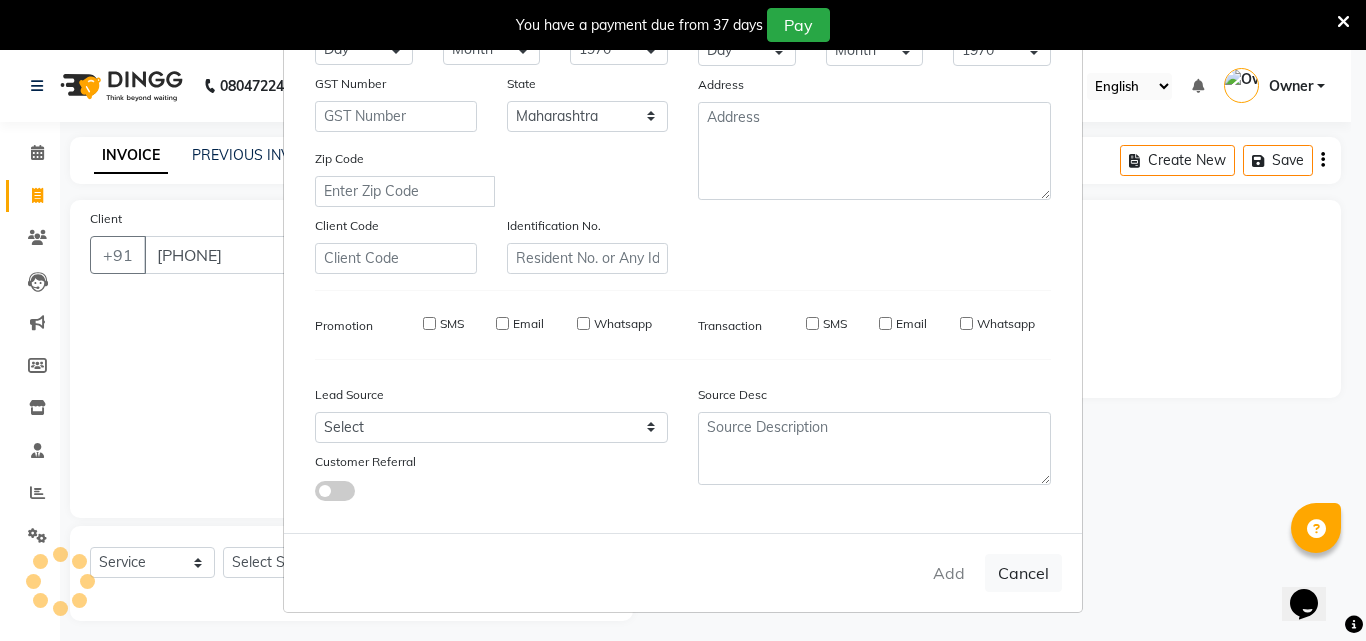 type 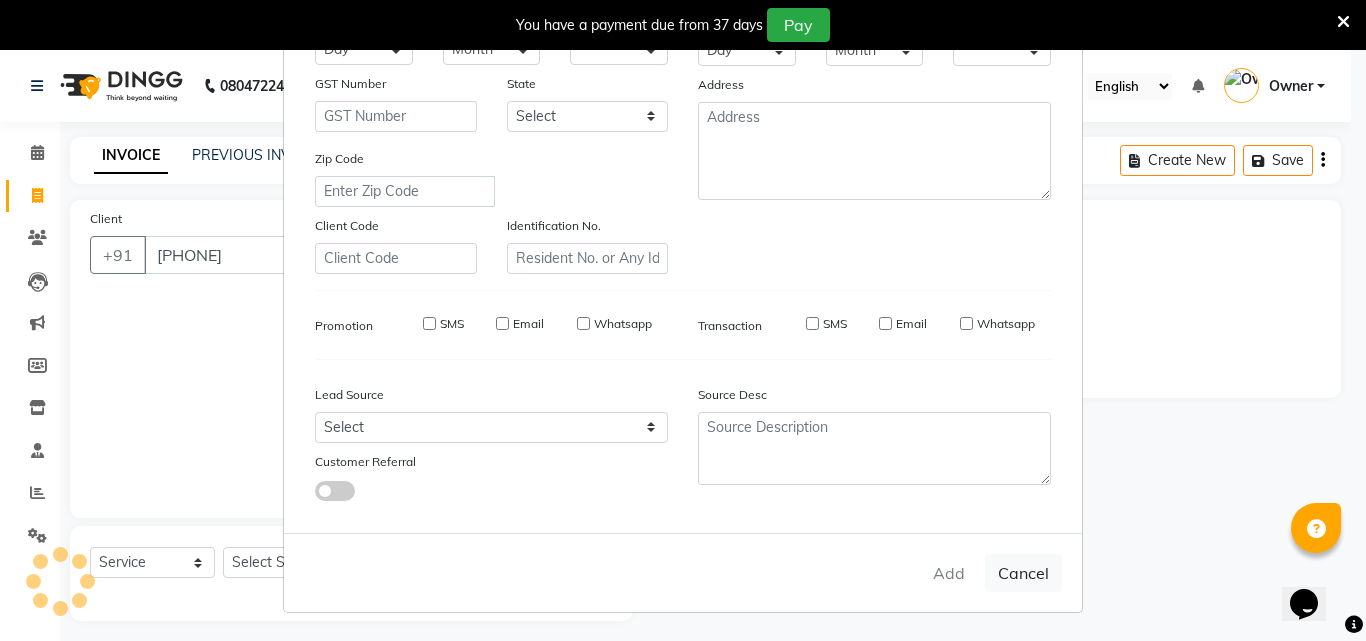 checkbox on "false" 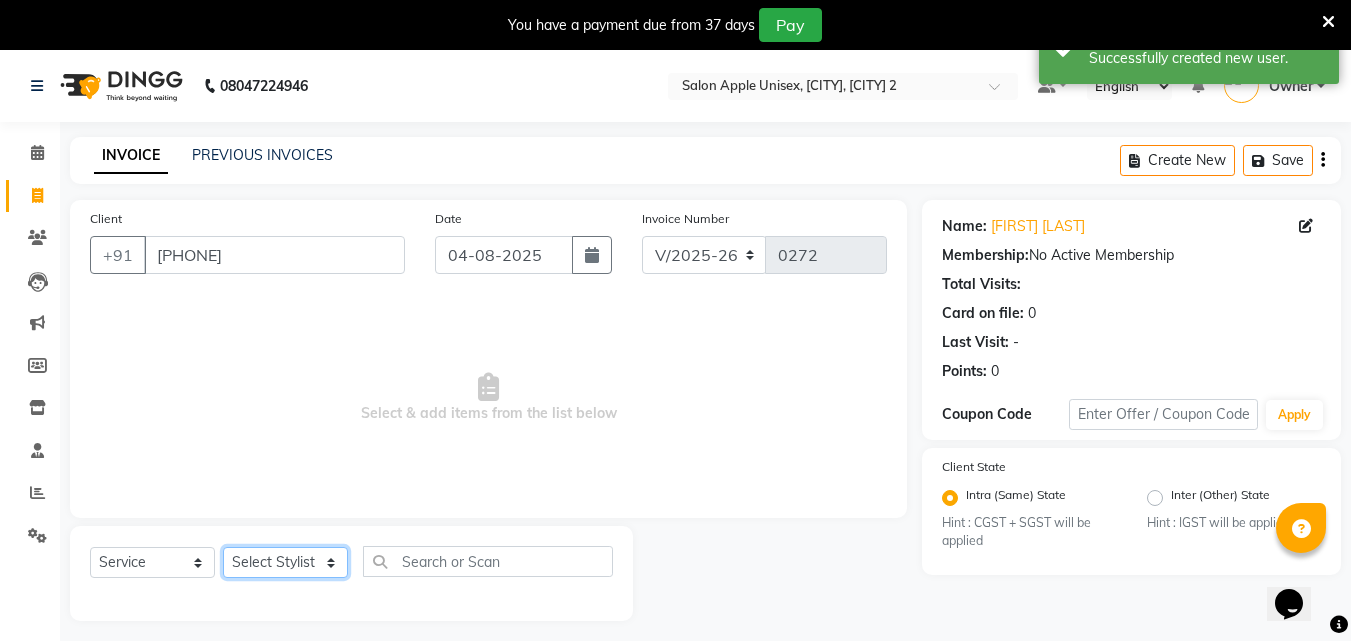 click on "Select Stylist [FIRST] [LAST] [FIRST] [LAST] [FIRST] [LAST] [FIRST] [LAST]" 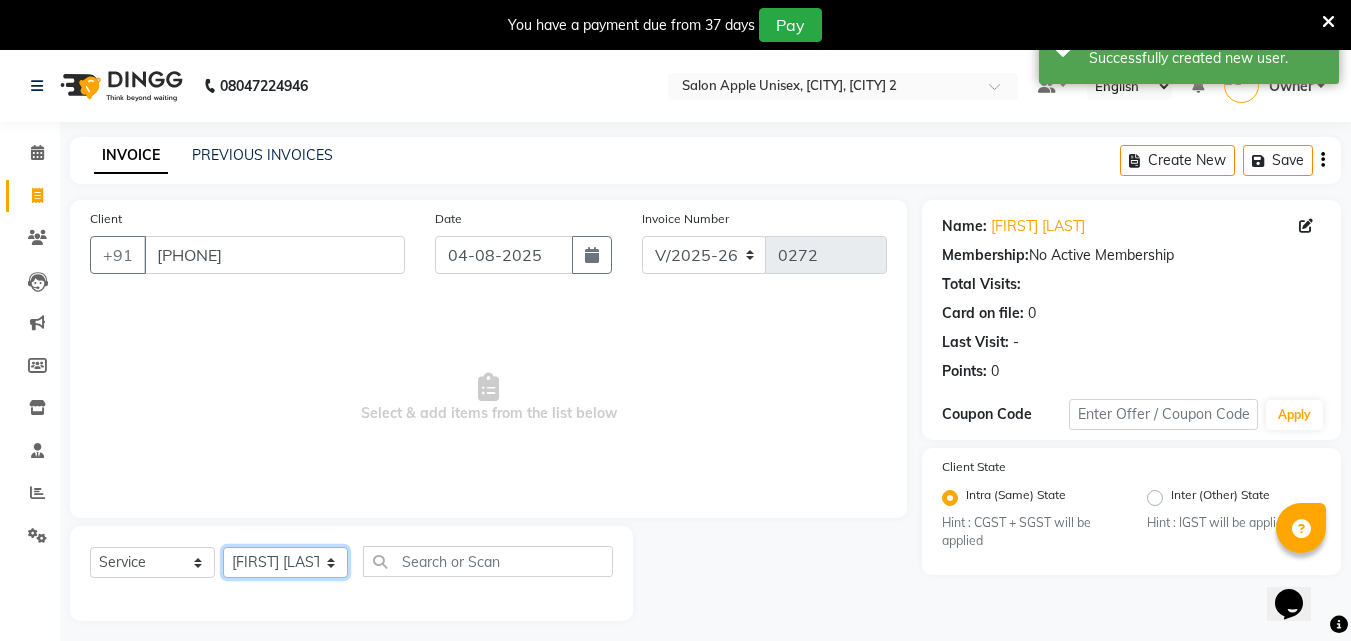 click on "Select Stylist [FIRST] [LAST] [FIRST] [LAST] [FIRST] [LAST] [FIRST] [LAST]" 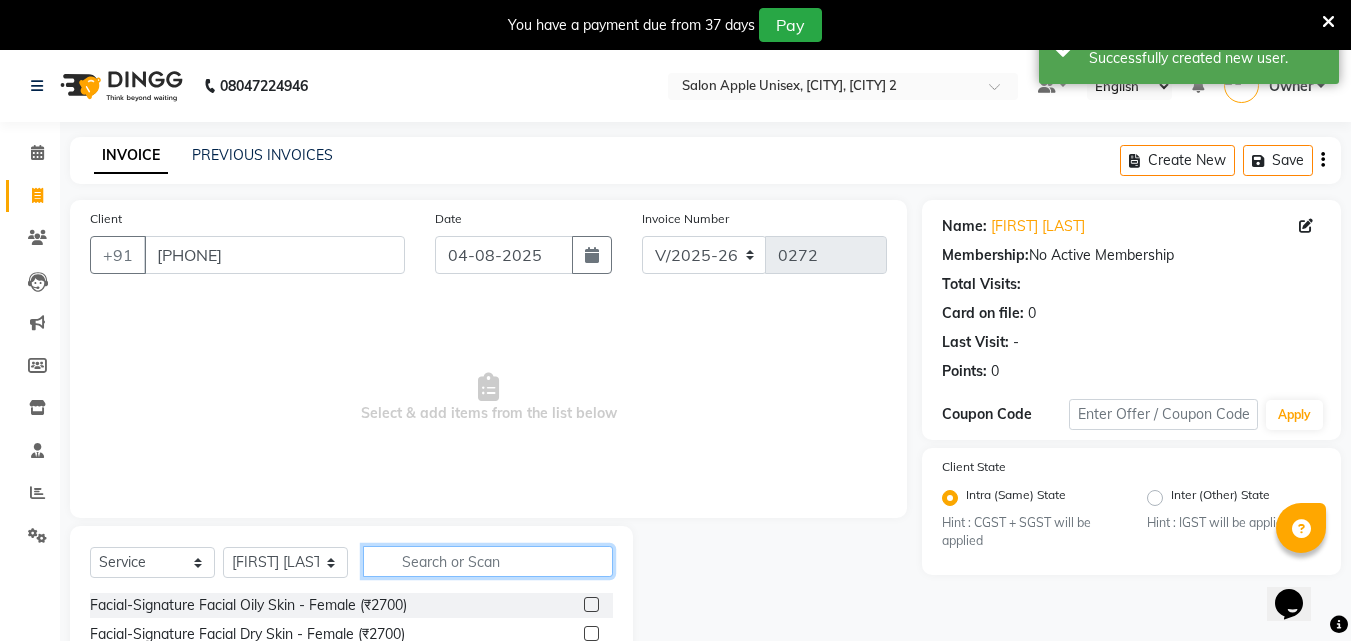 click 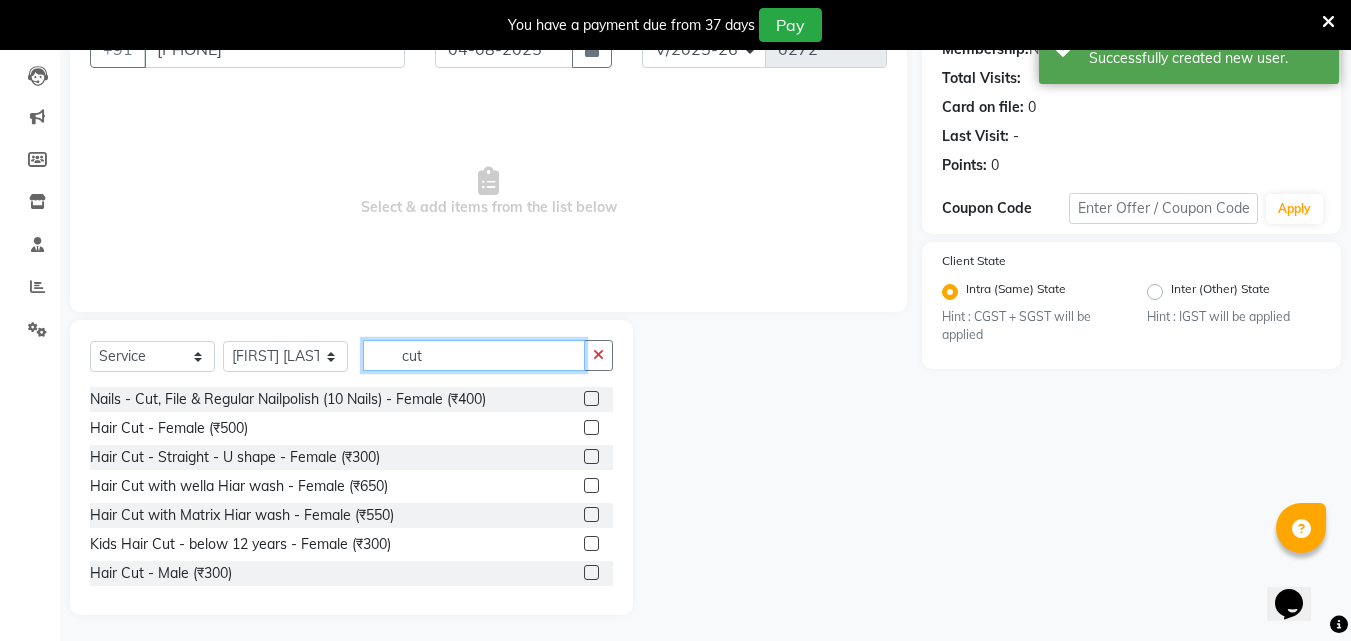 scroll, scrollTop: 210, scrollLeft: 0, axis: vertical 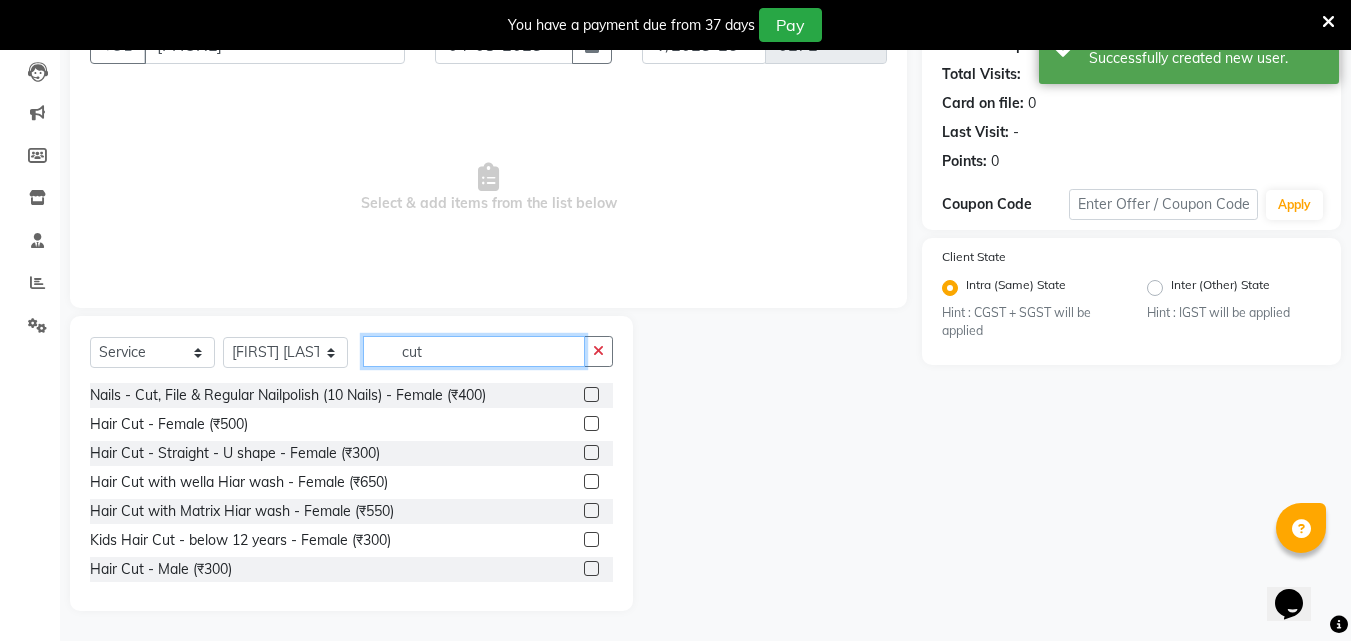 type on "cut" 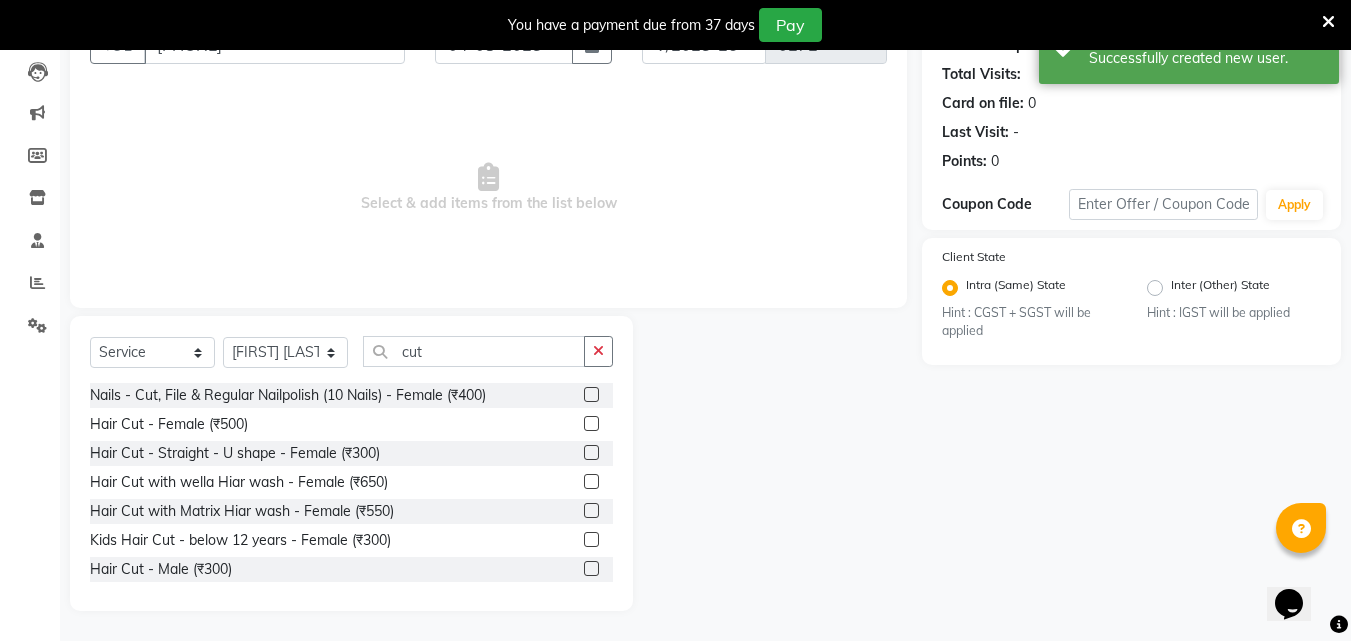 click 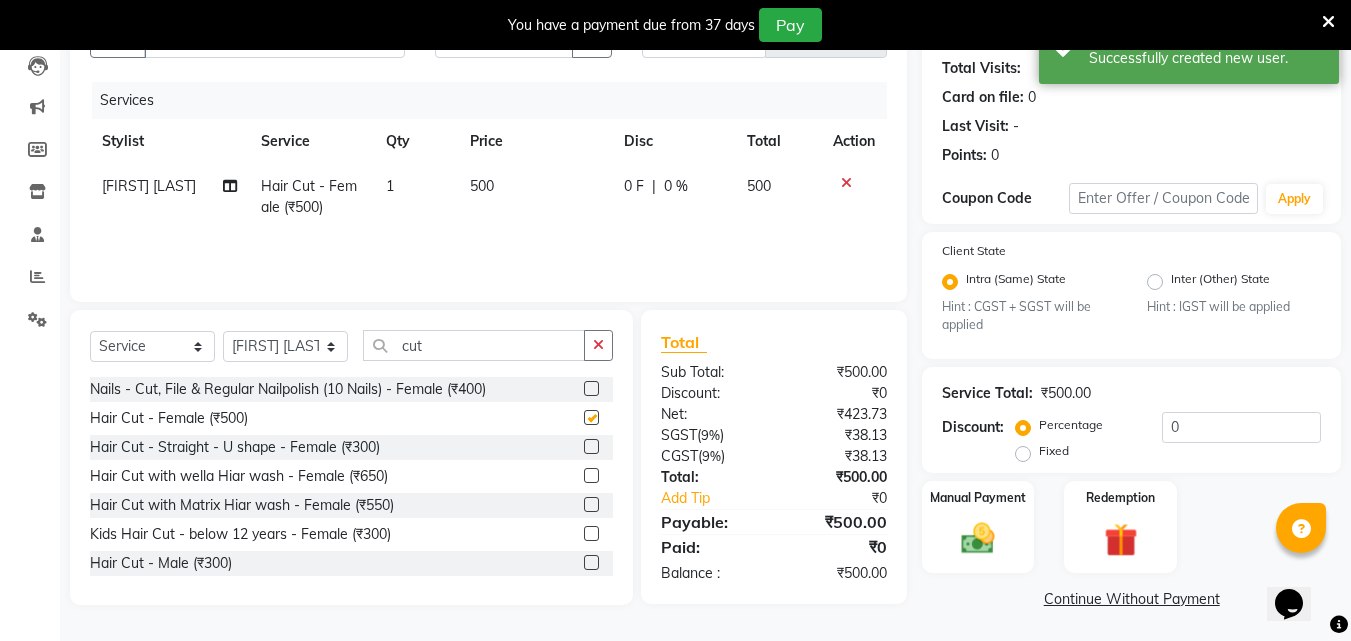 scroll, scrollTop: 219, scrollLeft: 0, axis: vertical 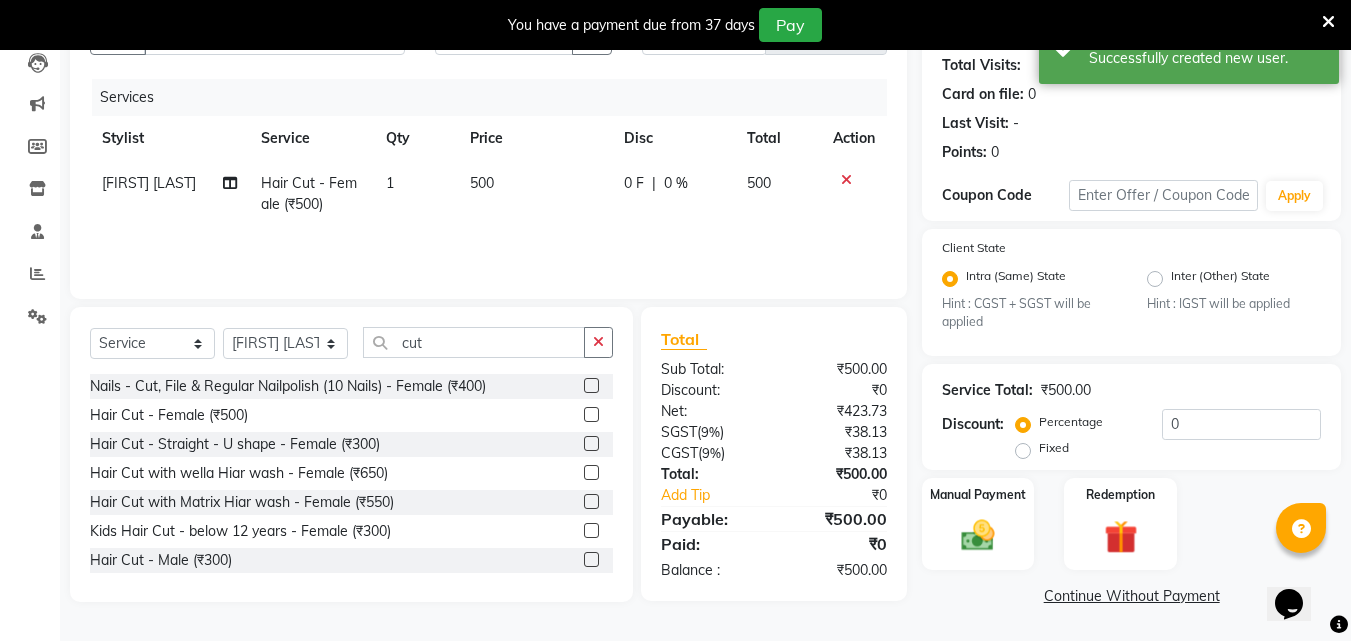 checkbox on "false" 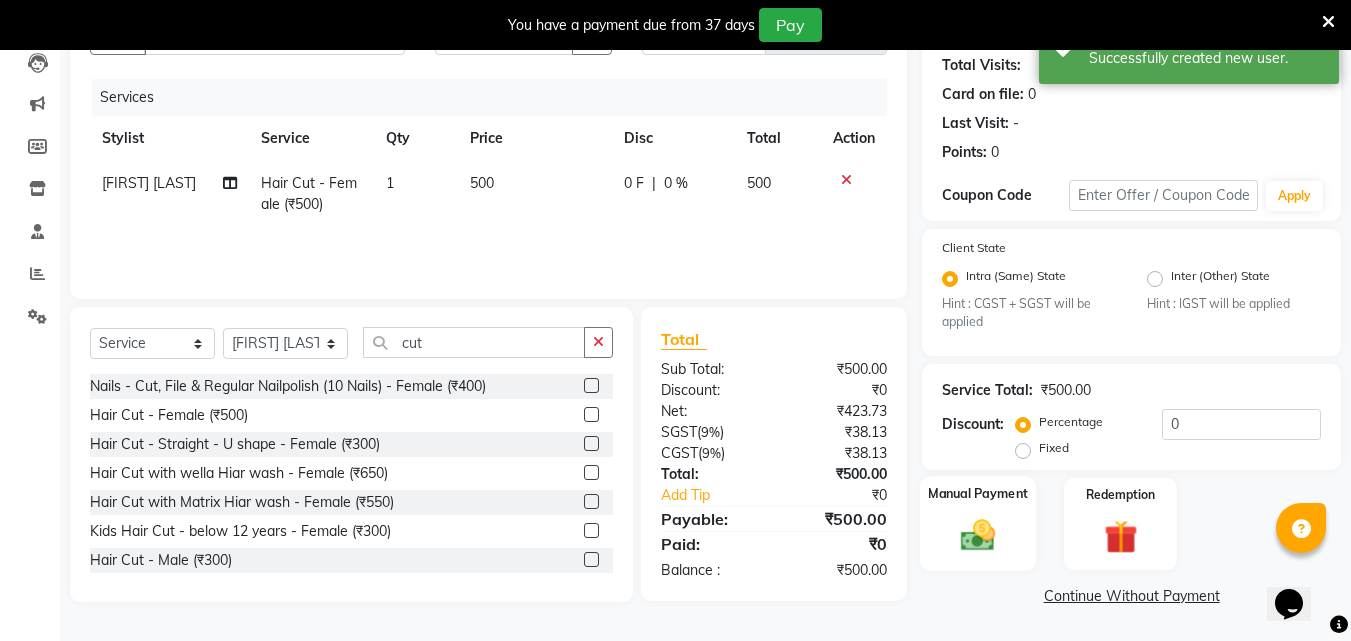 click 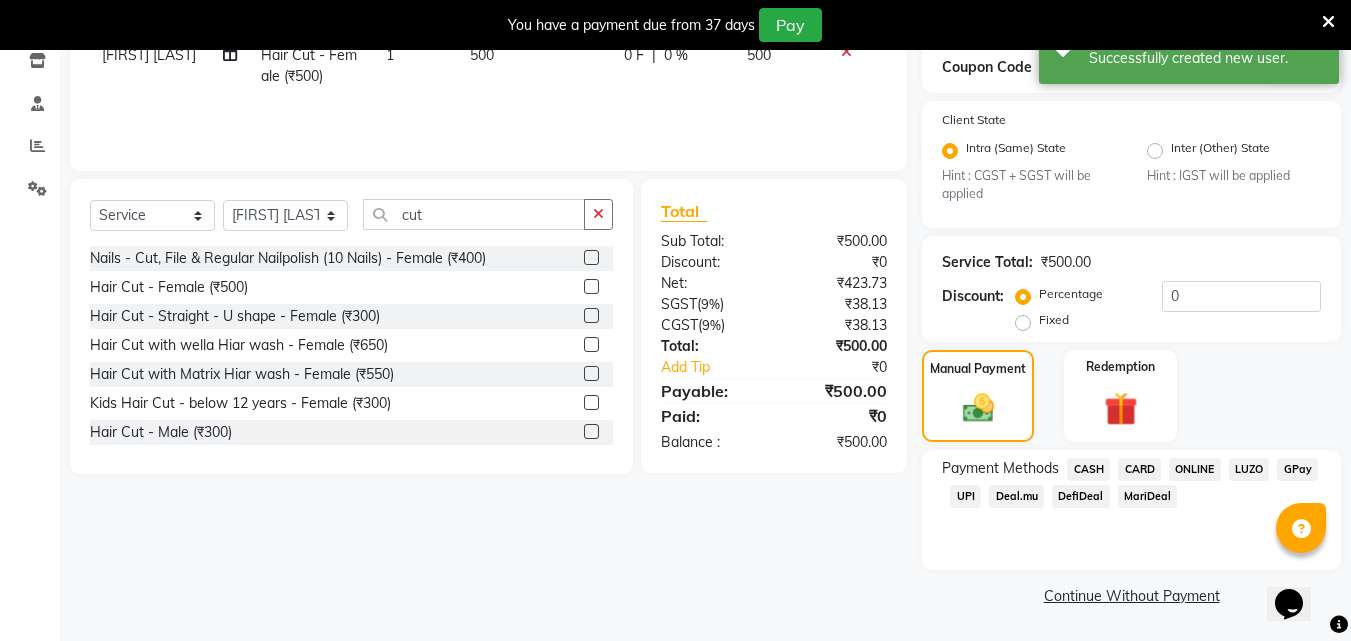 click on "ONLINE" 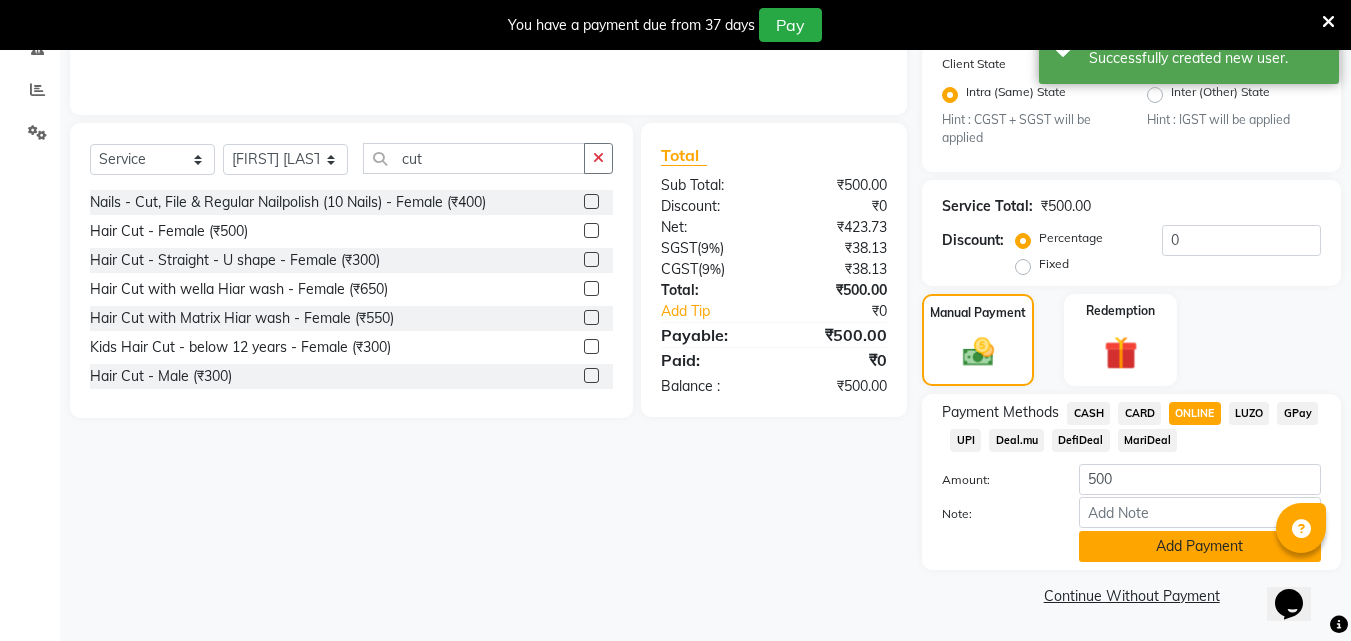 click on "Add Payment" 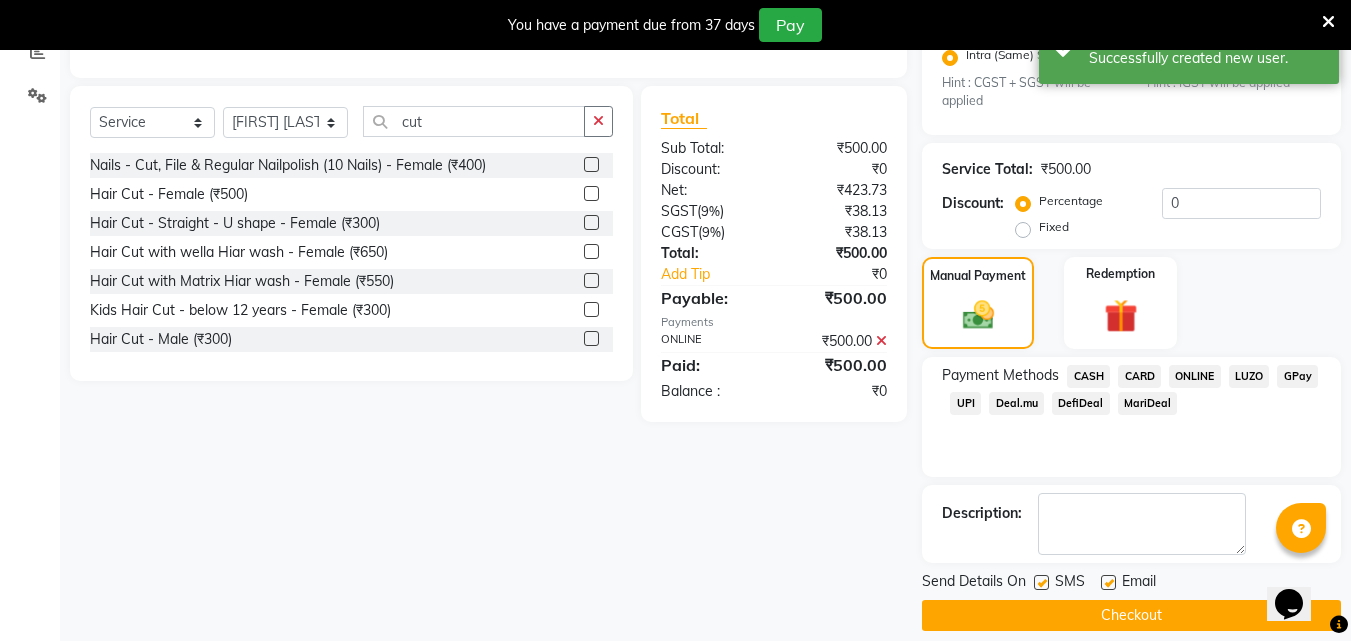 scroll, scrollTop: 460, scrollLeft: 0, axis: vertical 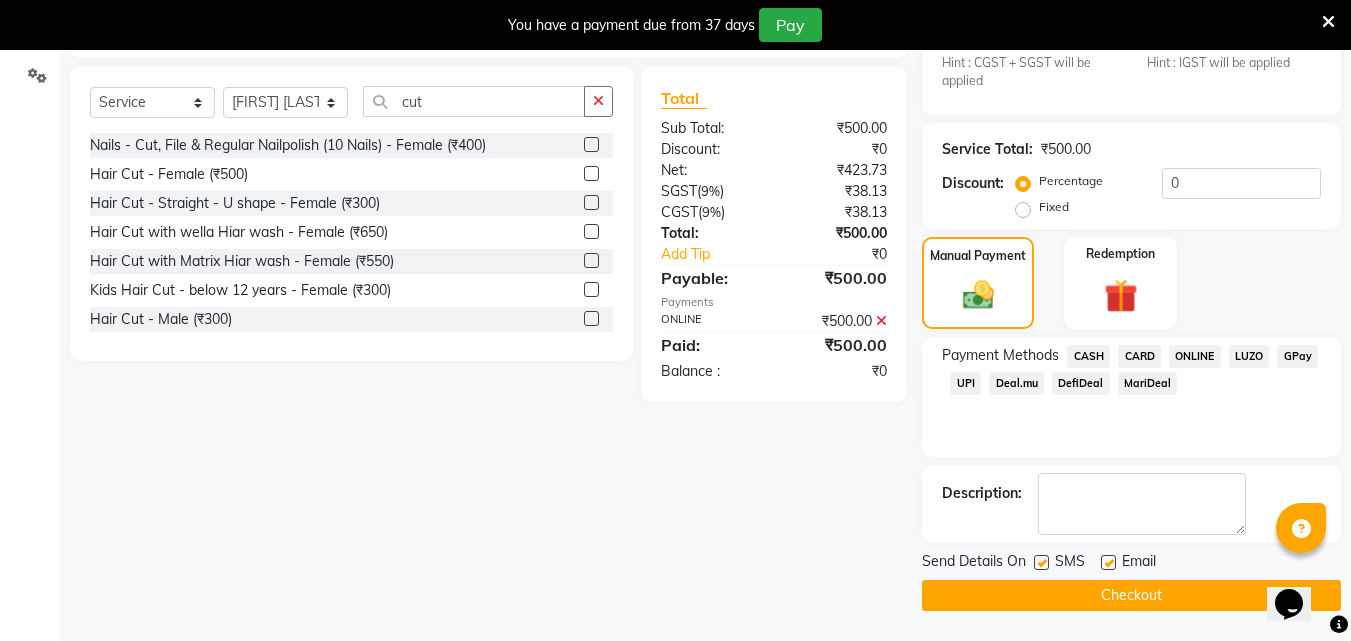 click on "Checkout" 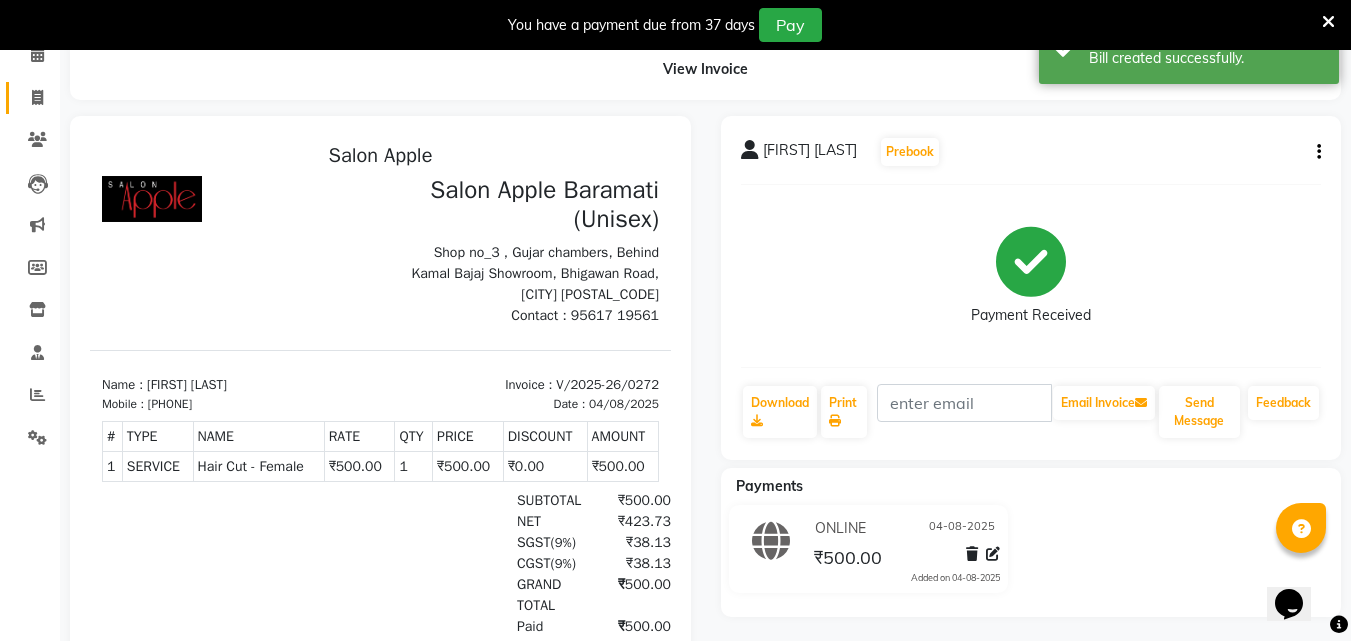 scroll, scrollTop: 0, scrollLeft: 0, axis: both 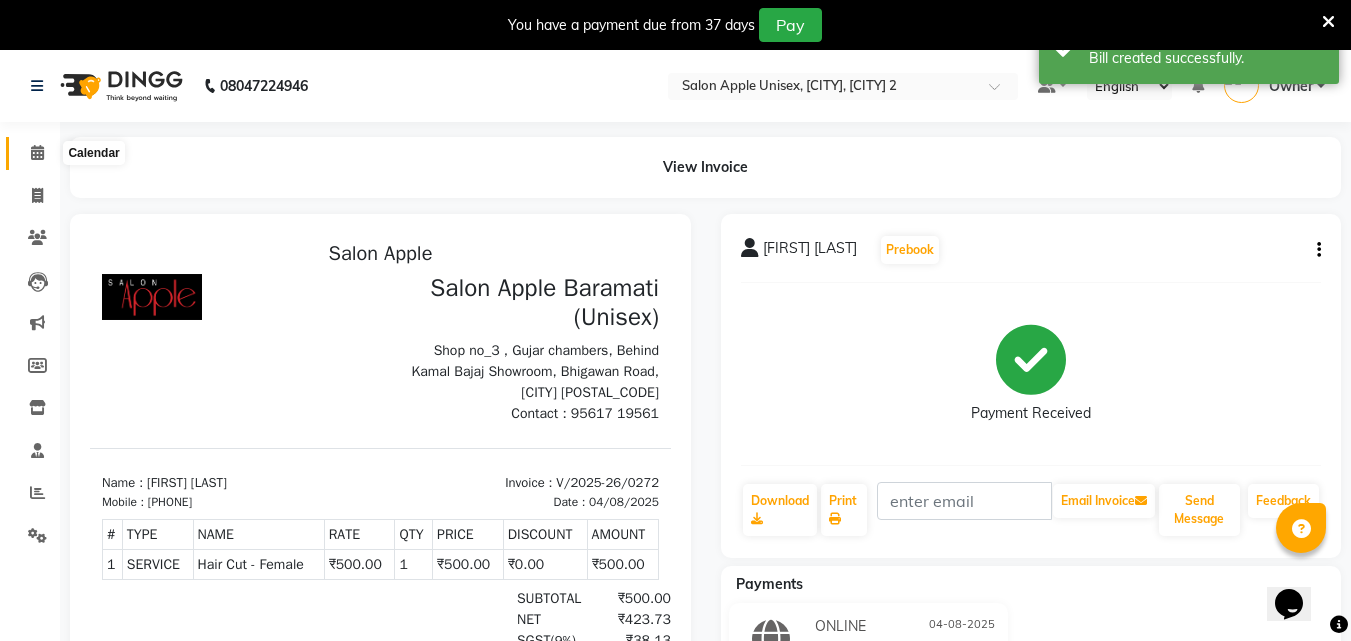 click 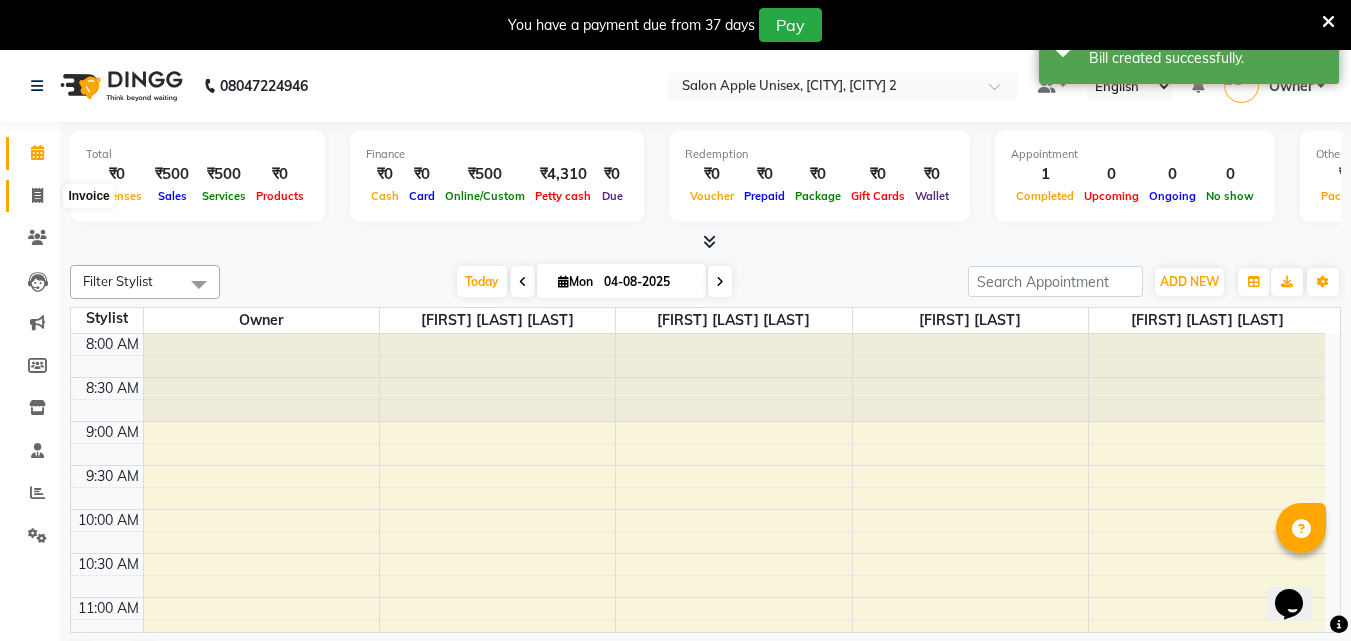 click 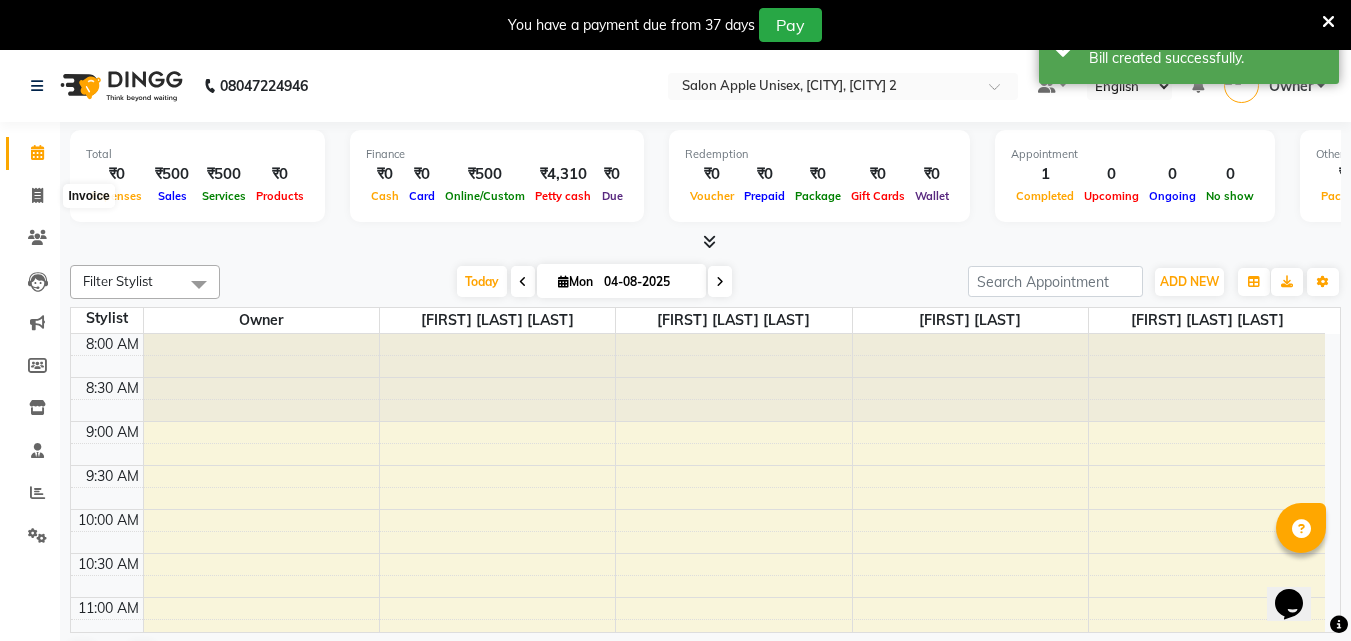 select on "4957" 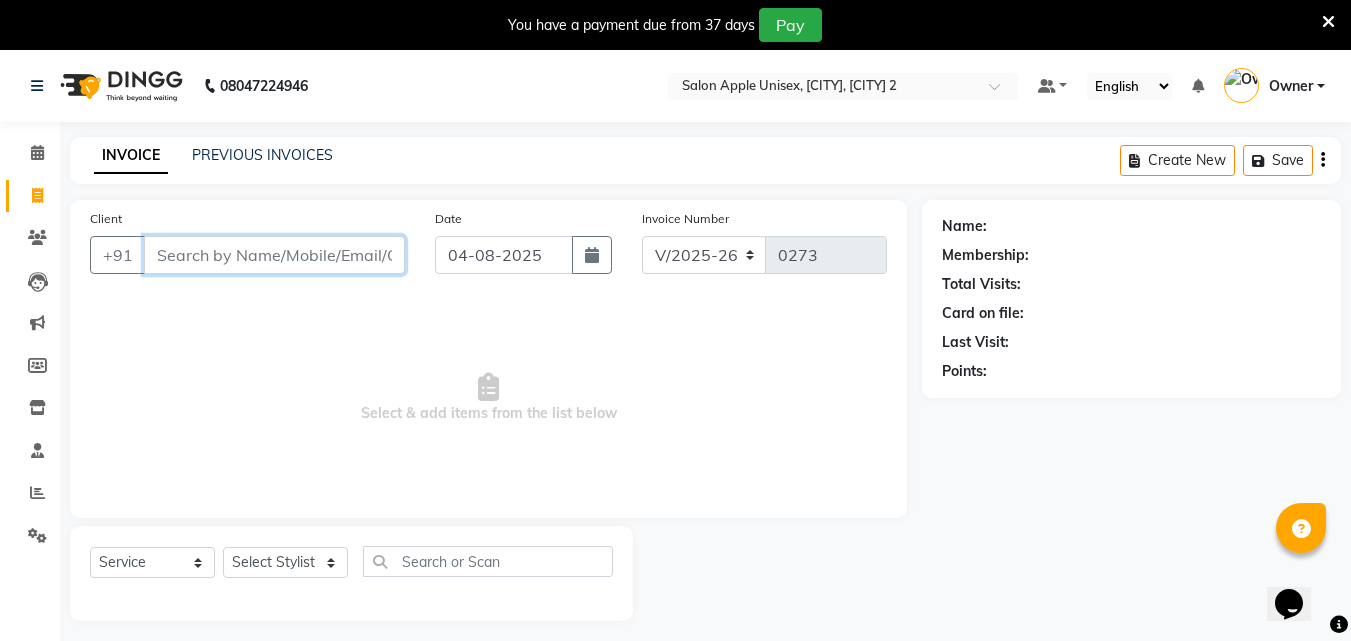 click on "Client" at bounding box center [274, 255] 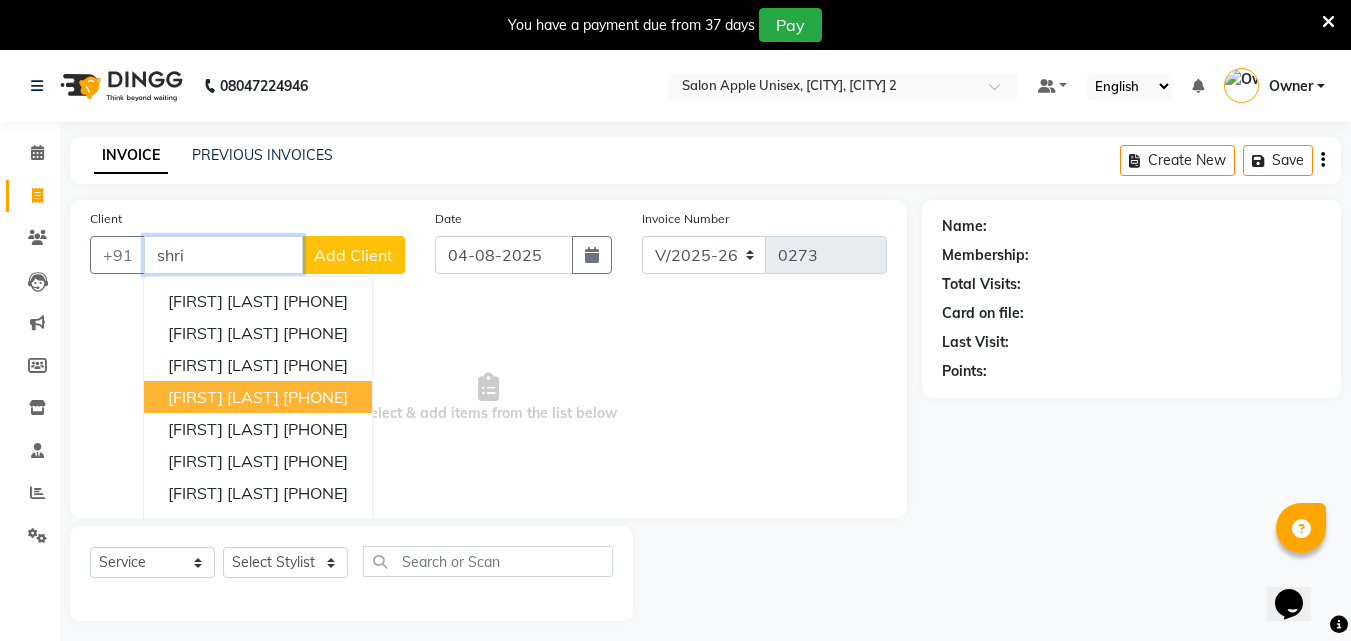click on "[FIRST] [LAST]" at bounding box center (223, 397) 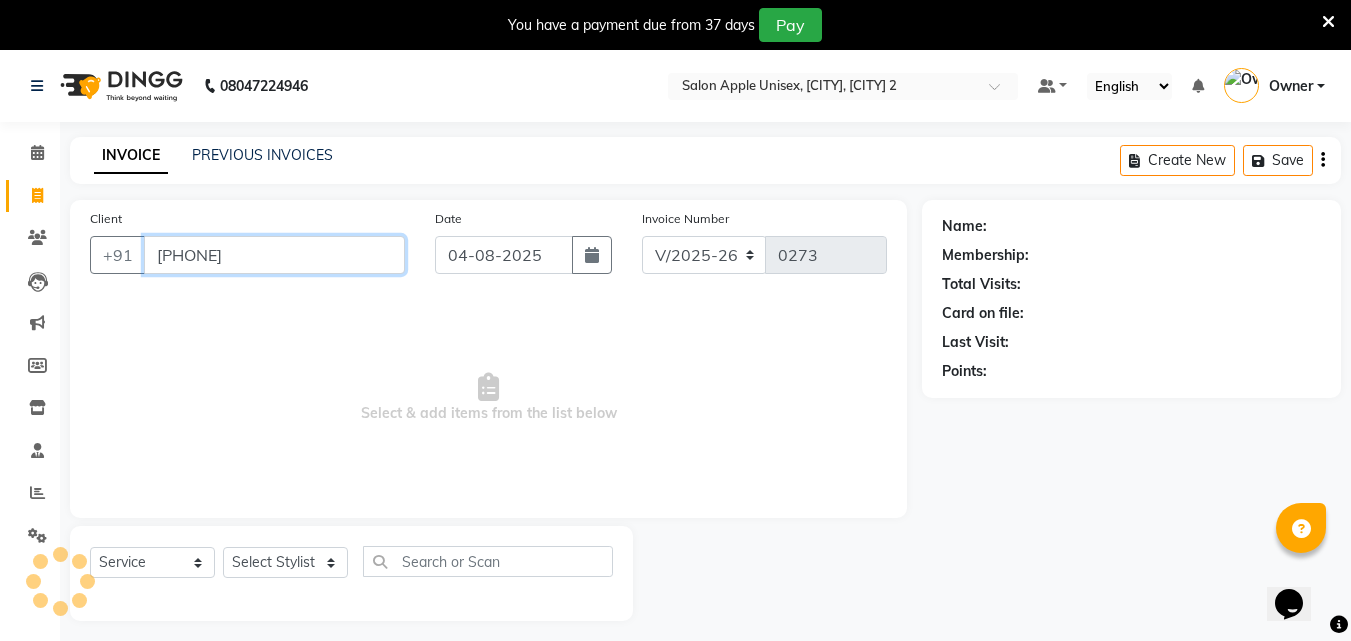 type on "[PHONE]" 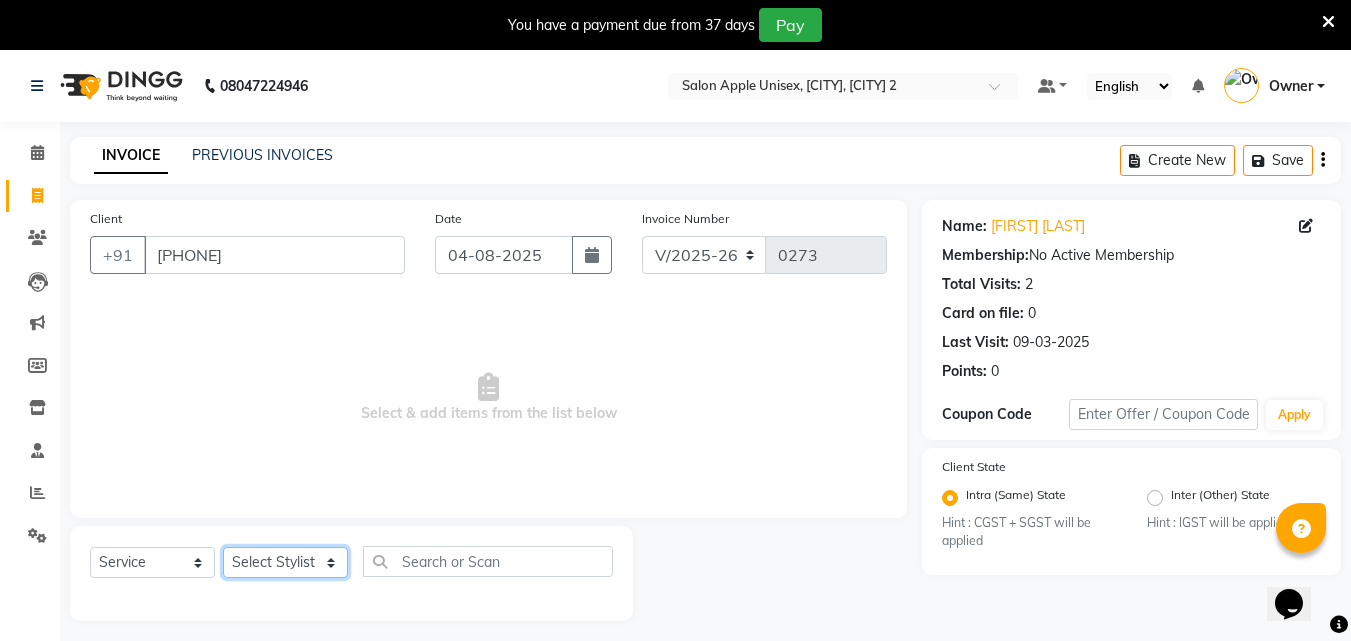 click on "Select Stylist [FIRST] [LAST] [FIRST] [LAST] [FIRST] [LAST] [FIRST] [LAST]" 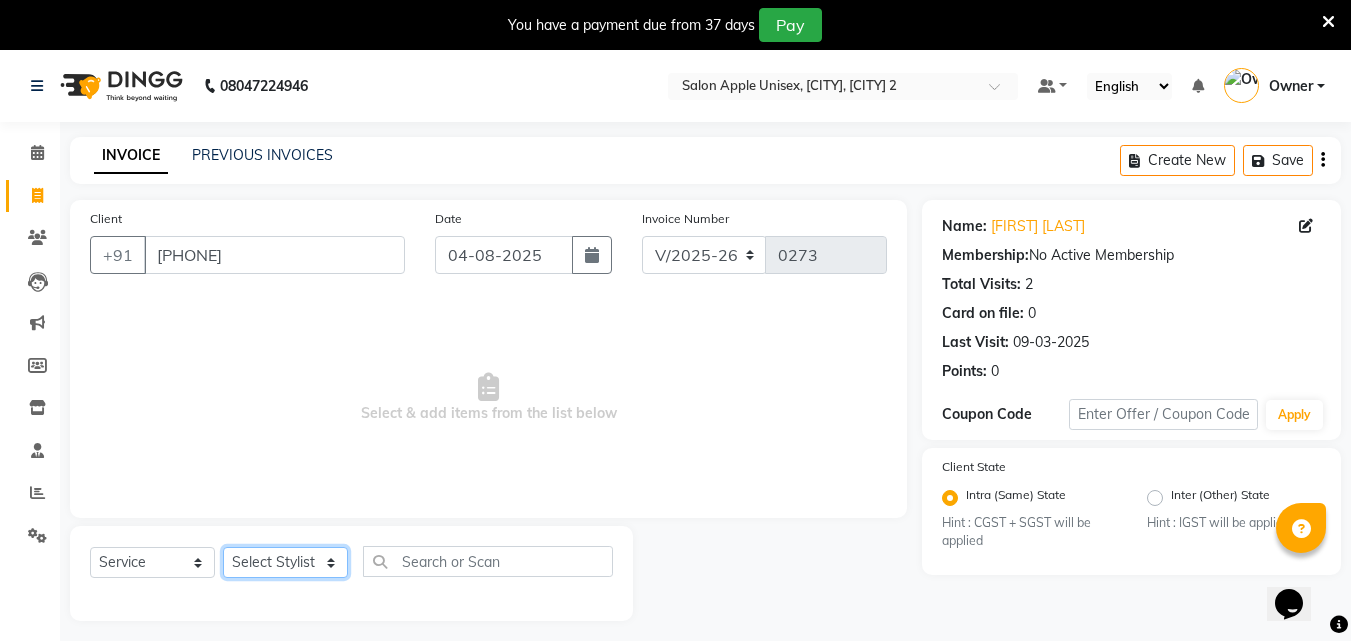 select on "63751" 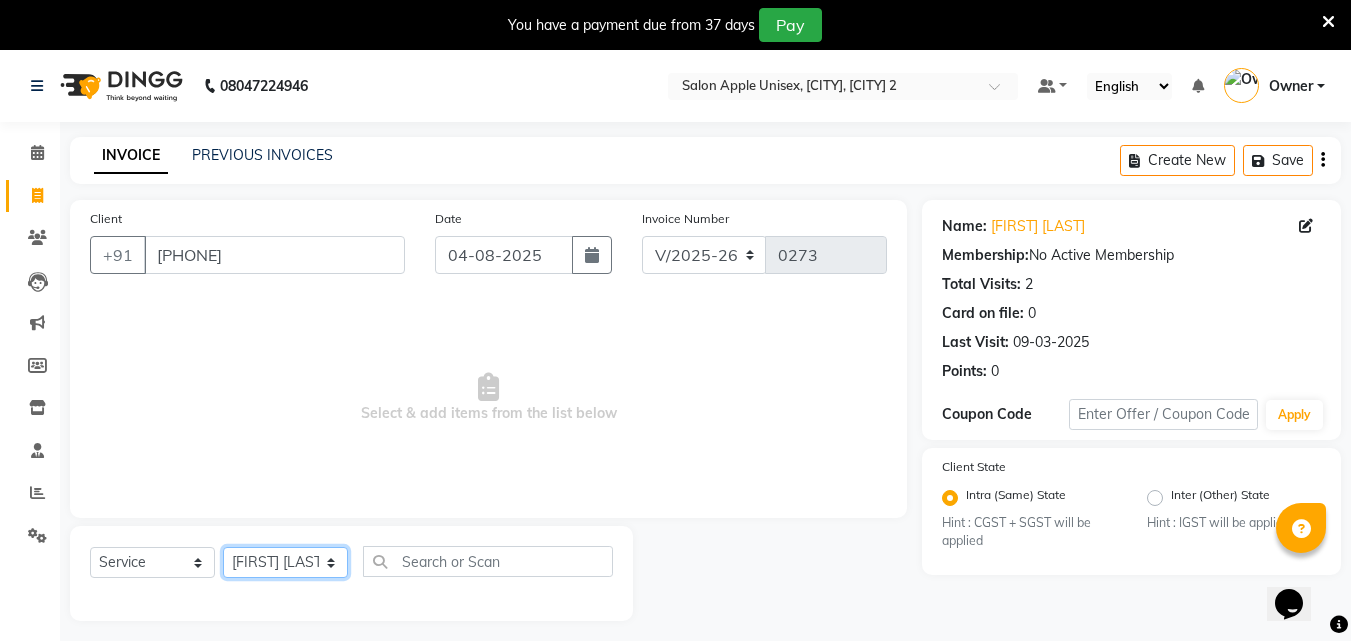 click on "Select Stylist [FIRST] [LAST] [FIRST] [LAST] [FIRST] [LAST] [FIRST] [LAST]" 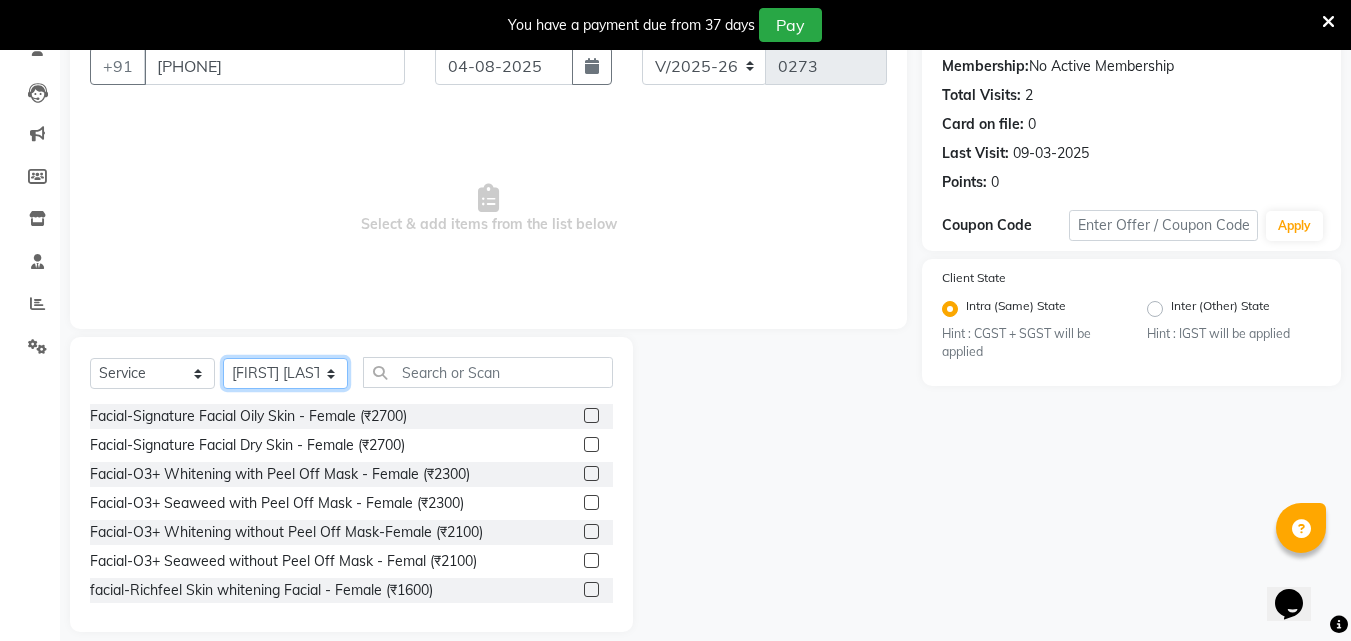scroll, scrollTop: 210, scrollLeft: 0, axis: vertical 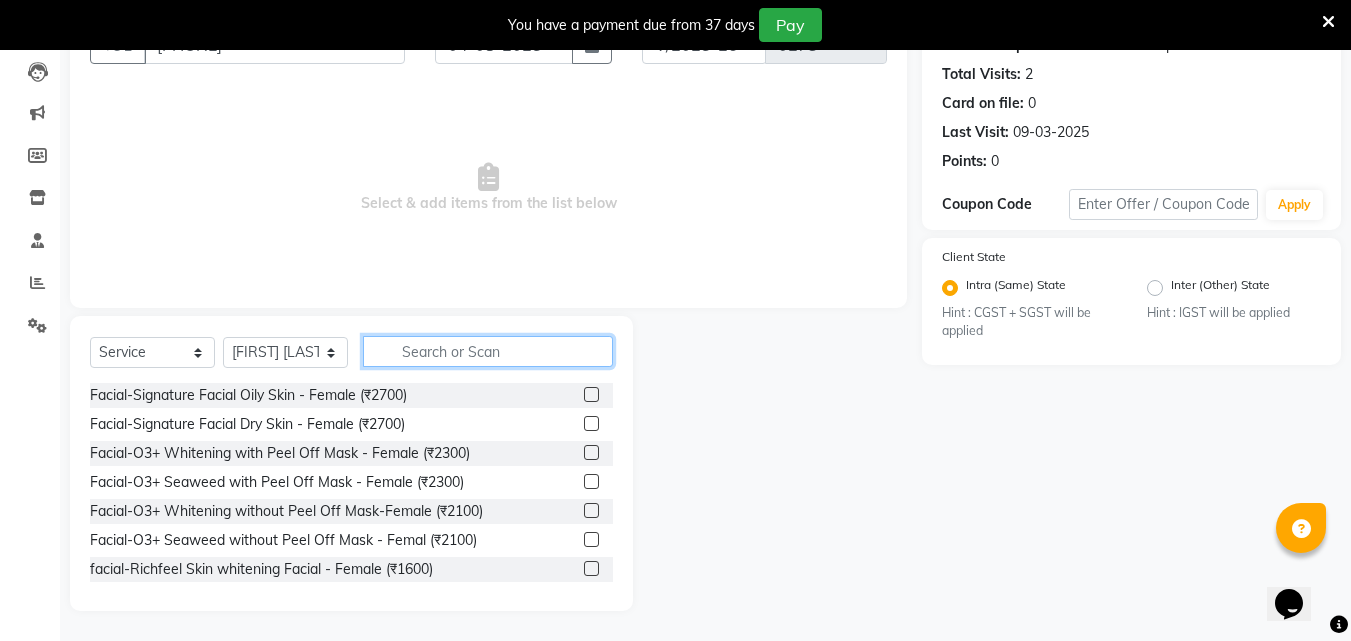 click 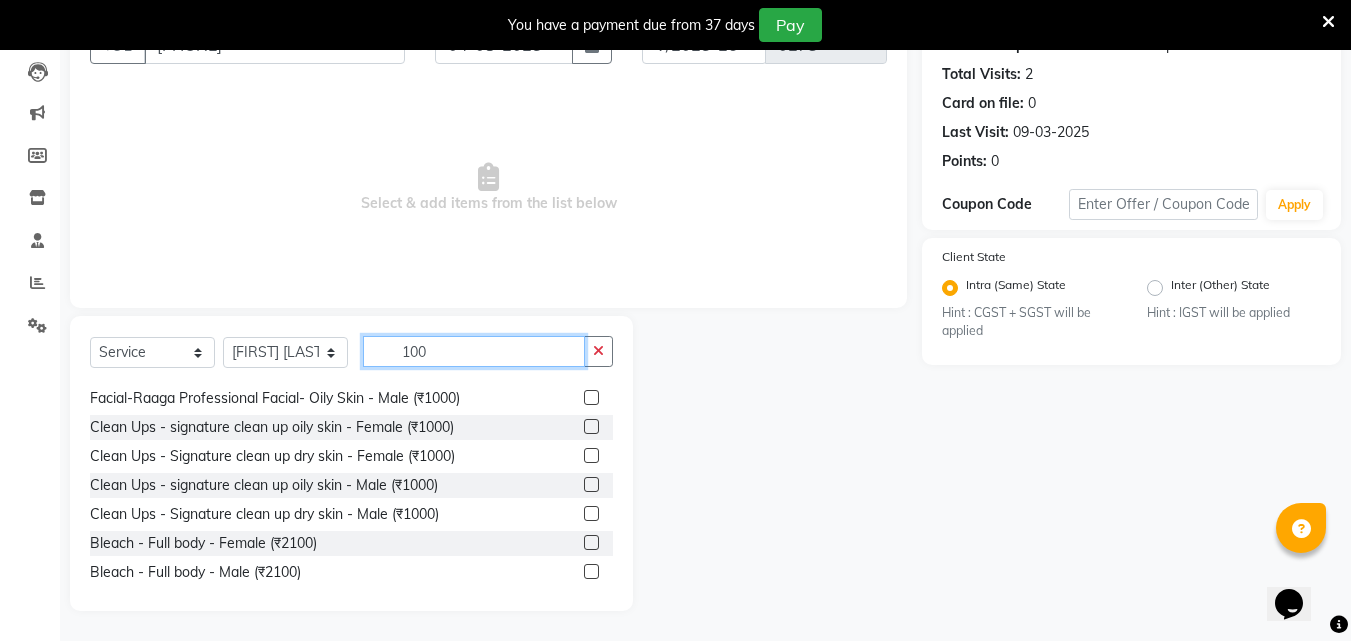 scroll, scrollTop: 300, scrollLeft: 0, axis: vertical 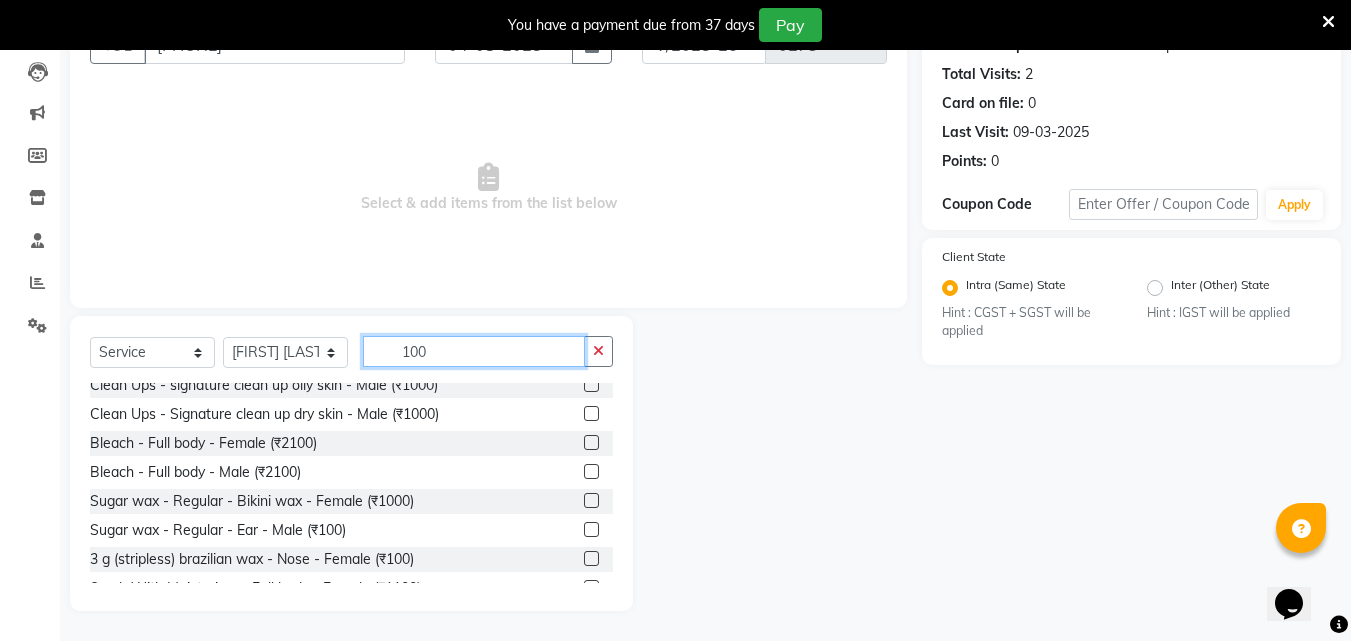 type on "100" 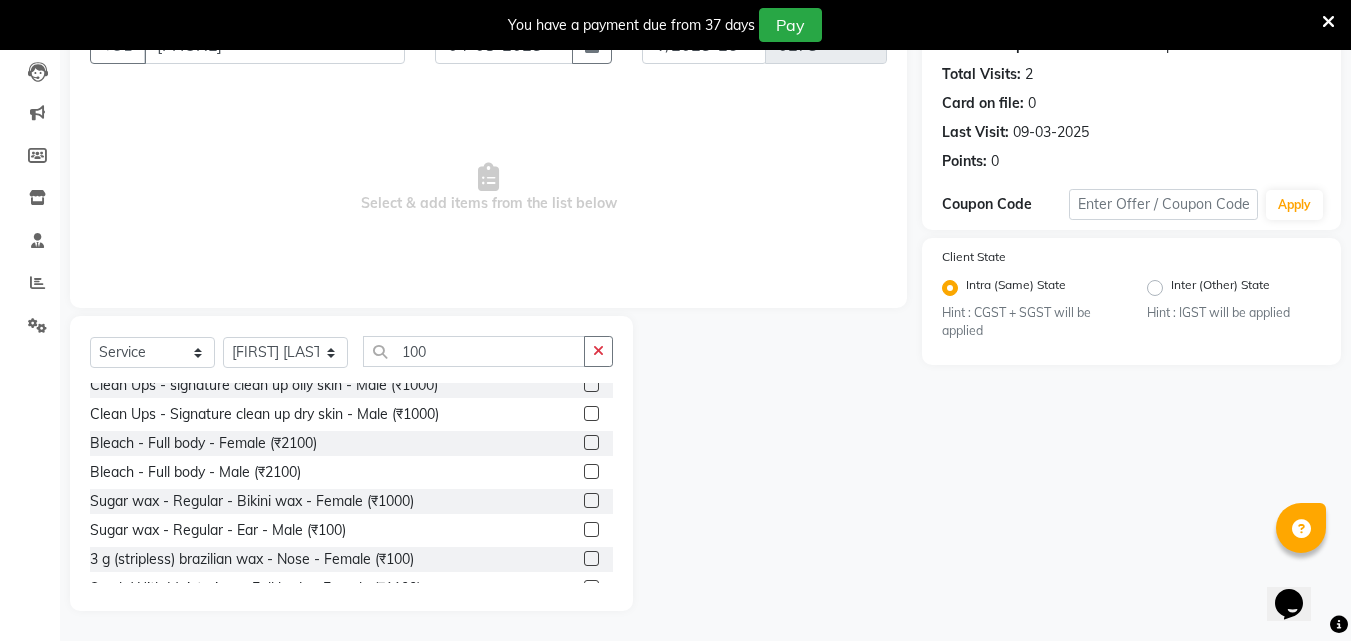 click 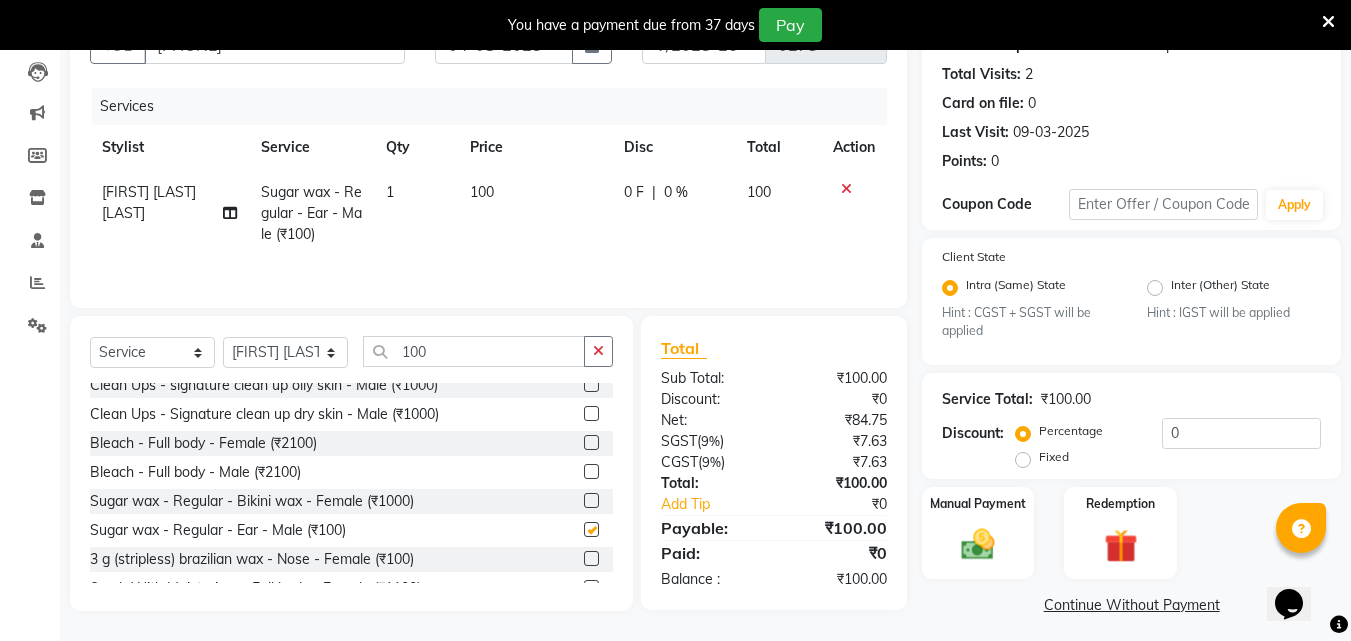 scroll, scrollTop: 219, scrollLeft: 0, axis: vertical 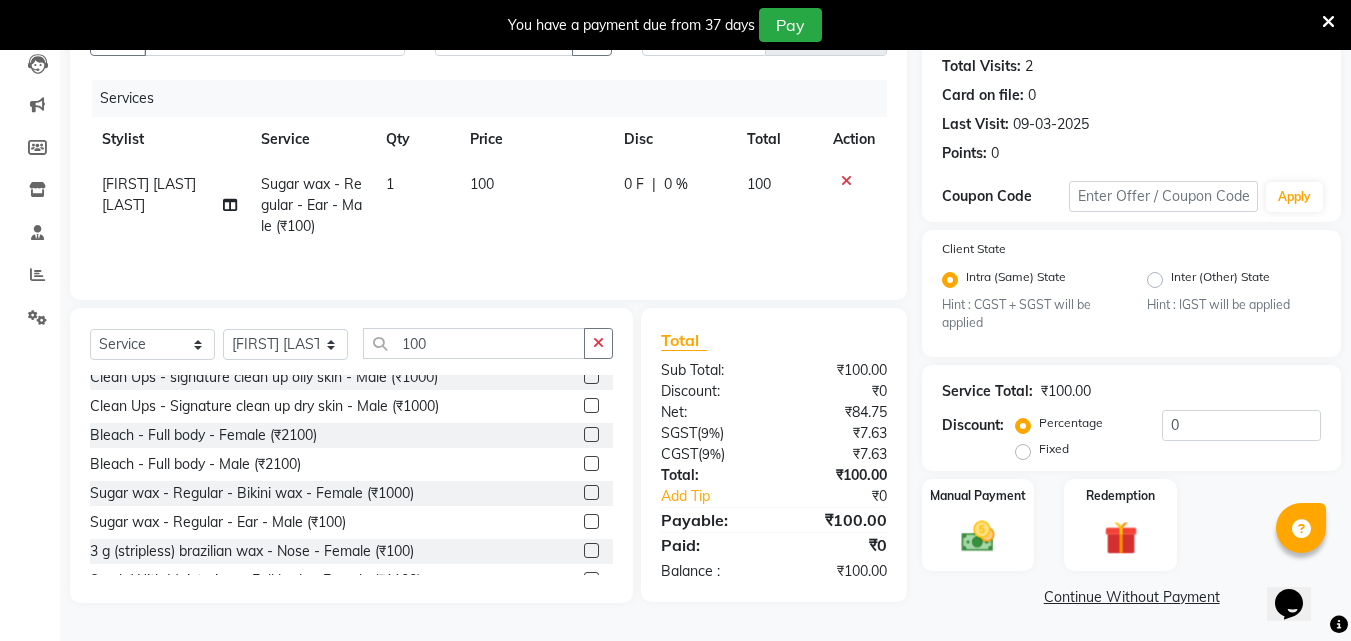 checkbox on "false" 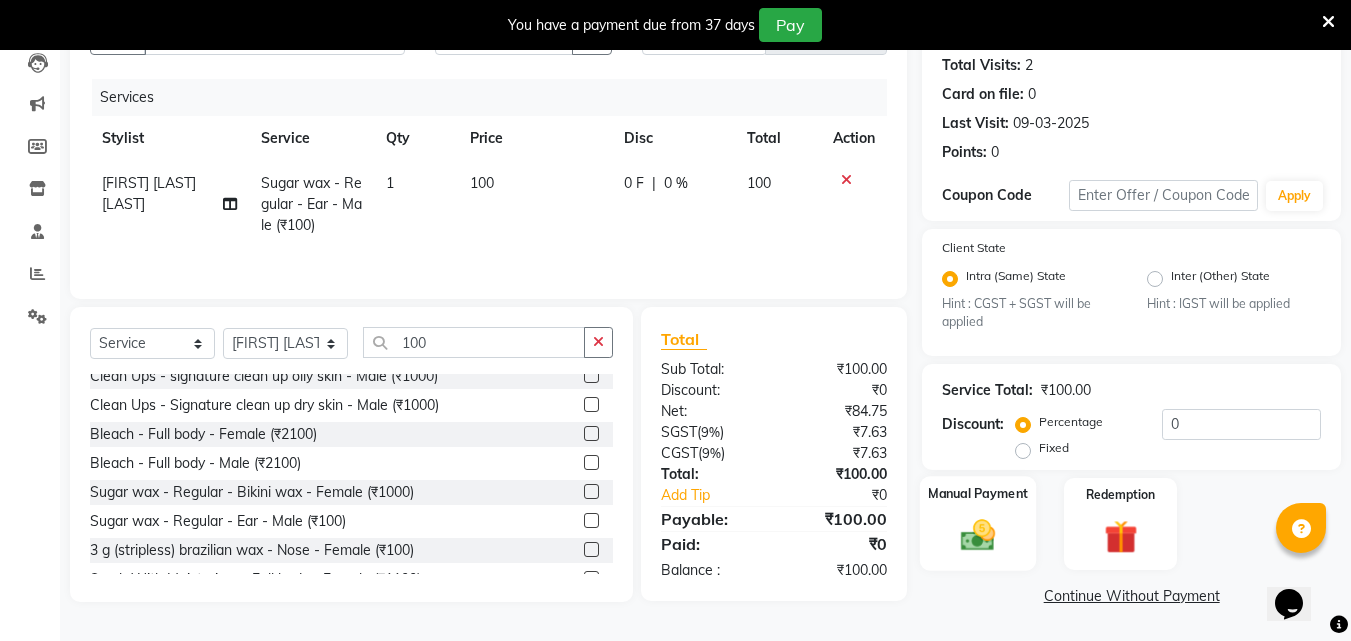 click 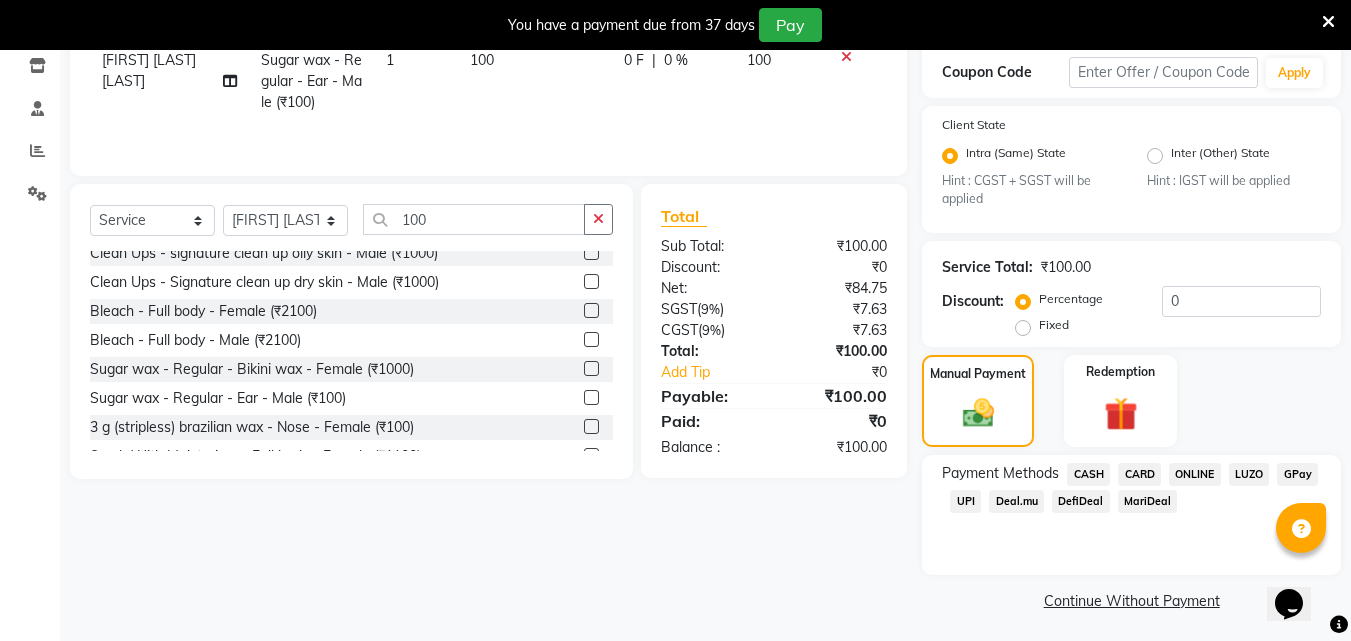 scroll, scrollTop: 347, scrollLeft: 0, axis: vertical 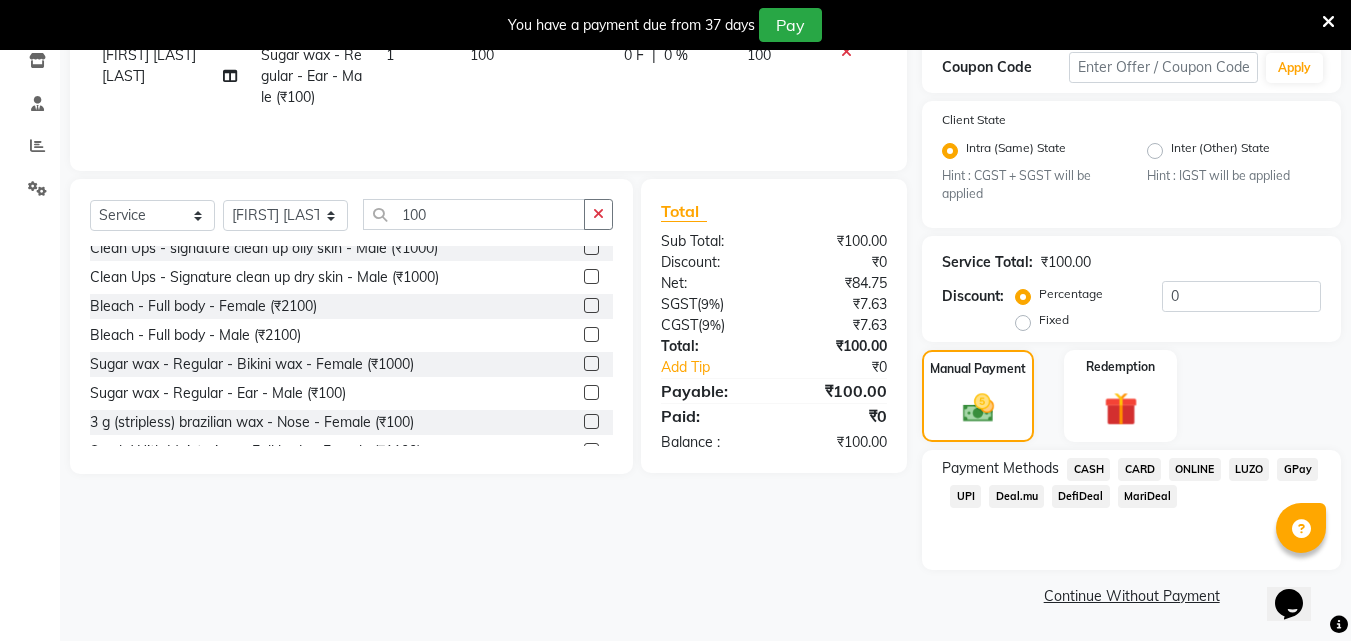 click on "CASH" 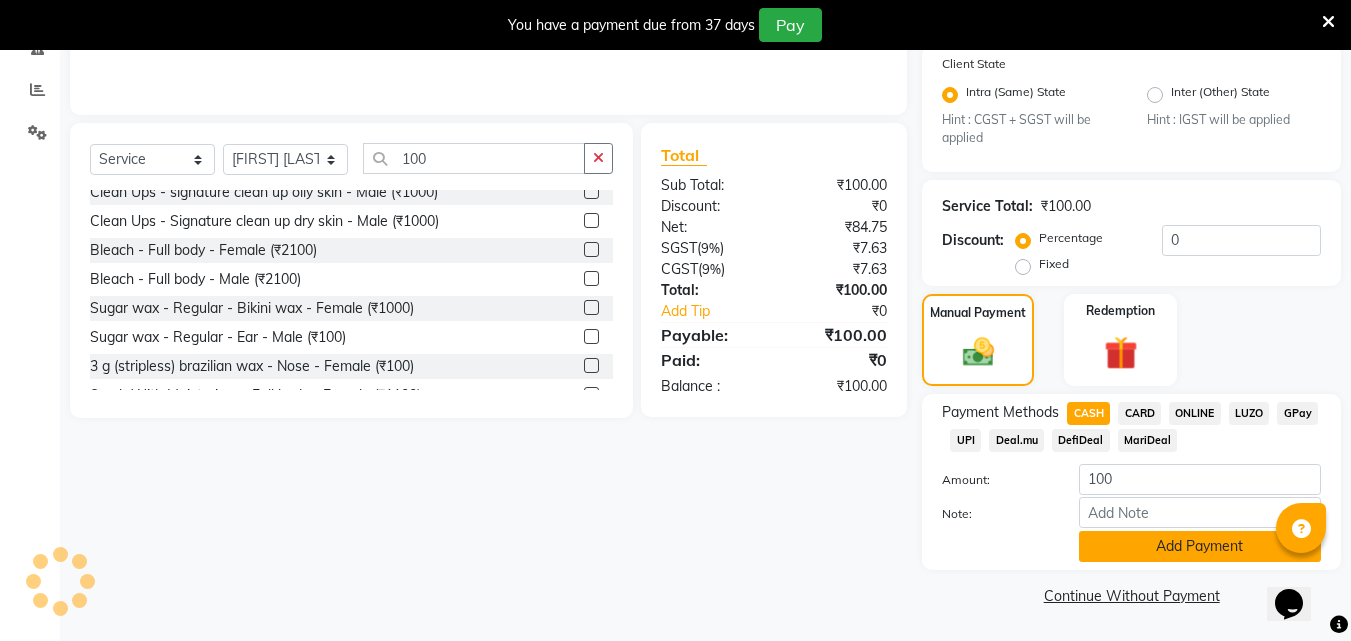 click on "Add Payment" 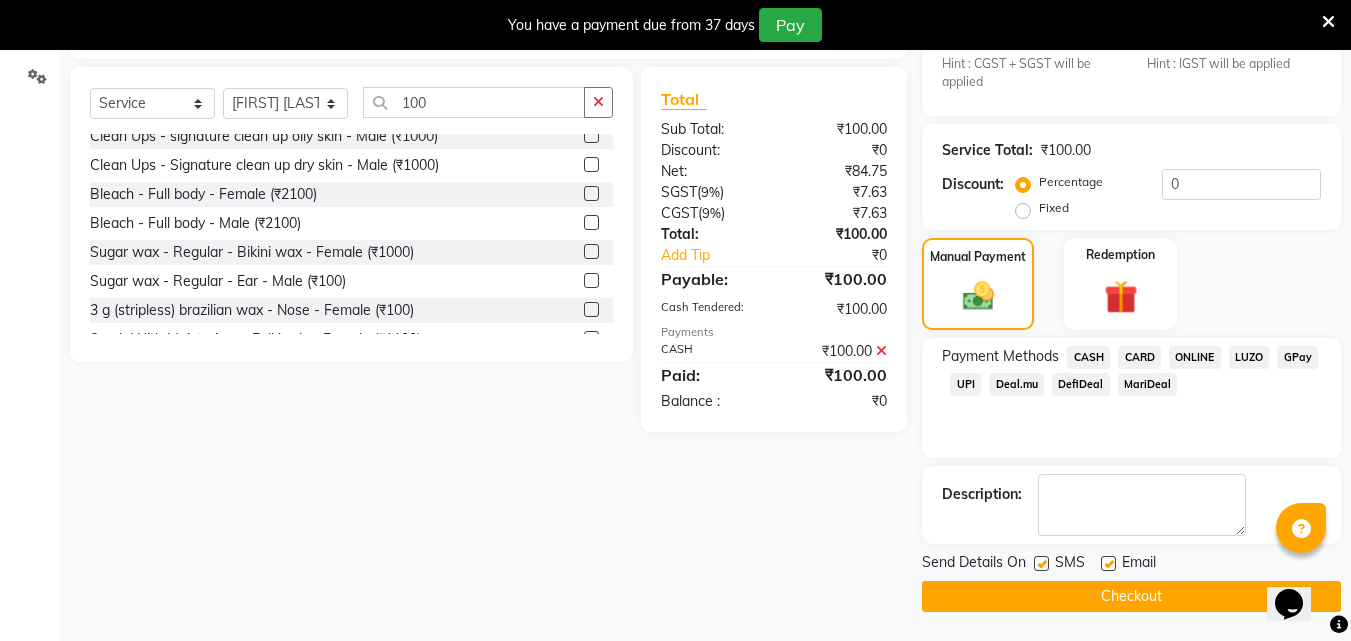 scroll, scrollTop: 460, scrollLeft: 0, axis: vertical 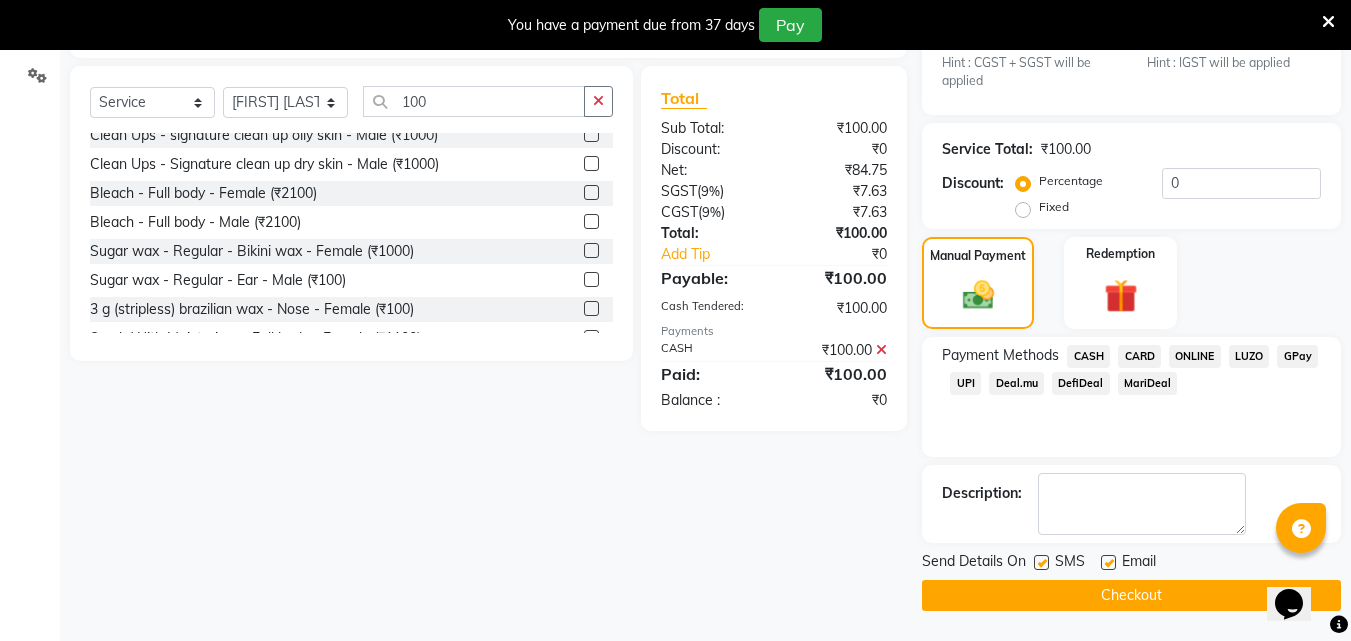drag, startPoint x: 1162, startPoint y: 584, endPoint x: 1170, endPoint y: 569, distance: 17 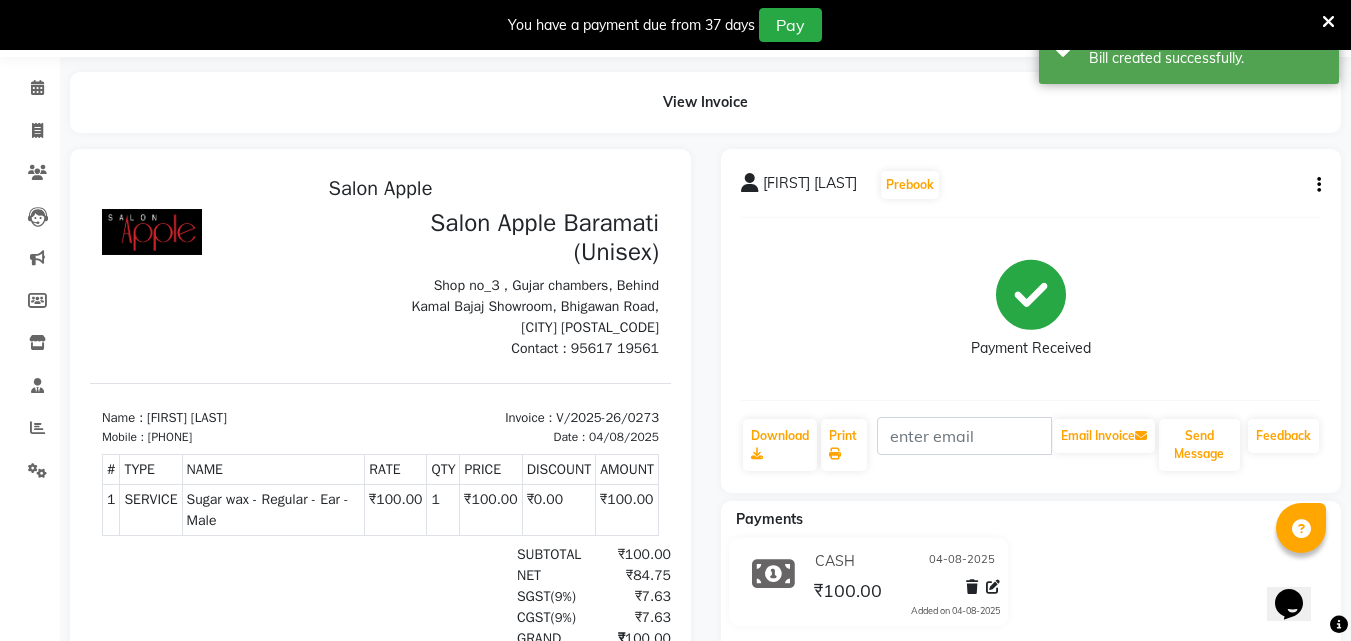 scroll, scrollTop: 0, scrollLeft: 0, axis: both 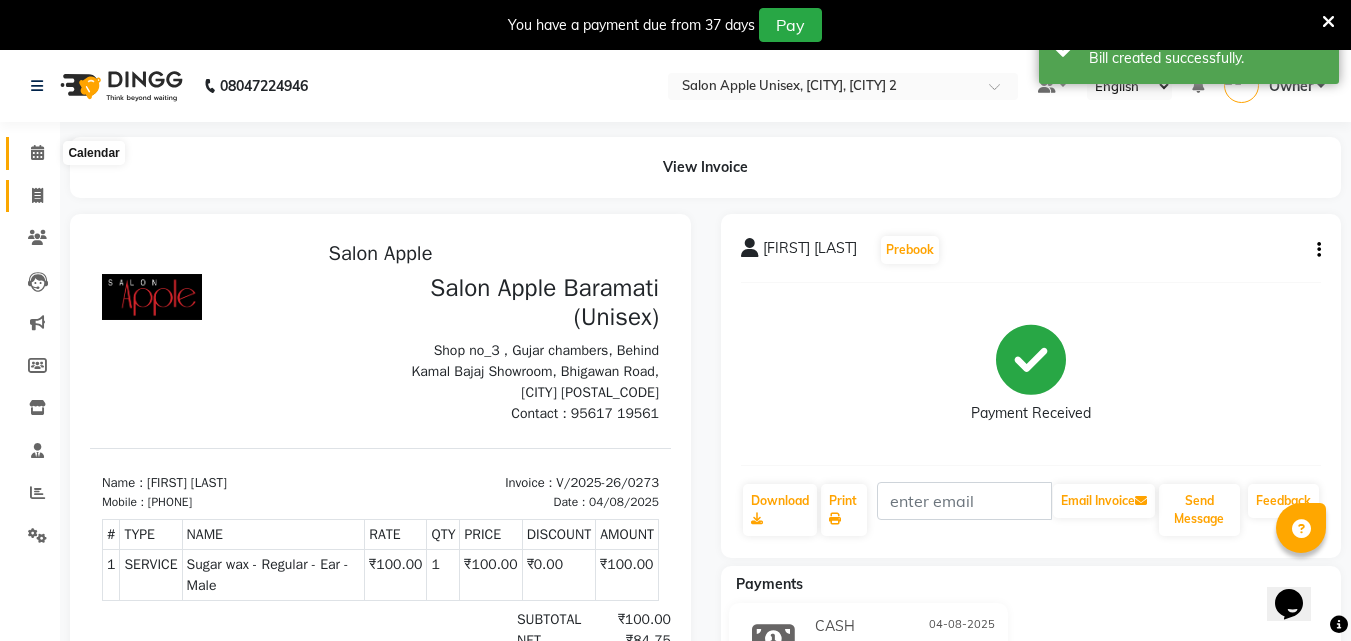 drag, startPoint x: 37, startPoint y: 149, endPoint x: 37, endPoint y: 180, distance: 31 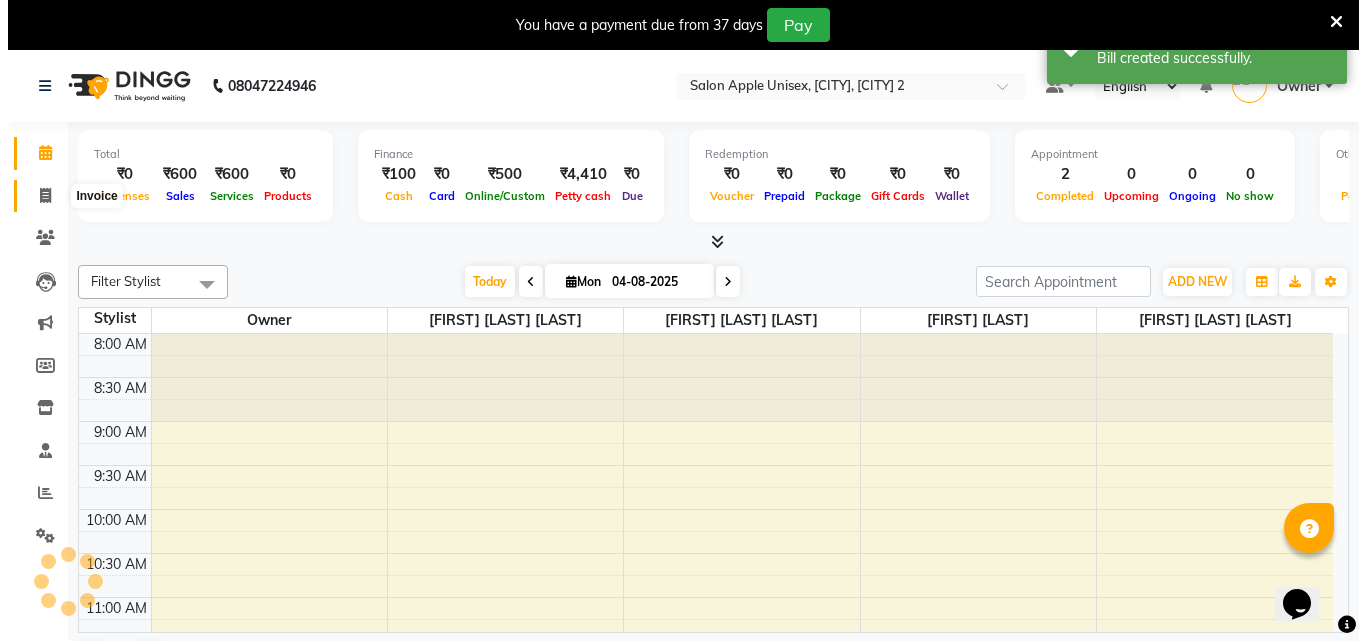 scroll, scrollTop: 807, scrollLeft: 0, axis: vertical 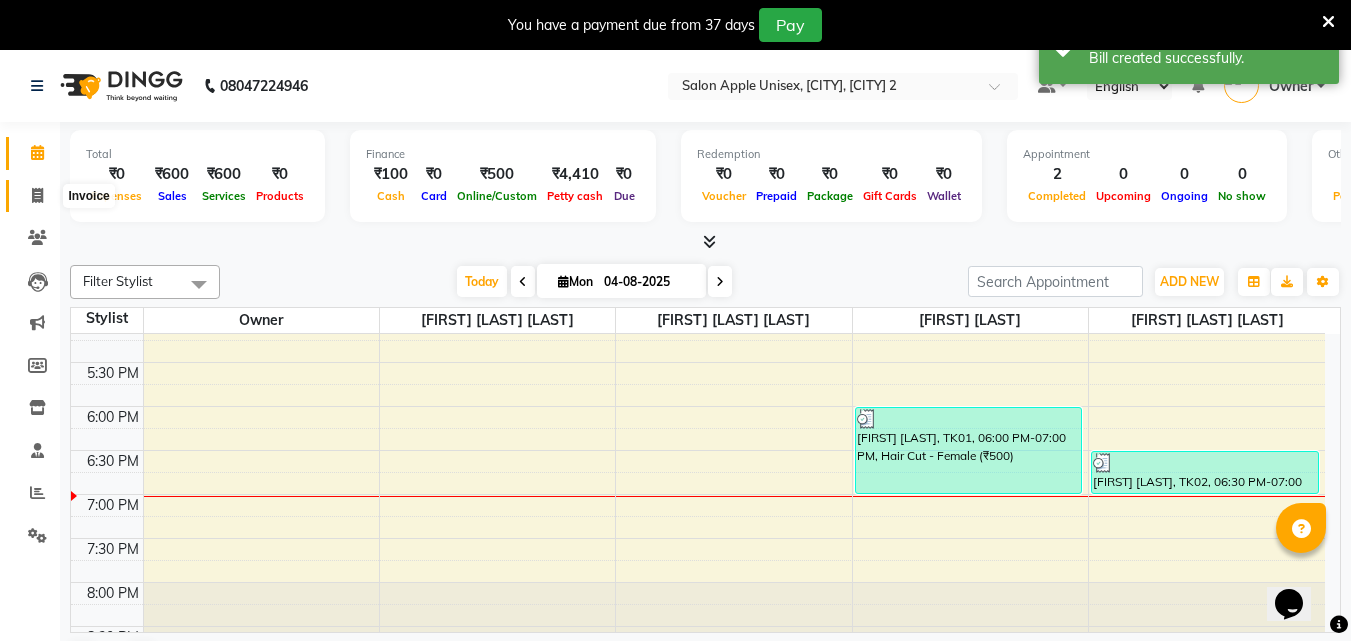 click 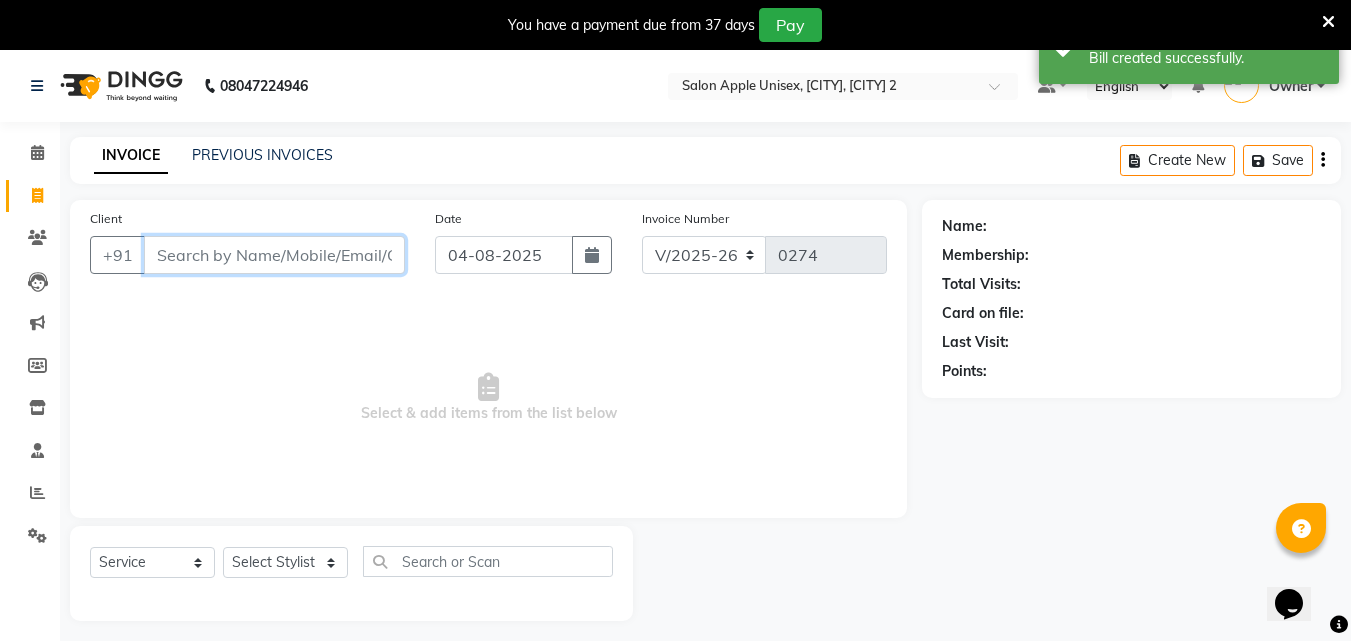 click on "Client" at bounding box center [274, 255] 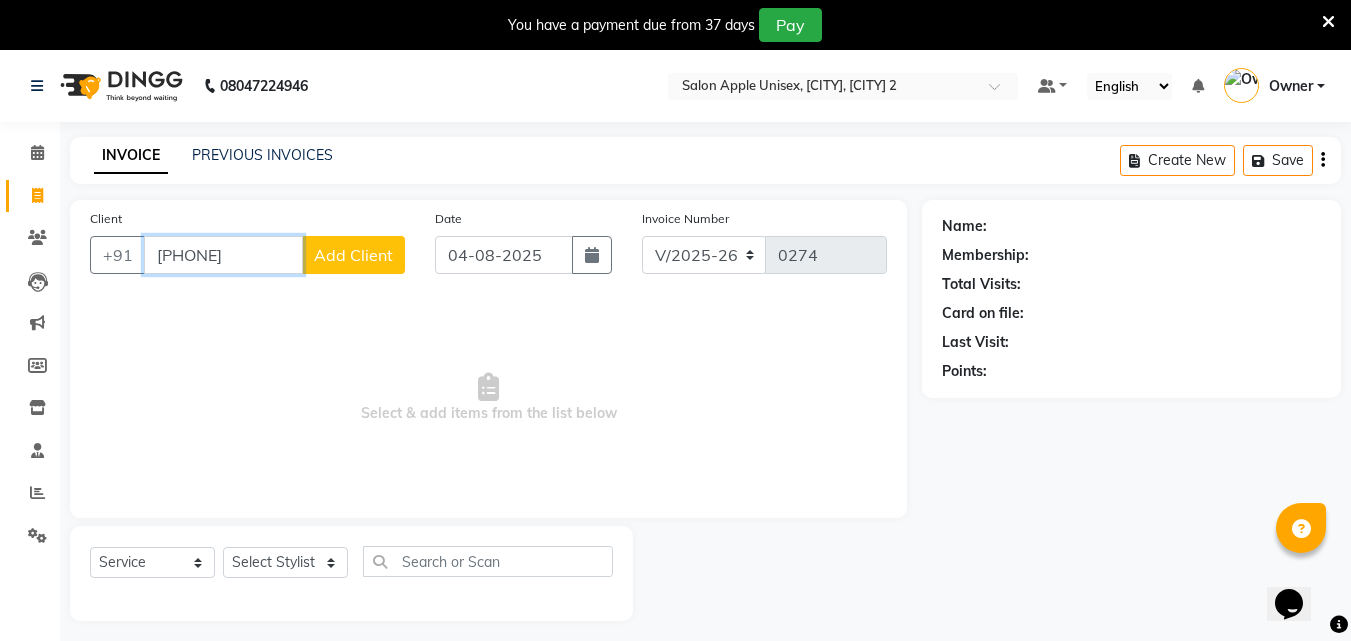 type on "[PHONE]" 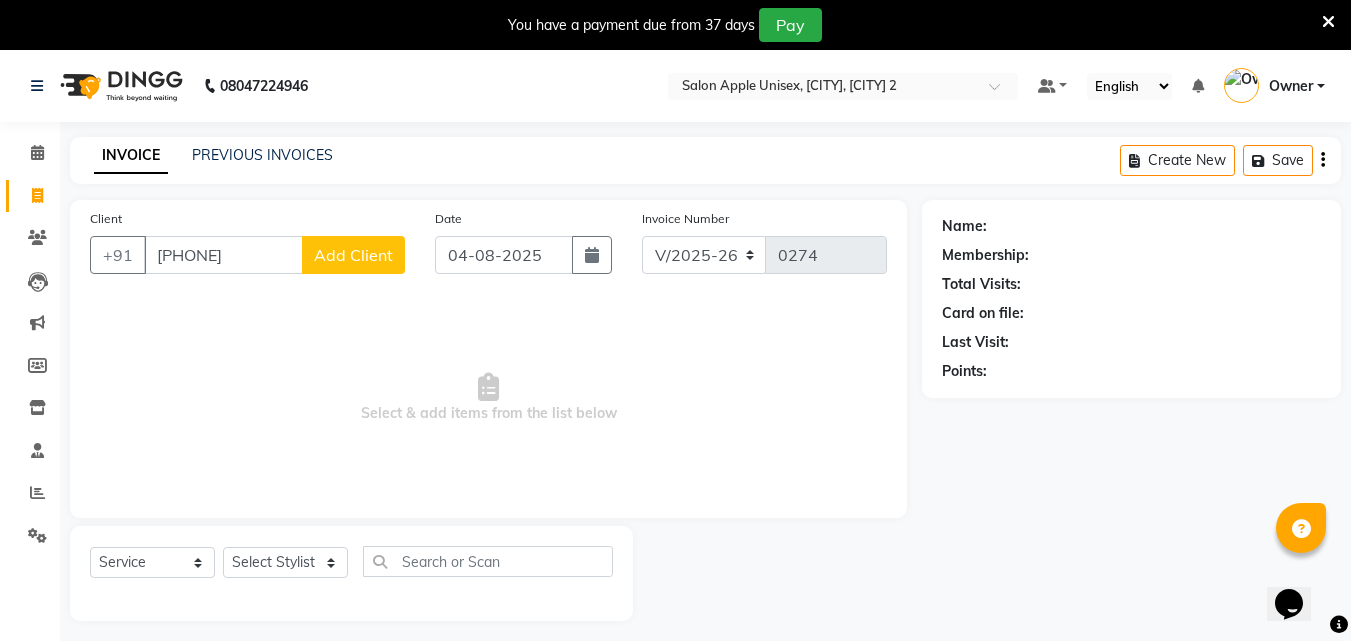 click on "Add Client" 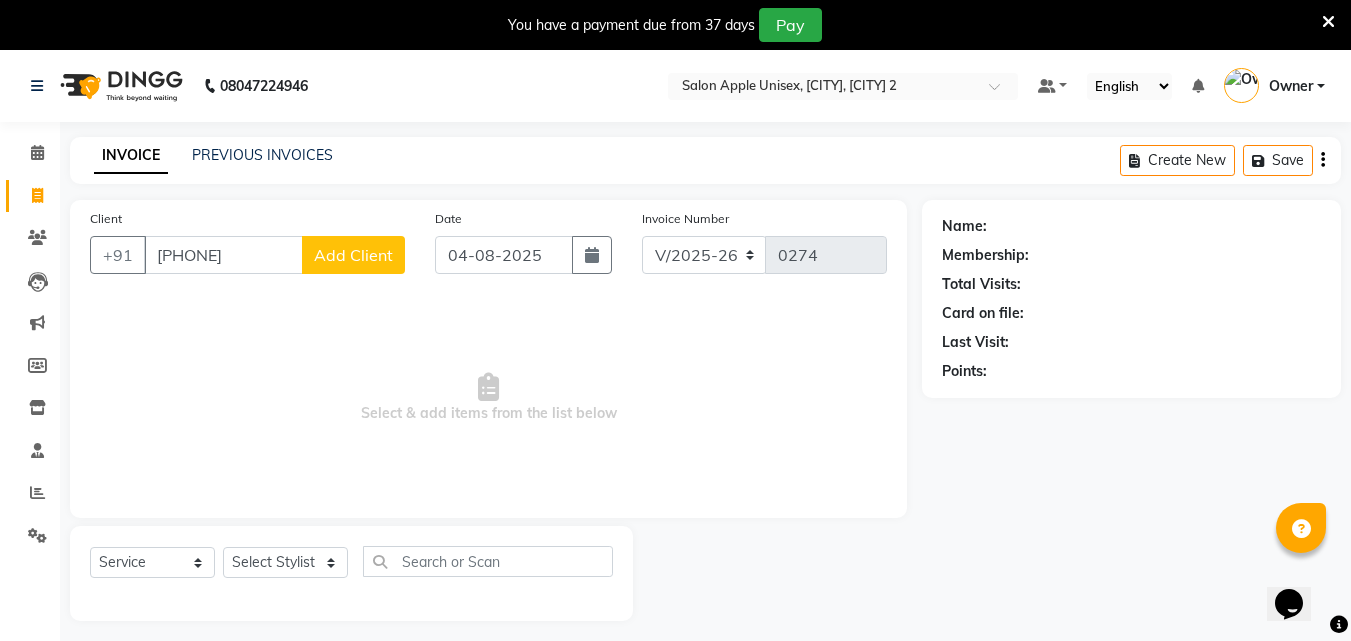 select on "22" 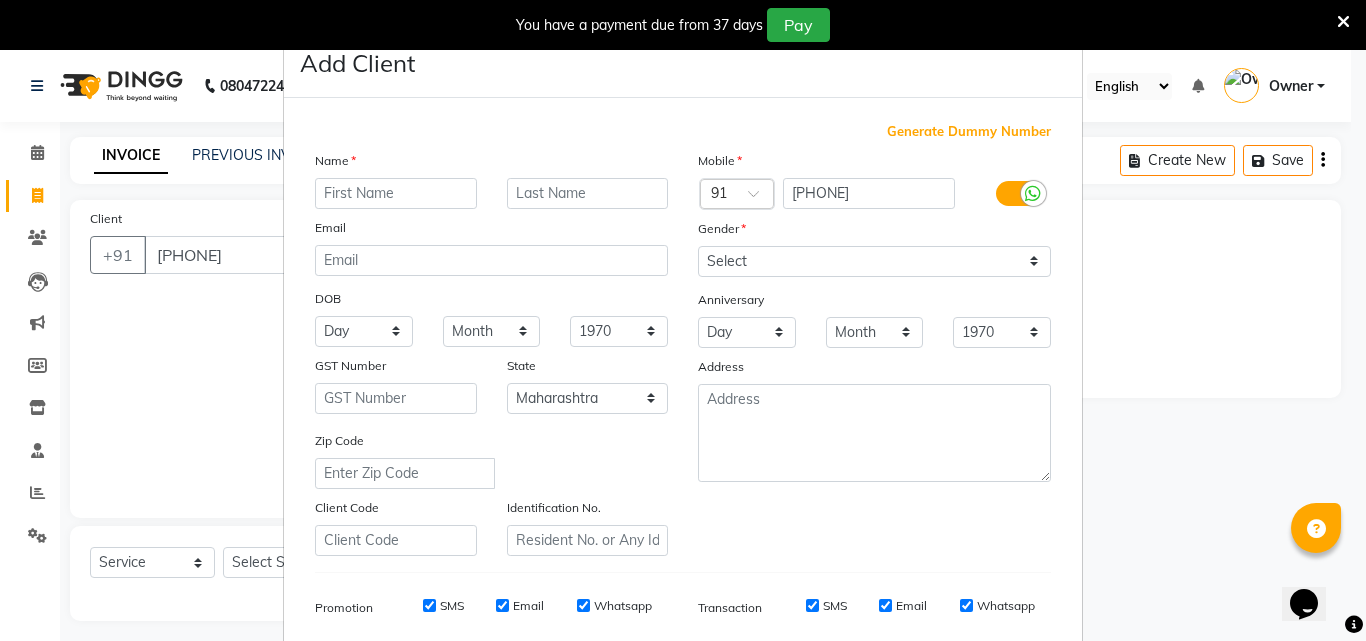 click at bounding box center [396, 193] 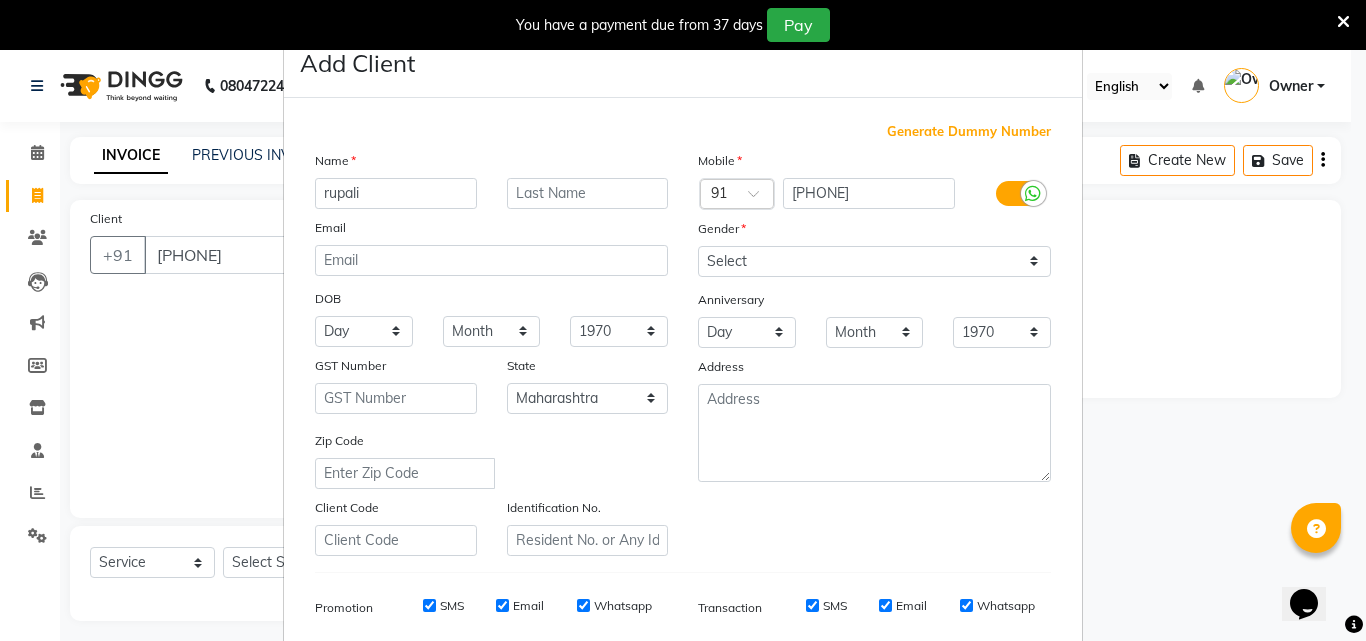 type on "rupali" 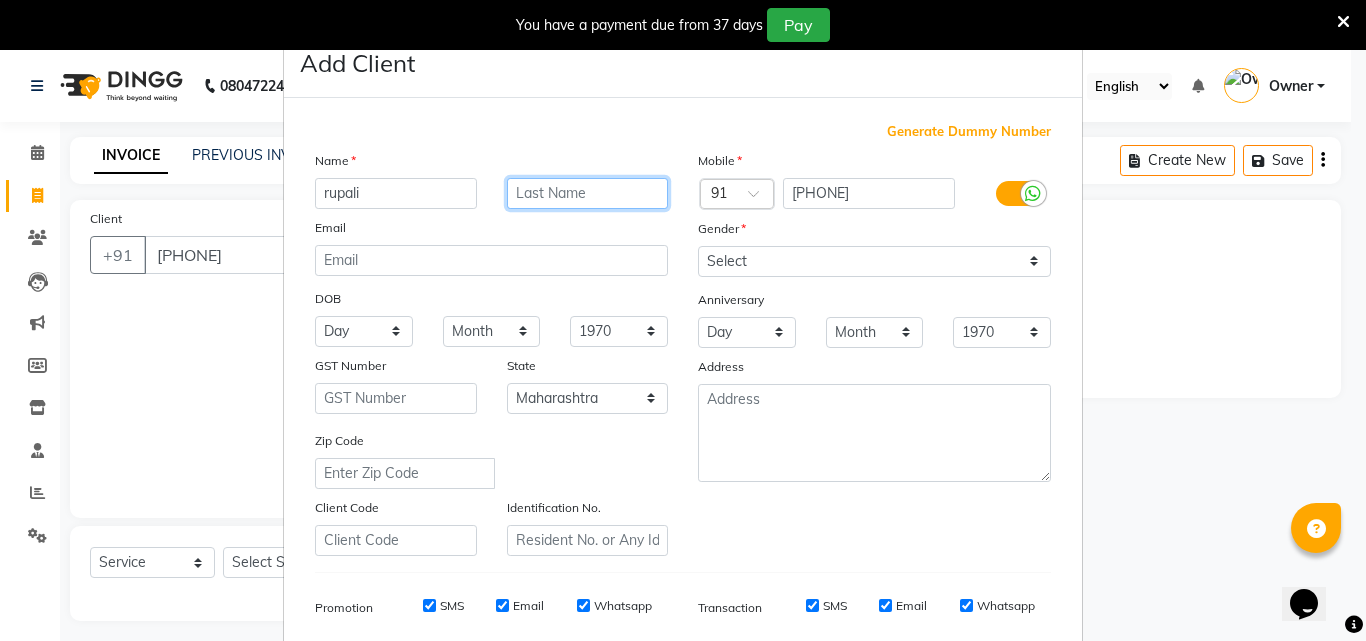 click at bounding box center [588, 193] 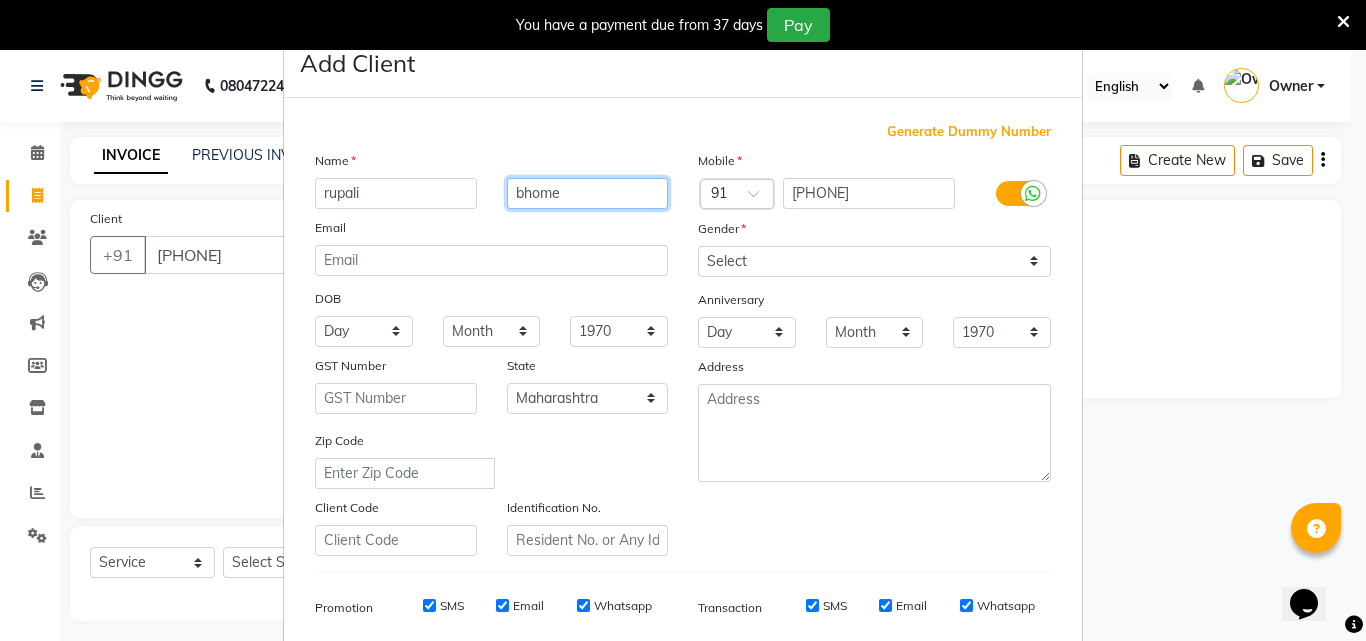 type on "bhome" 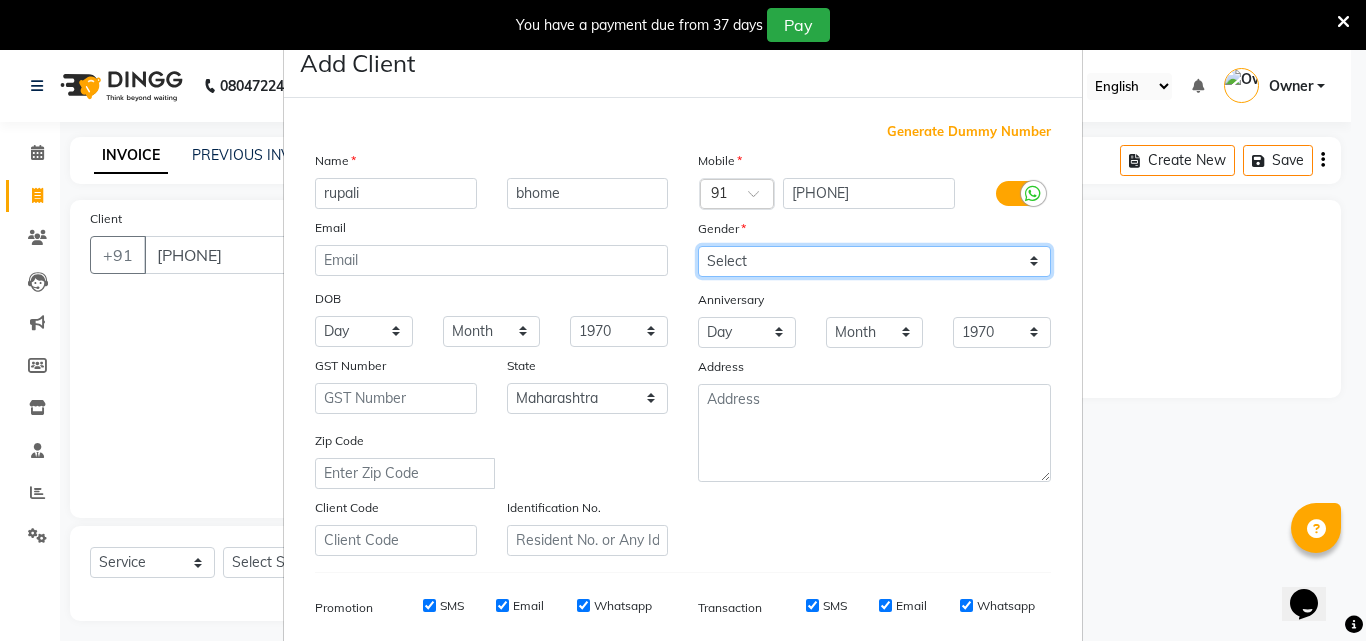 click on "Select Male Female Other Prefer Not To Say" at bounding box center [874, 261] 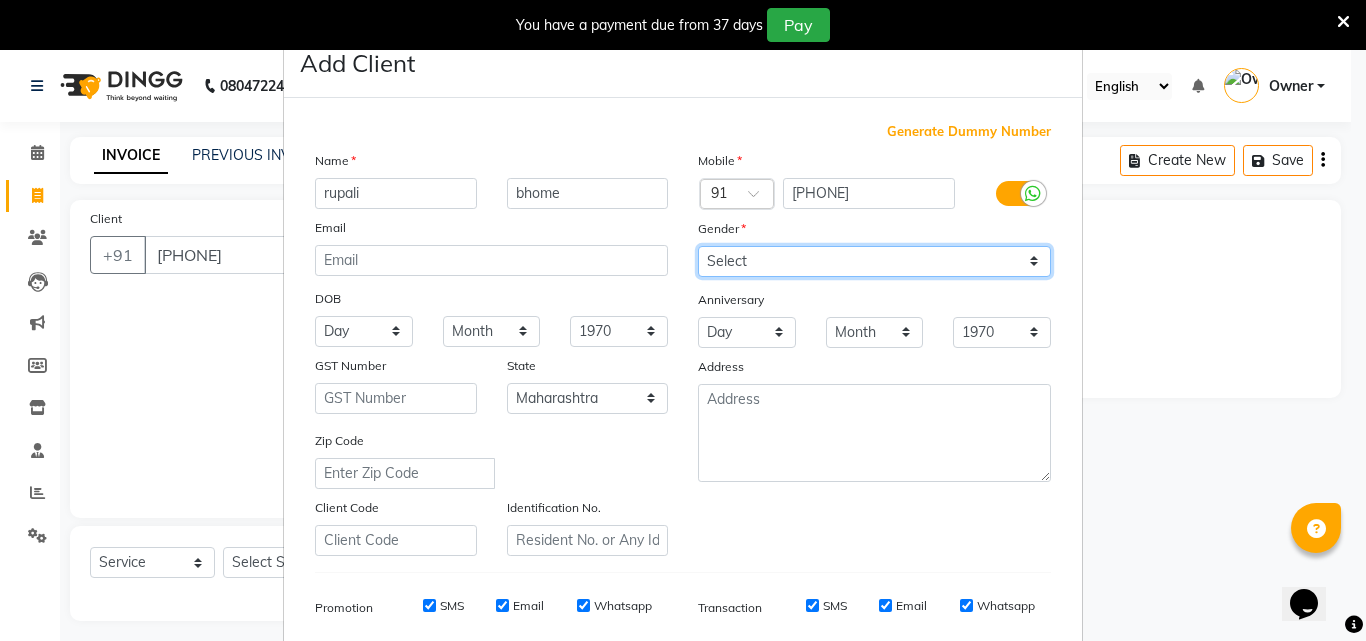 select on "female" 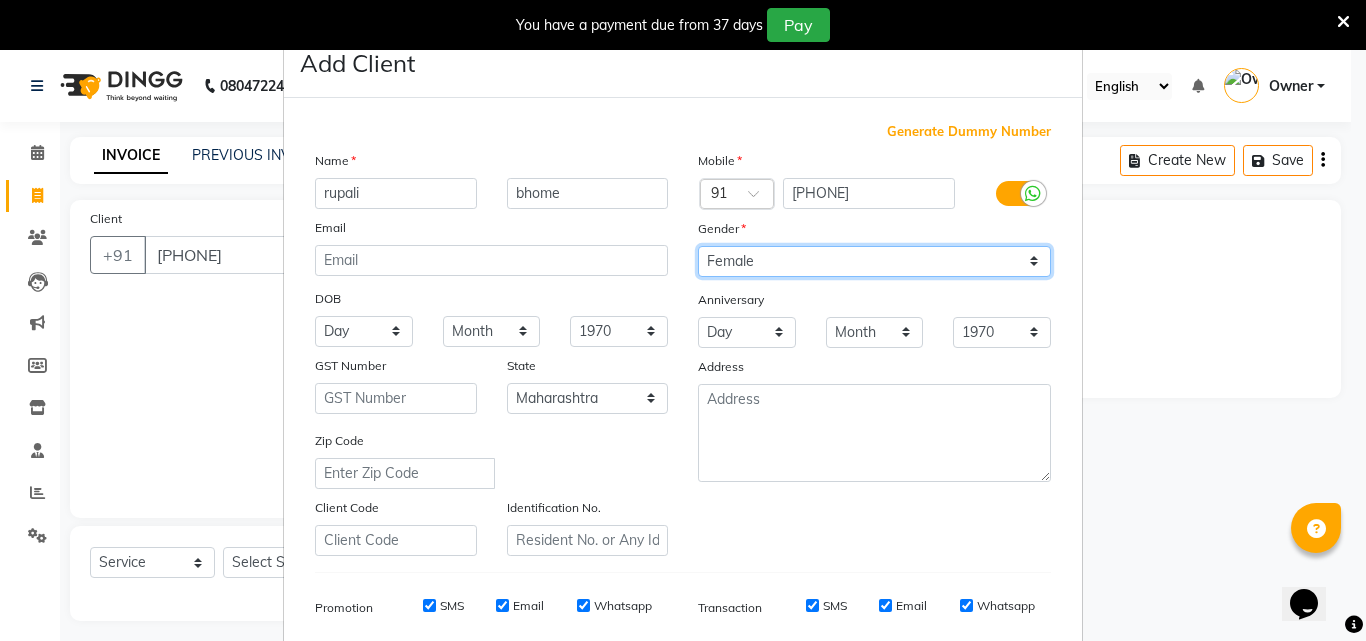 click on "Select Male Female Other Prefer Not To Say" at bounding box center (874, 261) 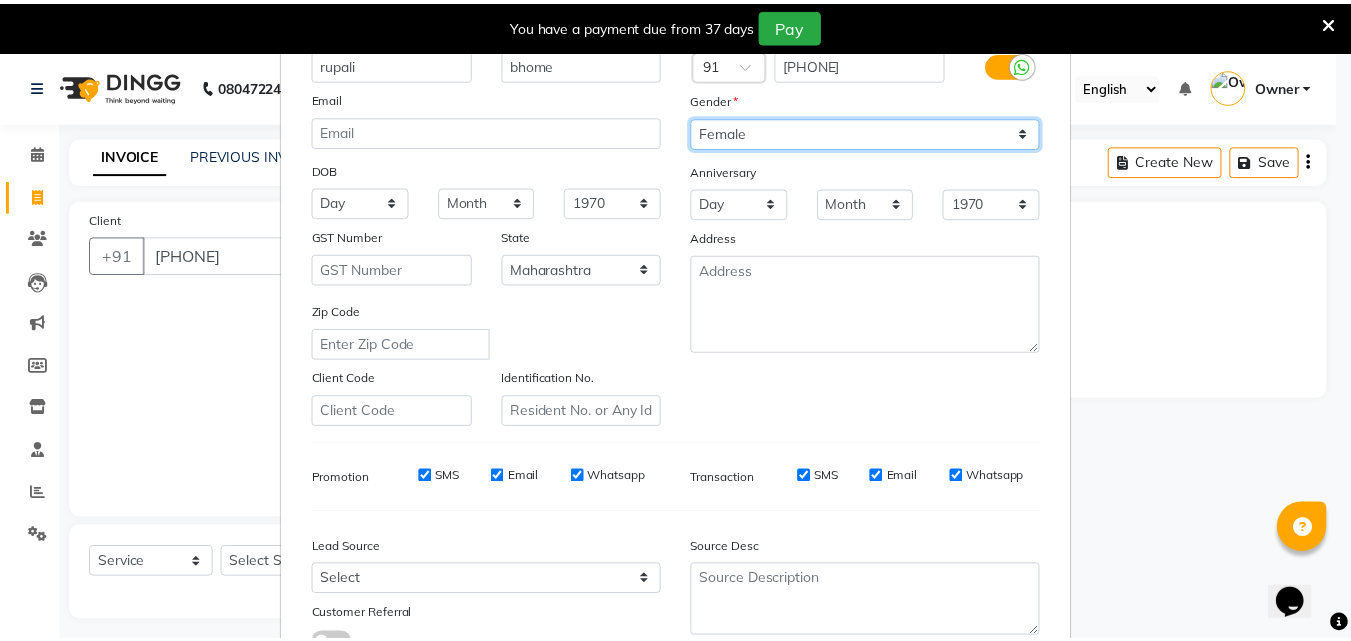 scroll, scrollTop: 282, scrollLeft: 0, axis: vertical 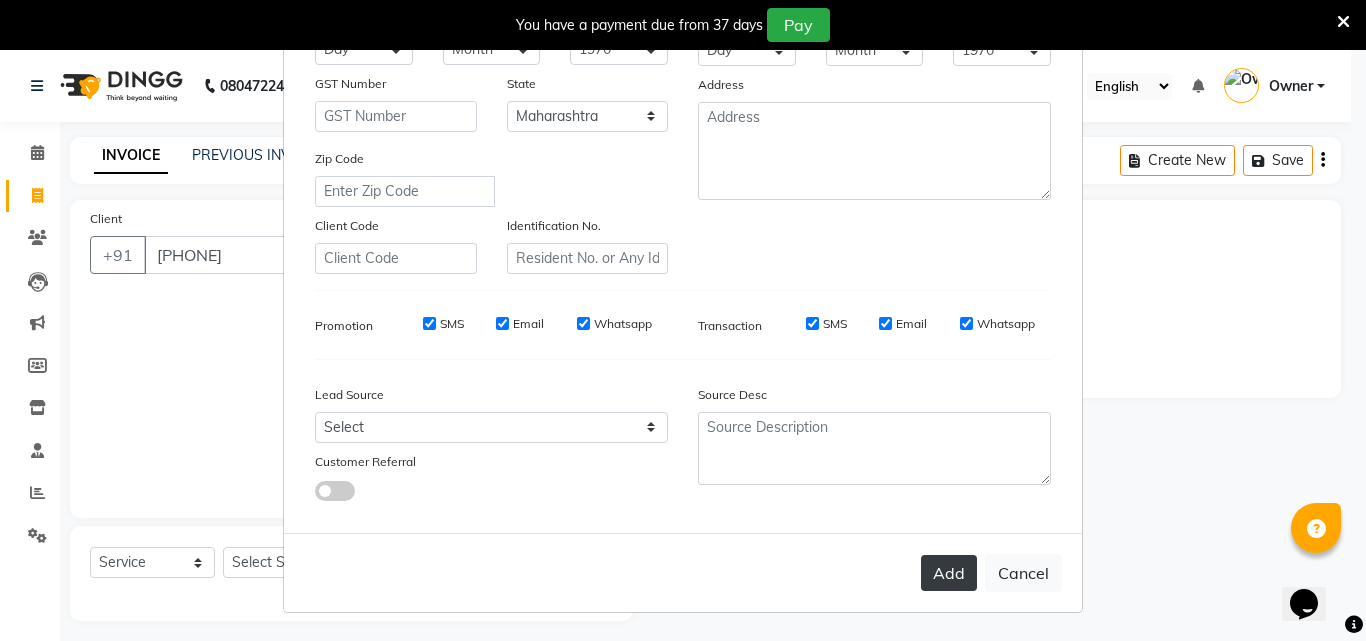 click on "Add" at bounding box center [949, 573] 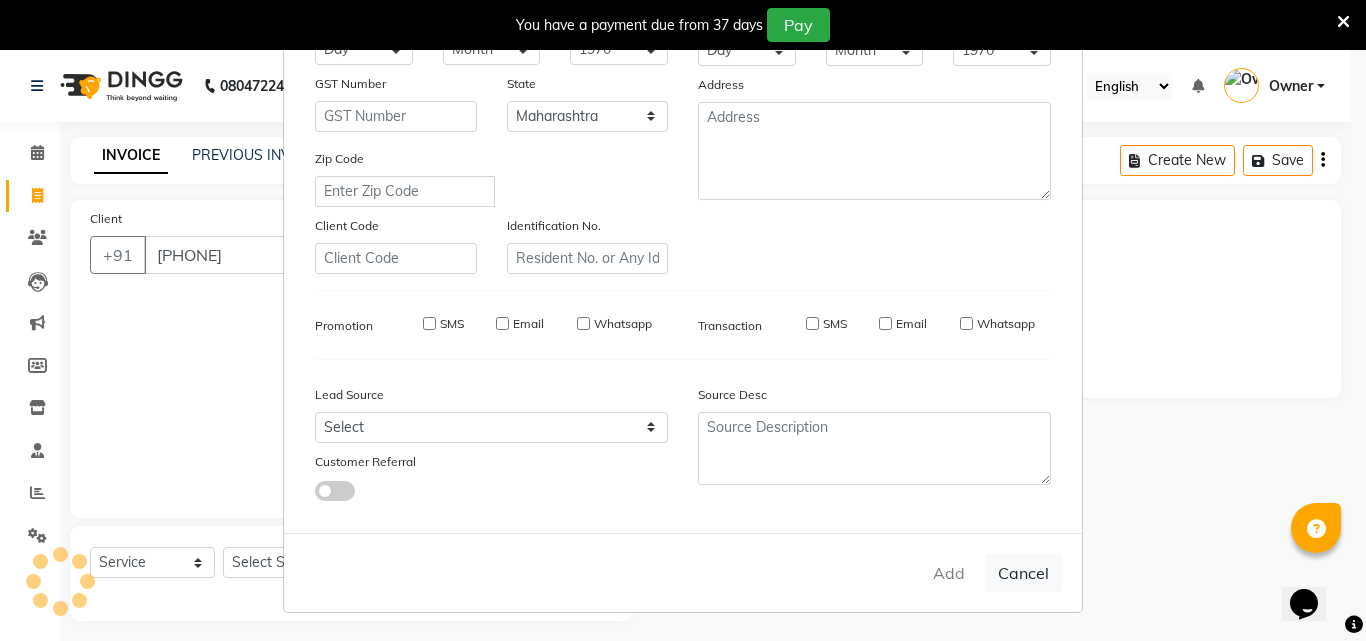 type 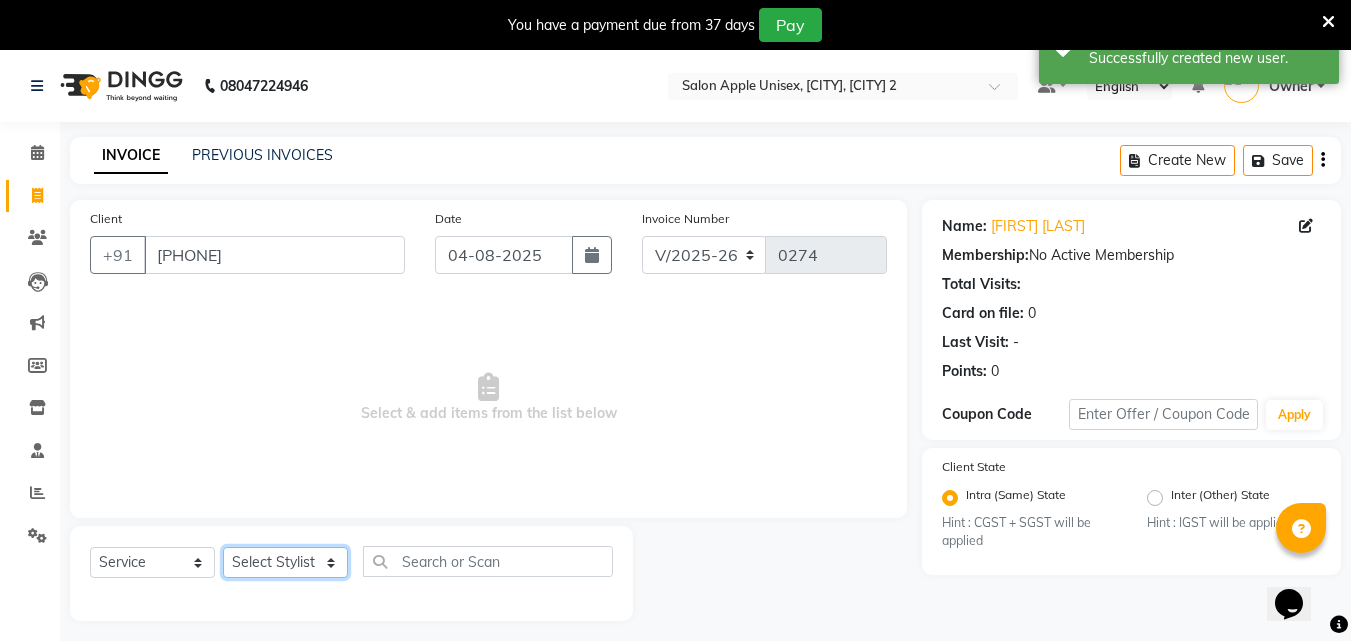 drag, startPoint x: 266, startPoint y: 567, endPoint x: 266, endPoint y: 549, distance: 18 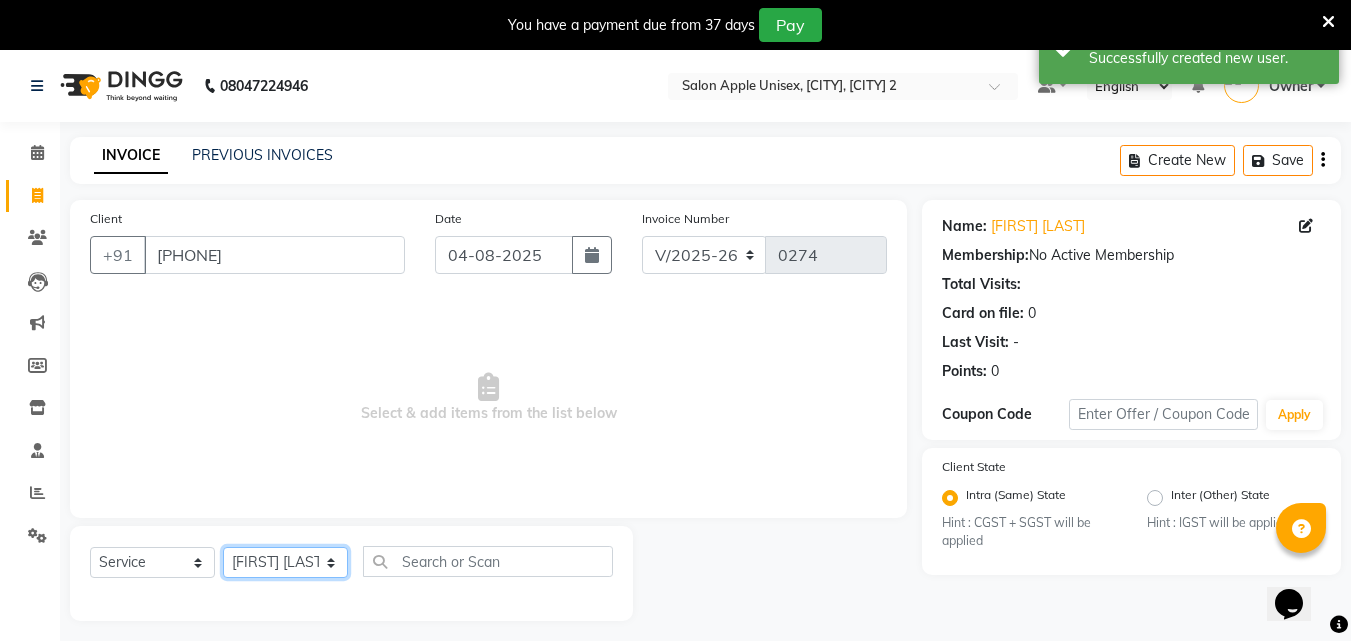 click on "Select Stylist [FIRST] [LAST] [FIRST] [LAST] [FIRST] [LAST] [FIRST] [LAST]" 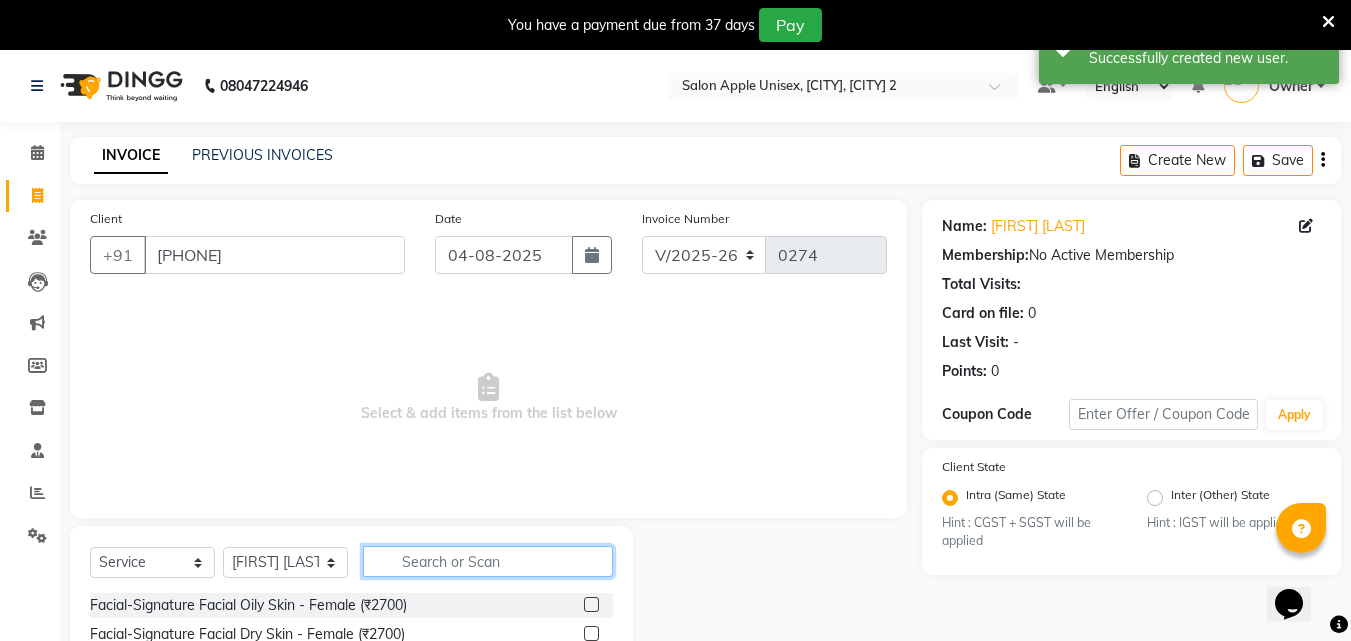 click 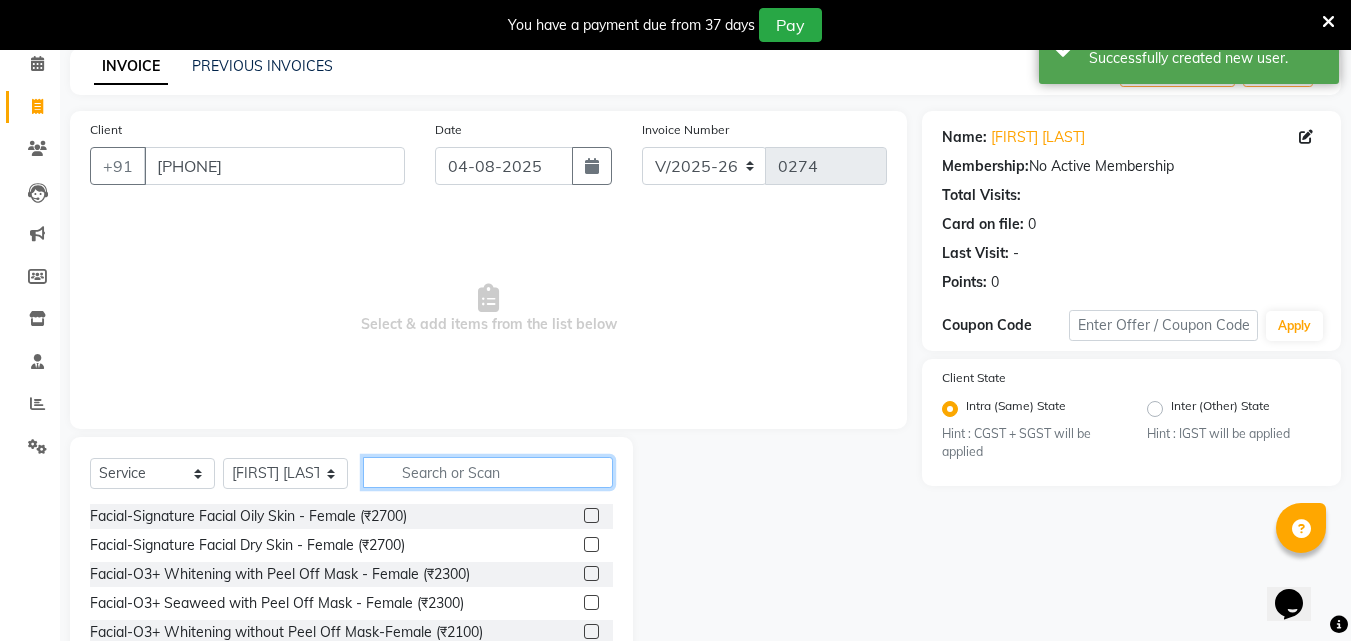scroll, scrollTop: 210, scrollLeft: 0, axis: vertical 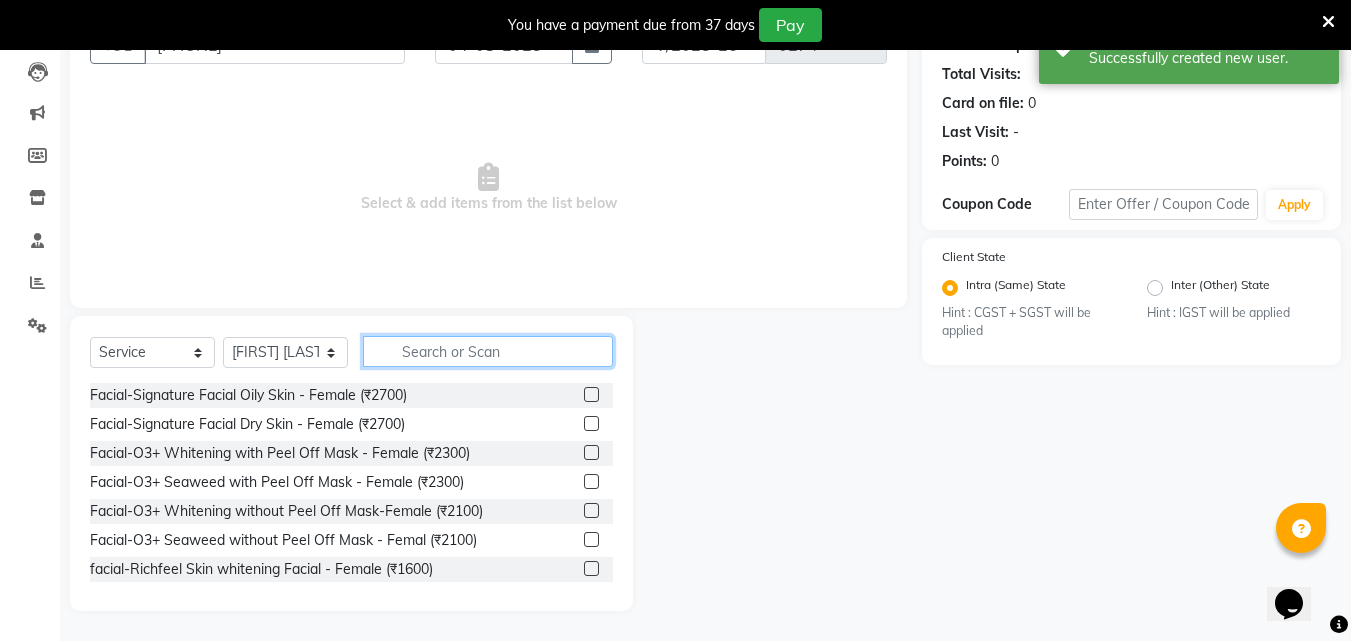 click 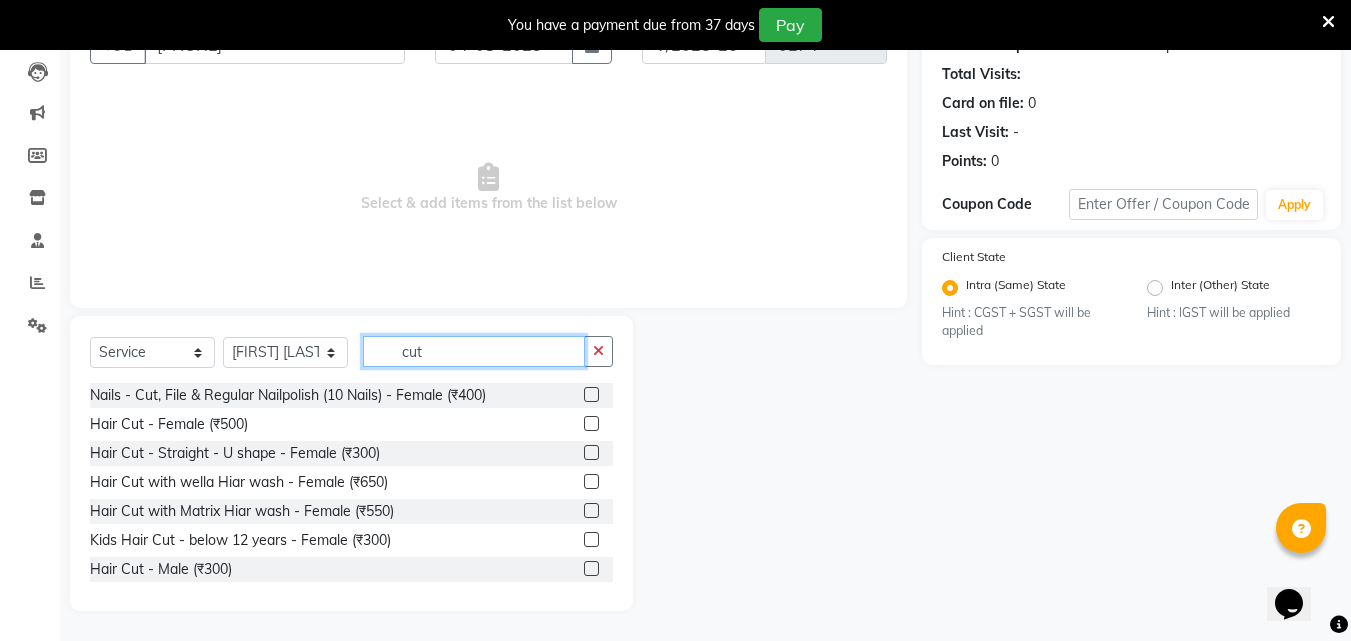 type on "cut" 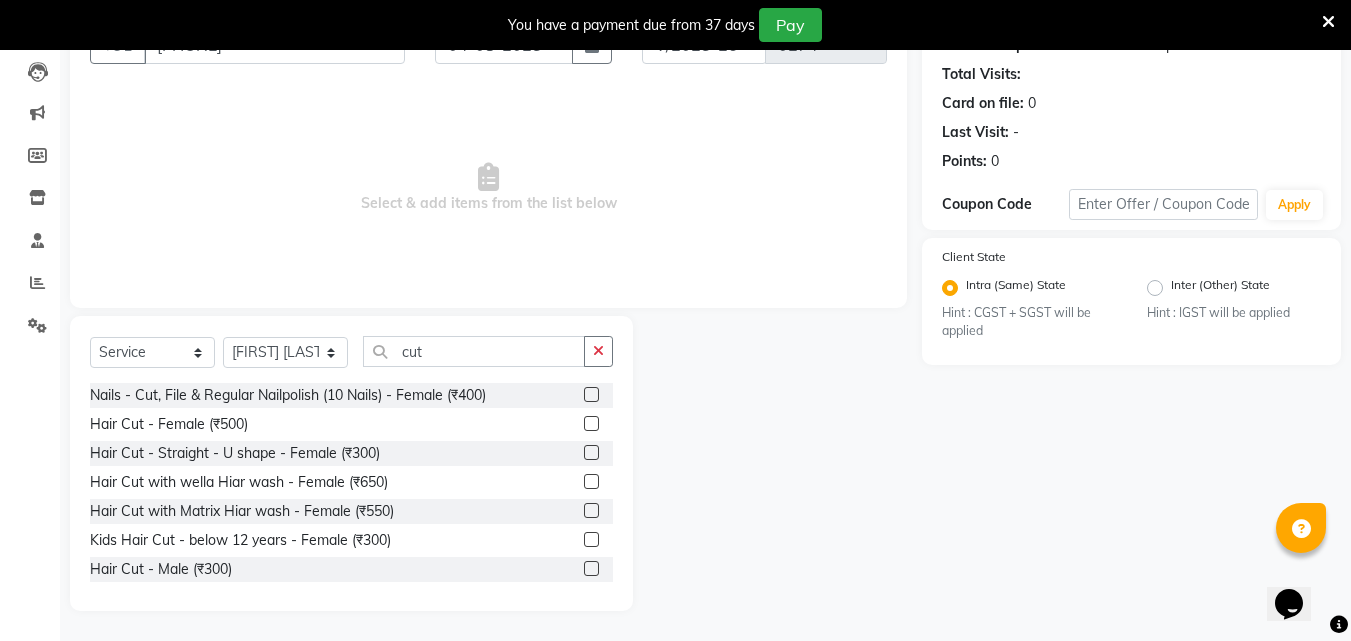click 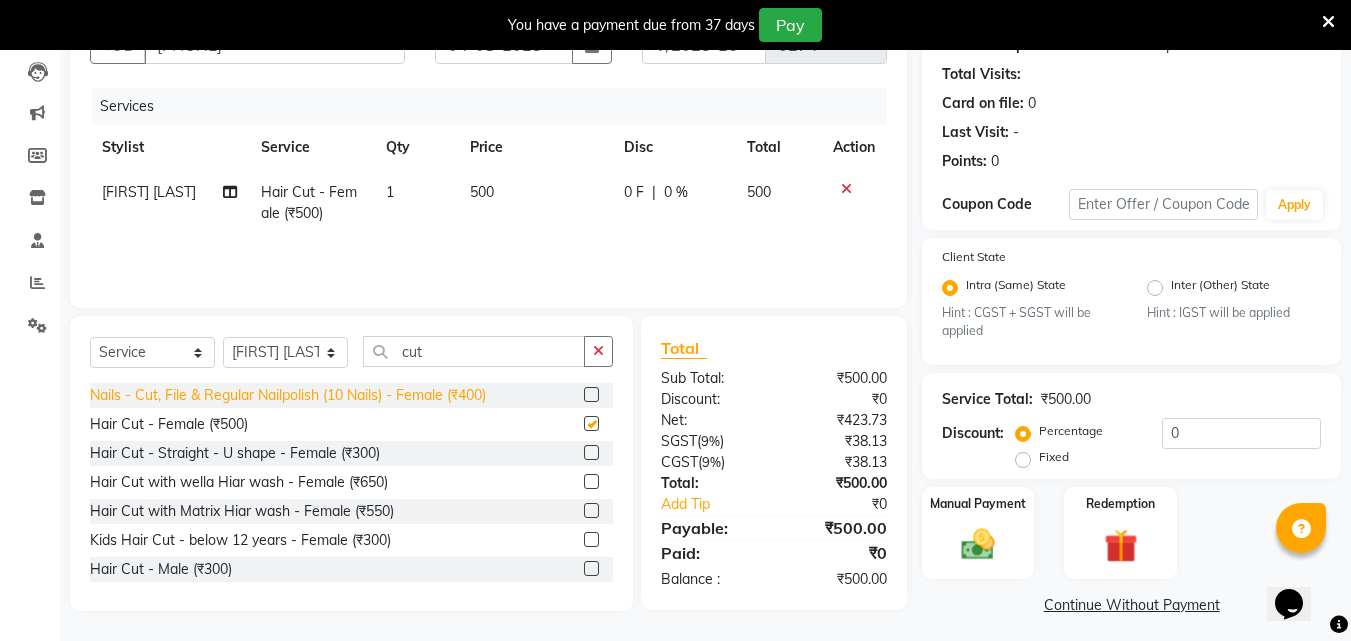 checkbox on "false" 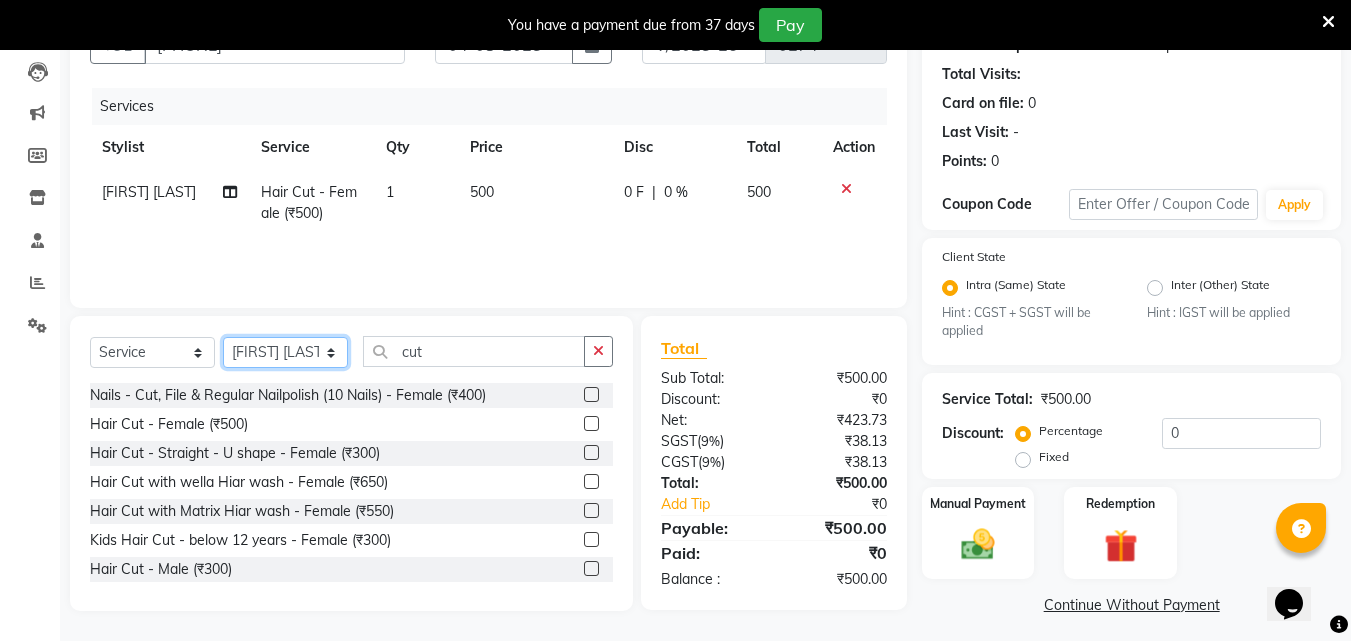 click on "Select Stylist [FIRST] [LAST] [FIRST] [LAST] [FIRST] [LAST] [FIRST] [LAST]" 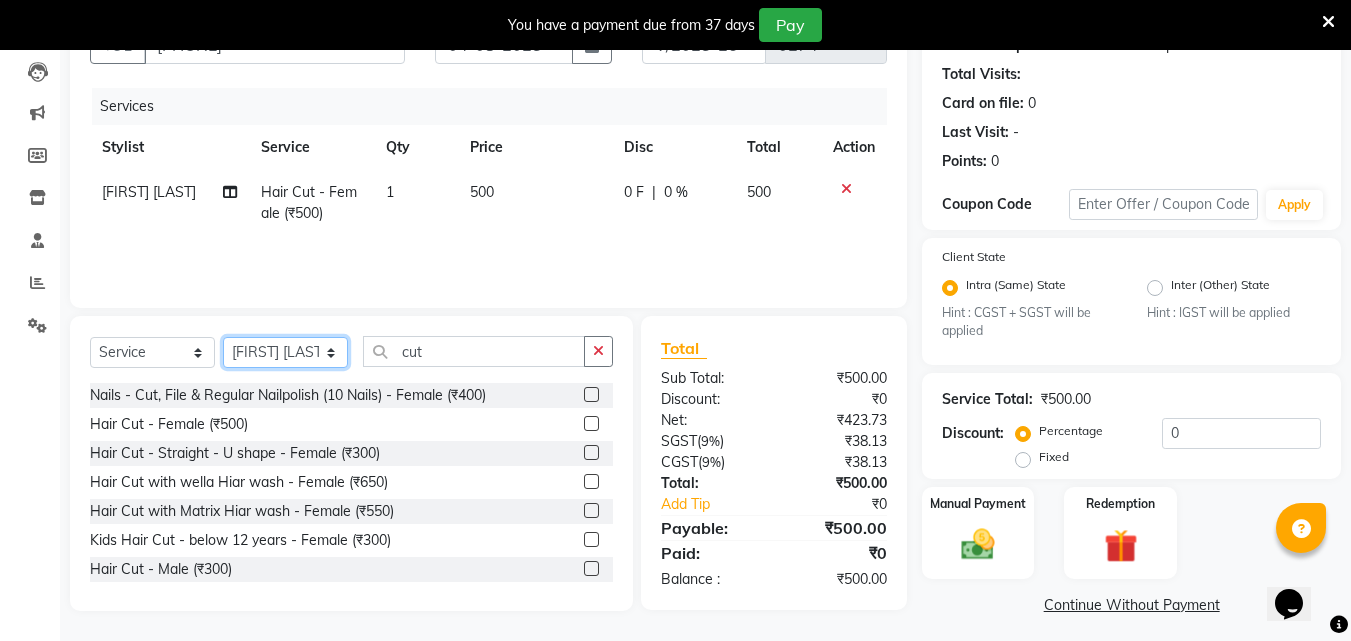 select on "31208" 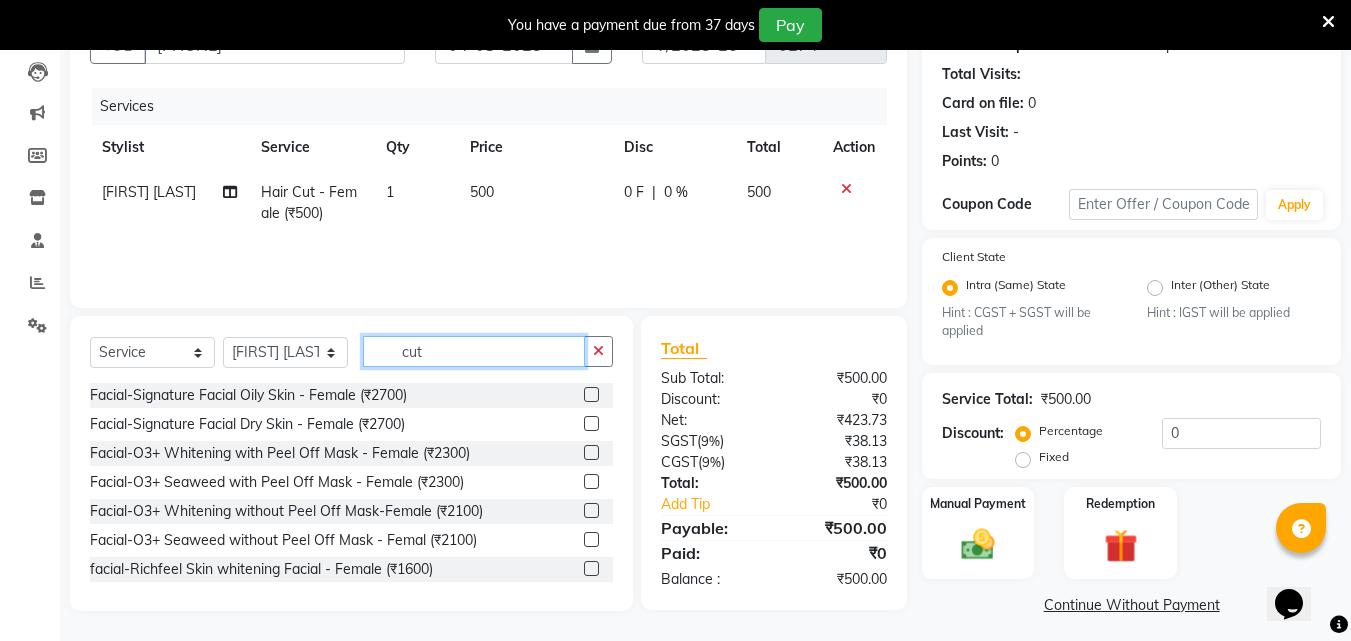 click on "cut" 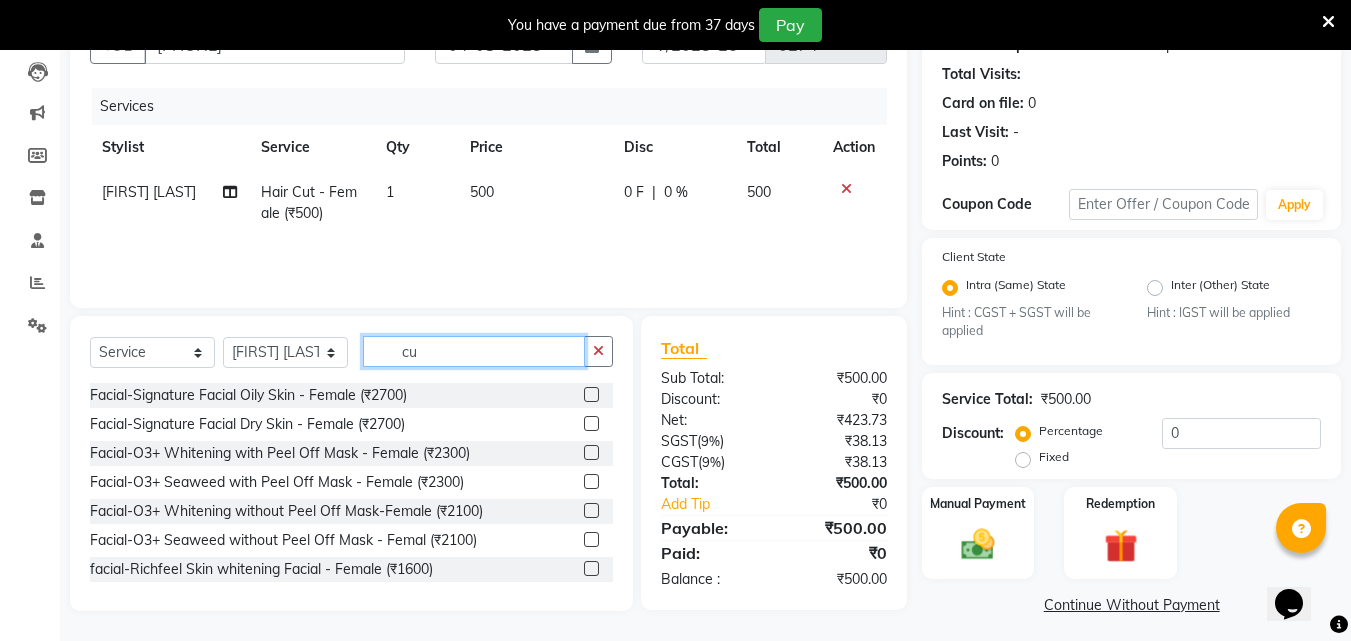 type on "c" 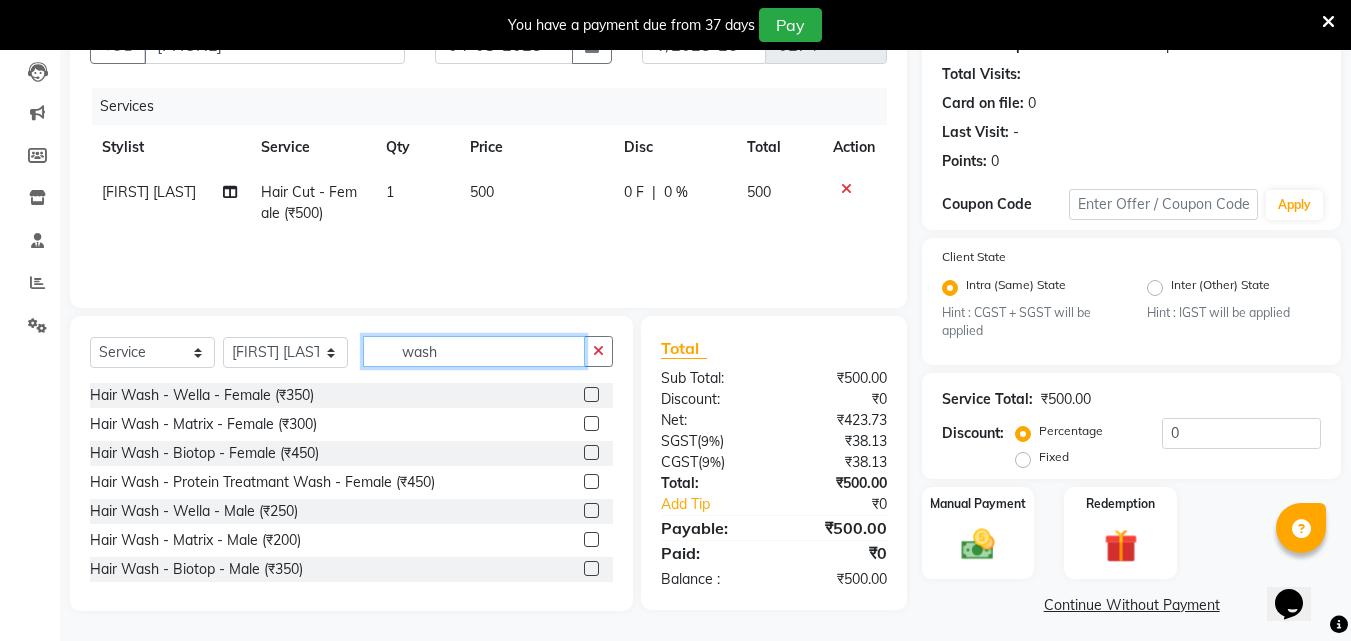 type on "wash" 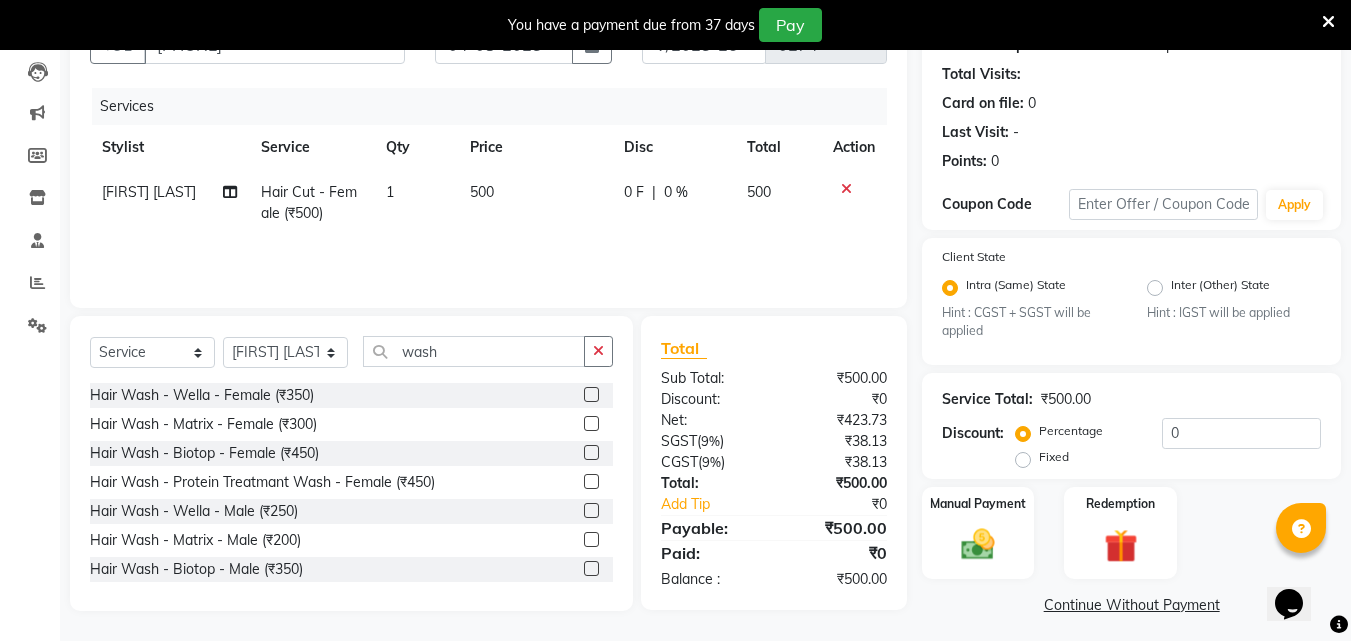 click 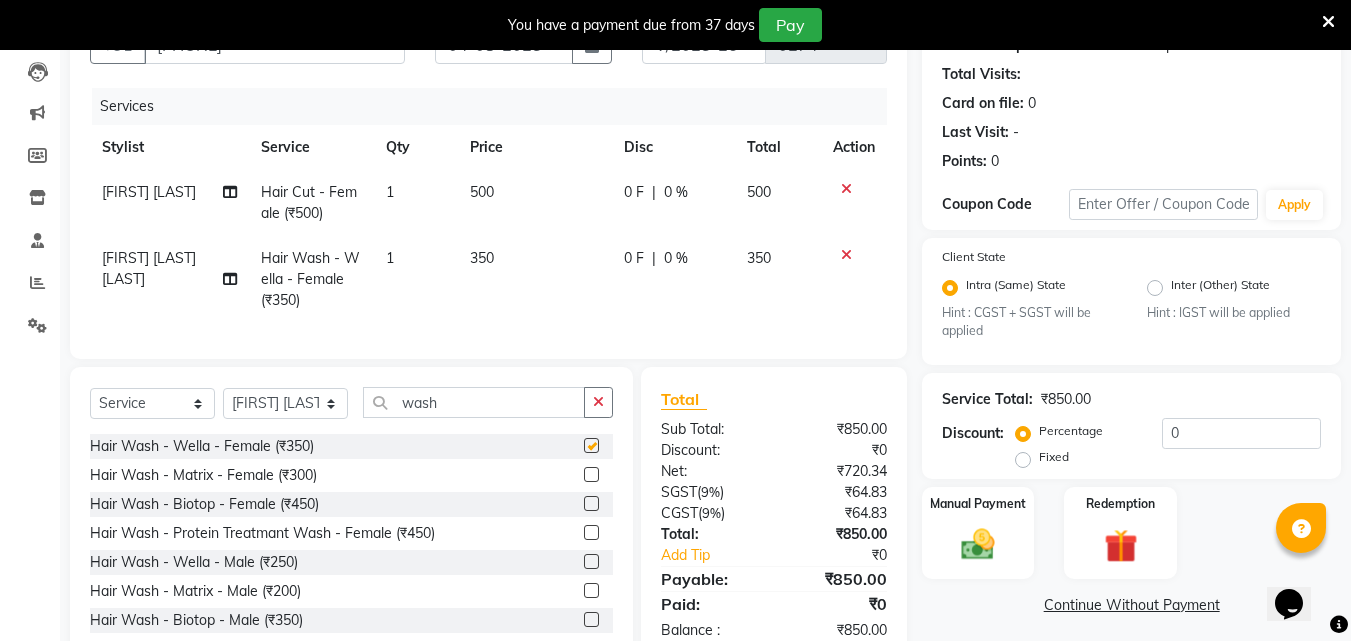checkbox on "false" 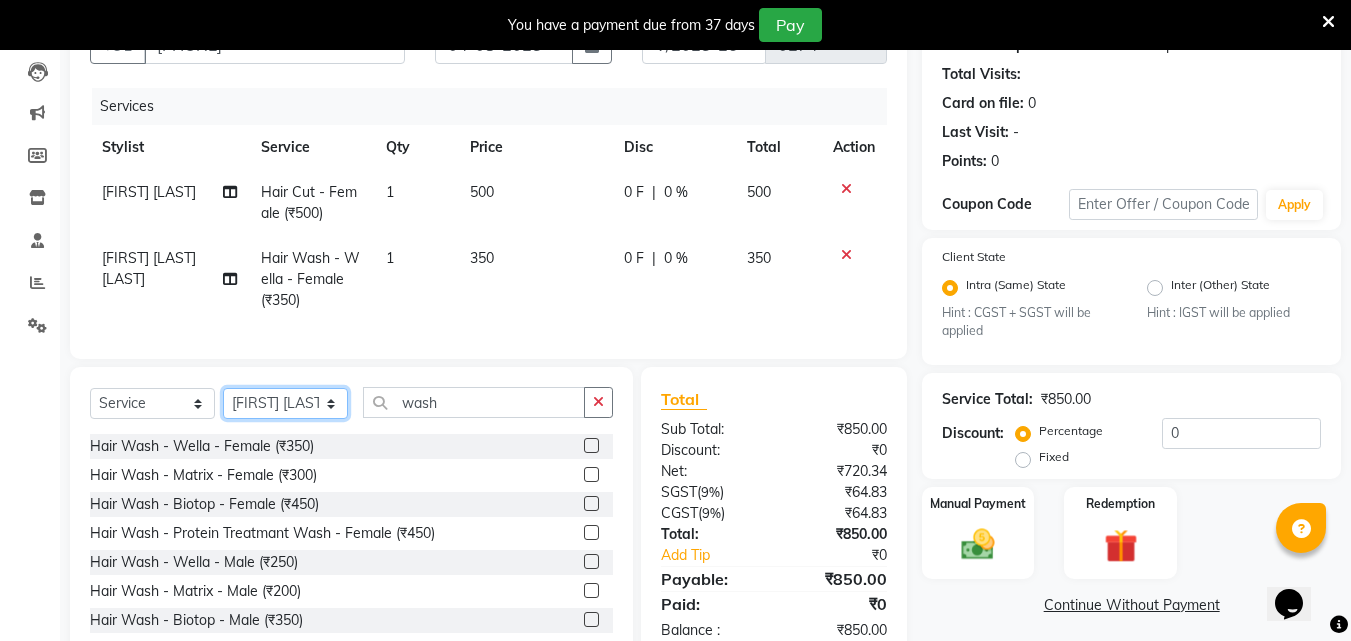 click on "Select Stylist [FIRST] [LAST] [FIRST] [LAST] [FIRST] [LAST] [FIRST] [LAST]" 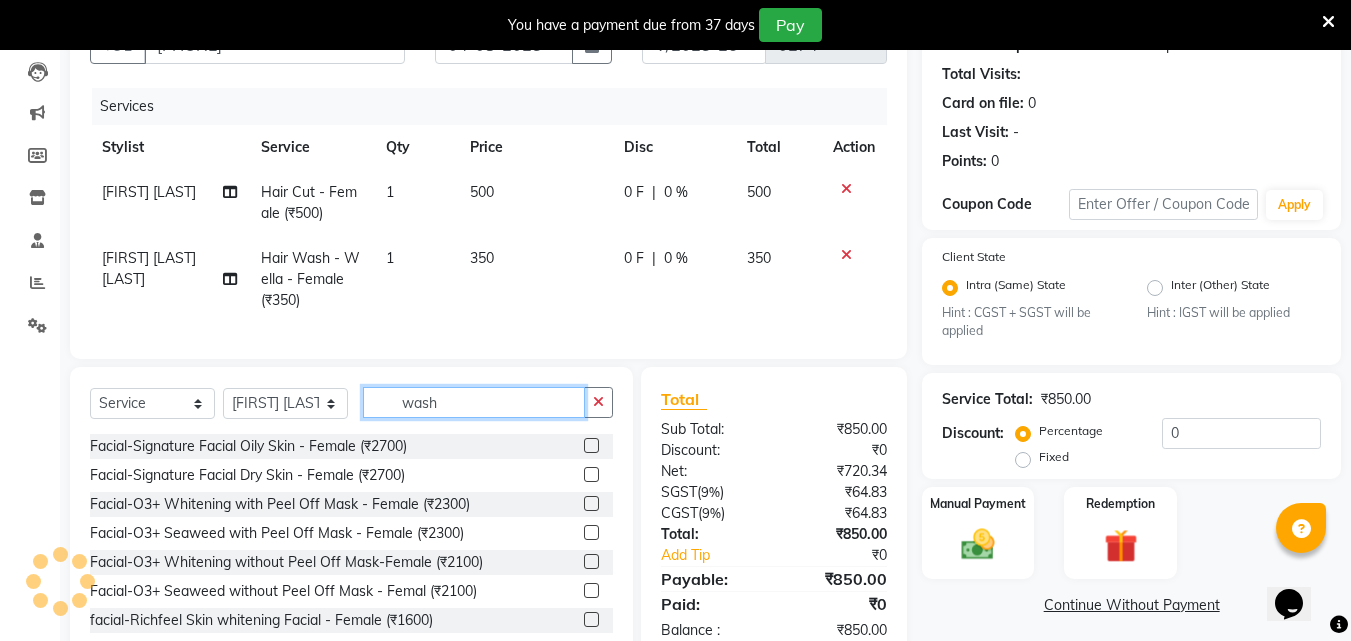 drag, startPoint x: 466, startPoint y: 410, endPoint x: 482, endPoint y: 403, distance: 17.464249 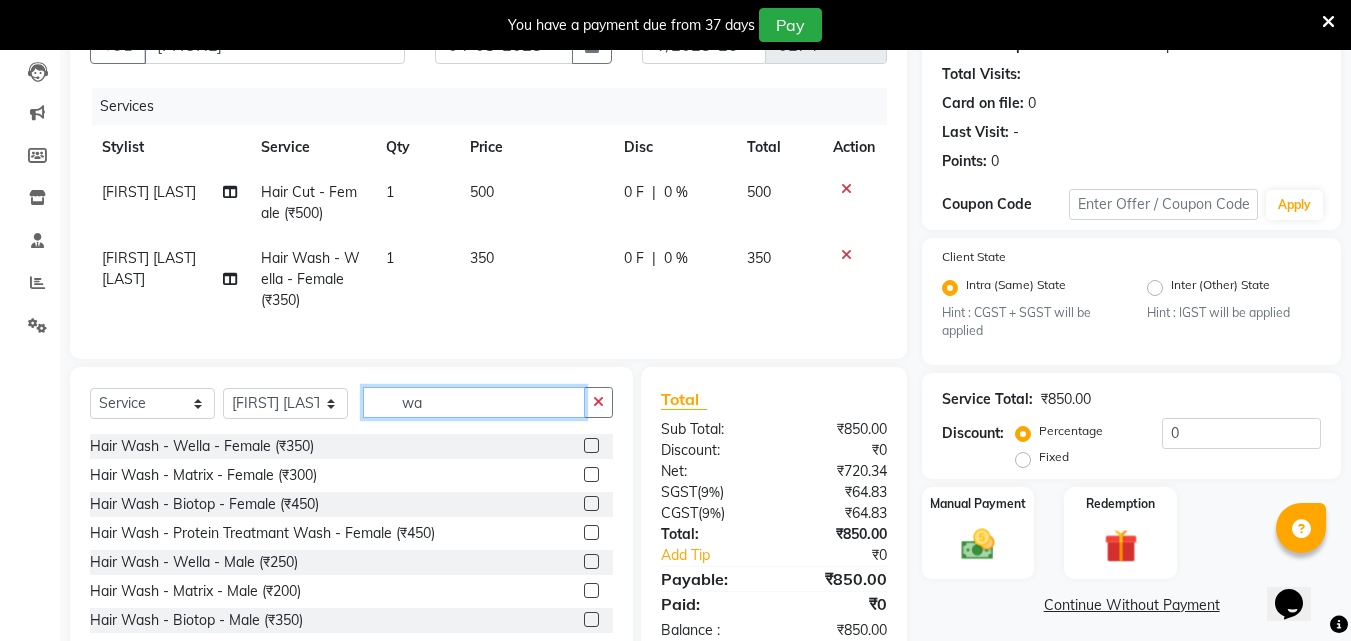 type on "w" 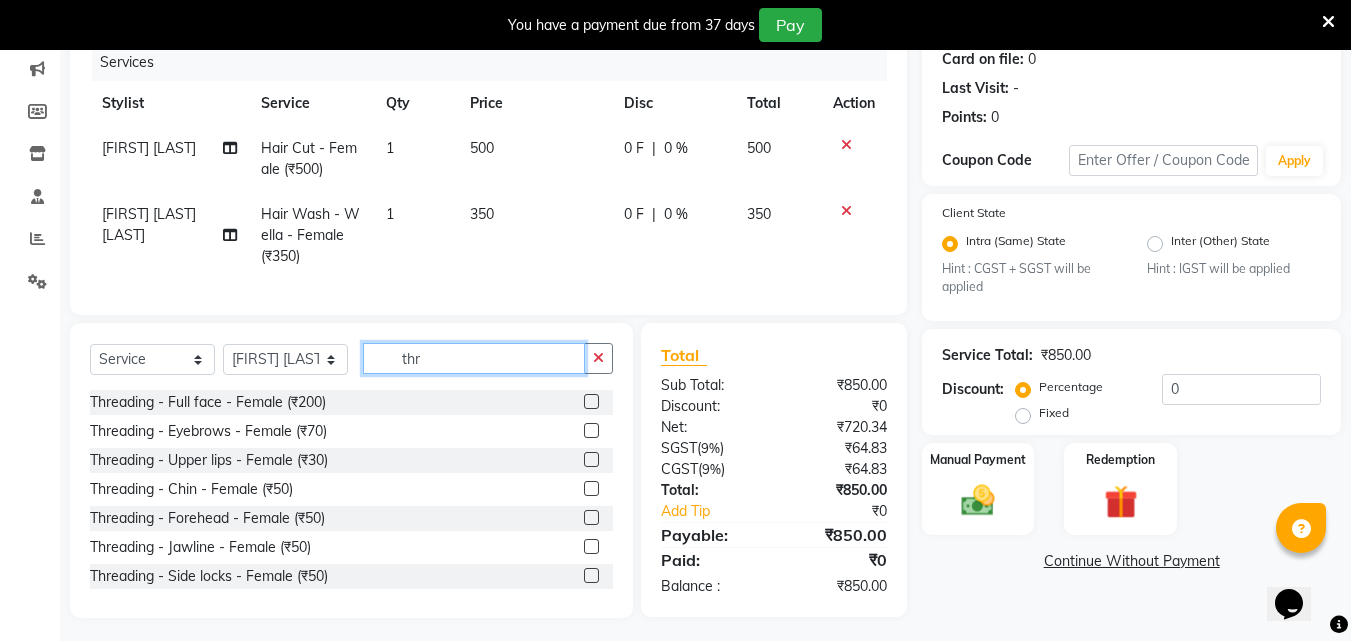 scroll, scrollTop: 276, scrollLeft: 0, axis: vertical 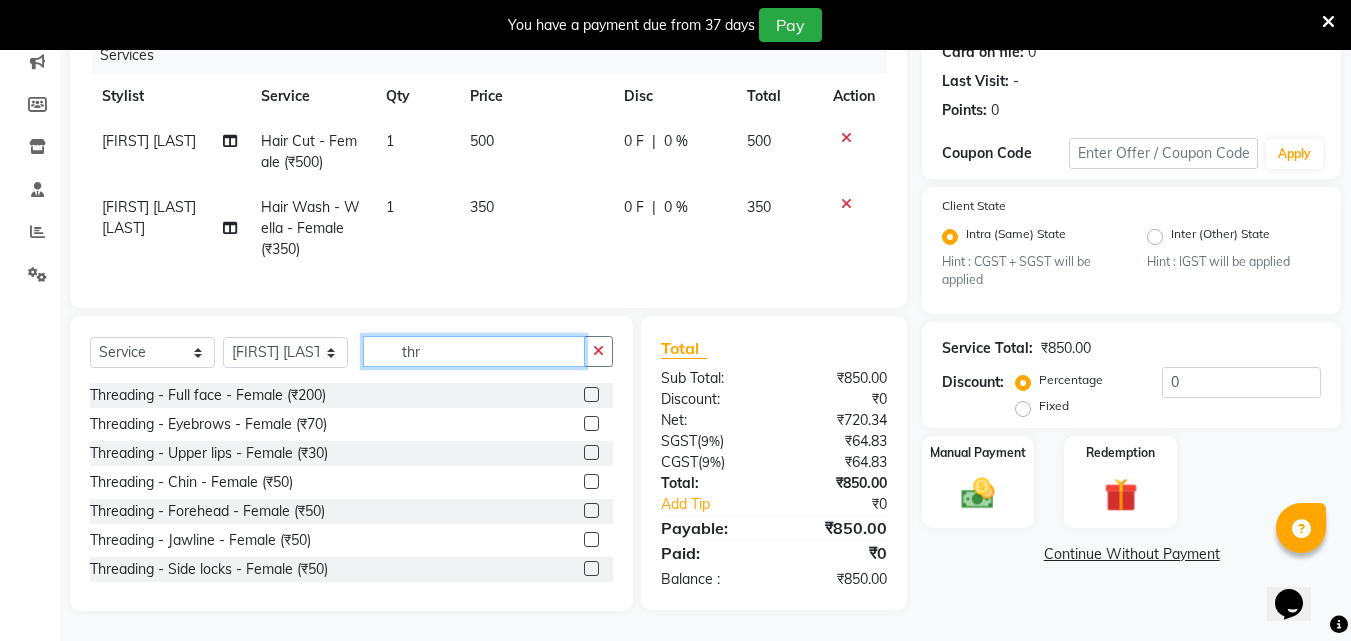 type on "thr" 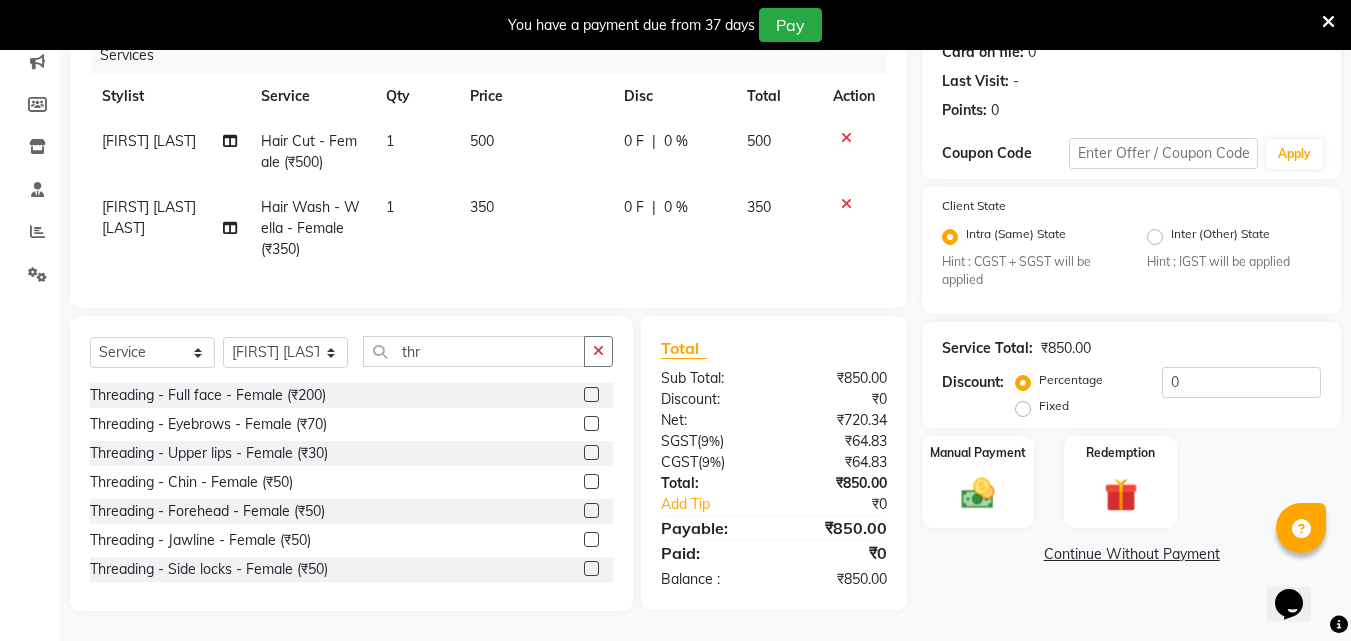 click 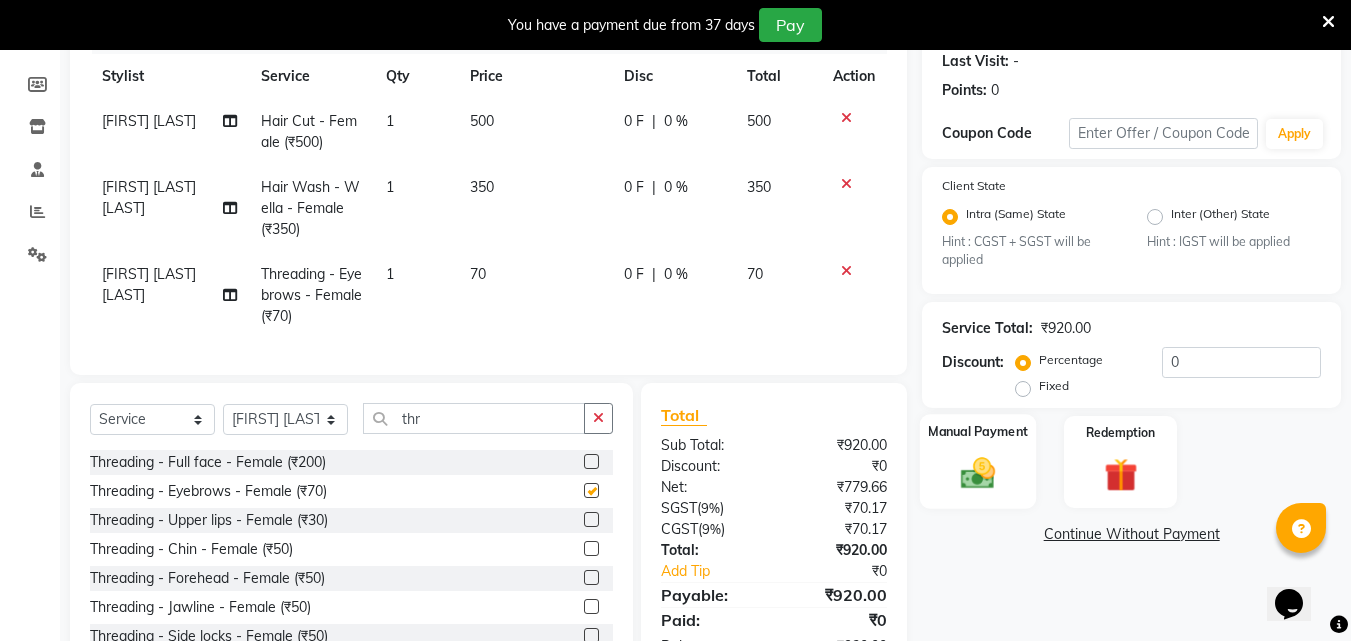 scroll, scrollTop: 363, scrollLeft: 0, axis: vertical 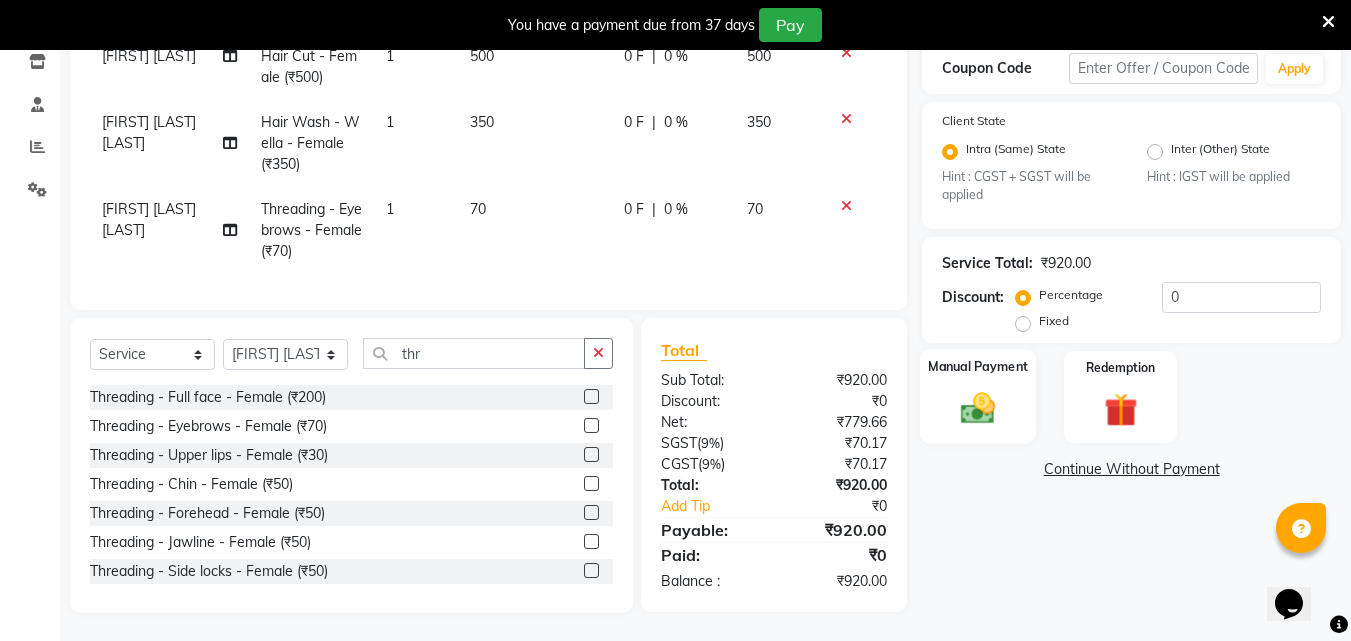 checkbox on "false" 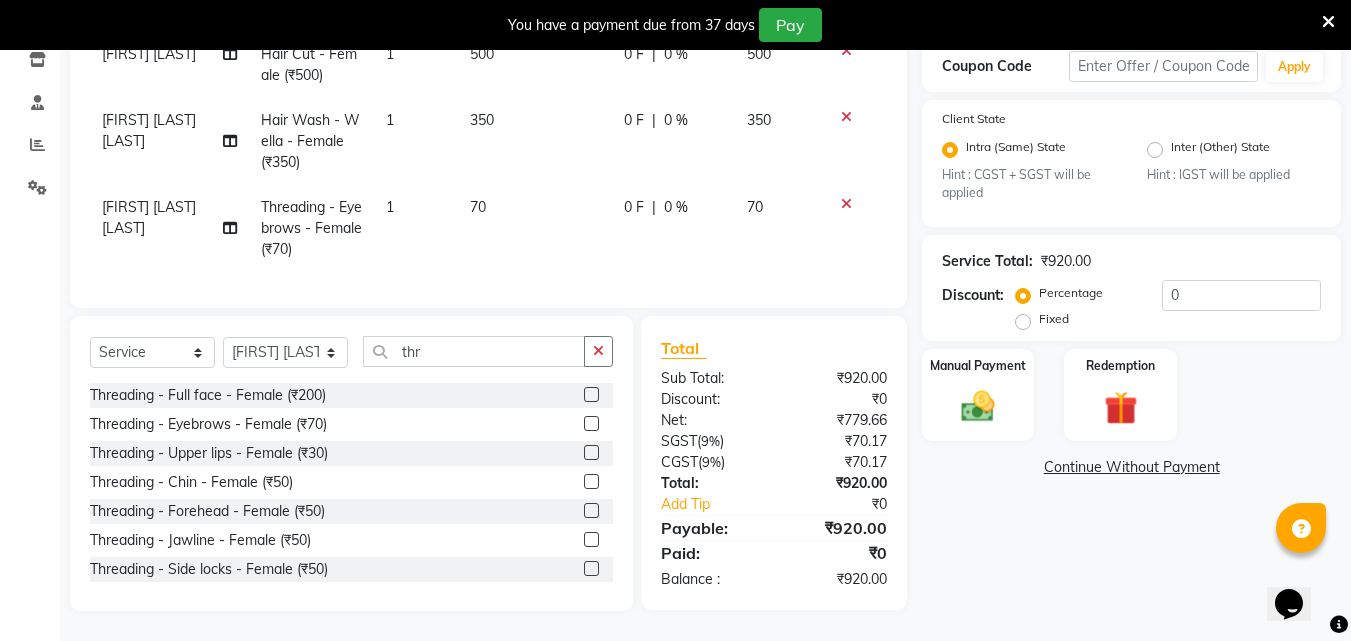 click 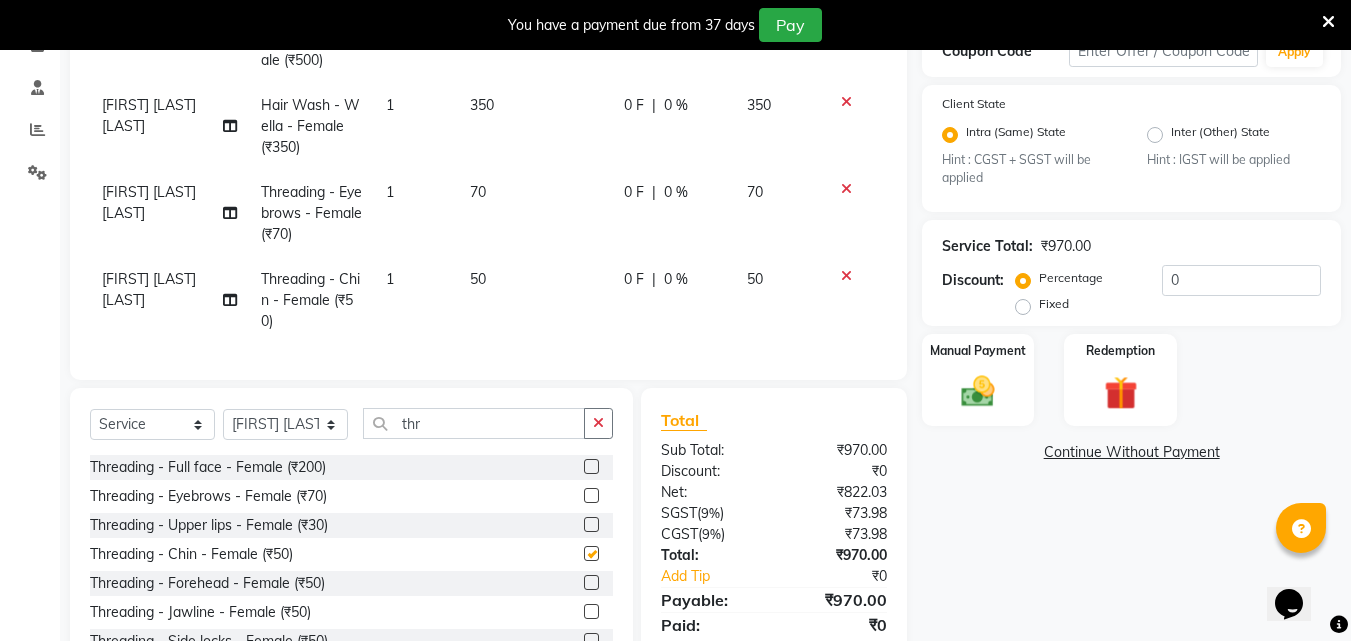 checkbox on "false" 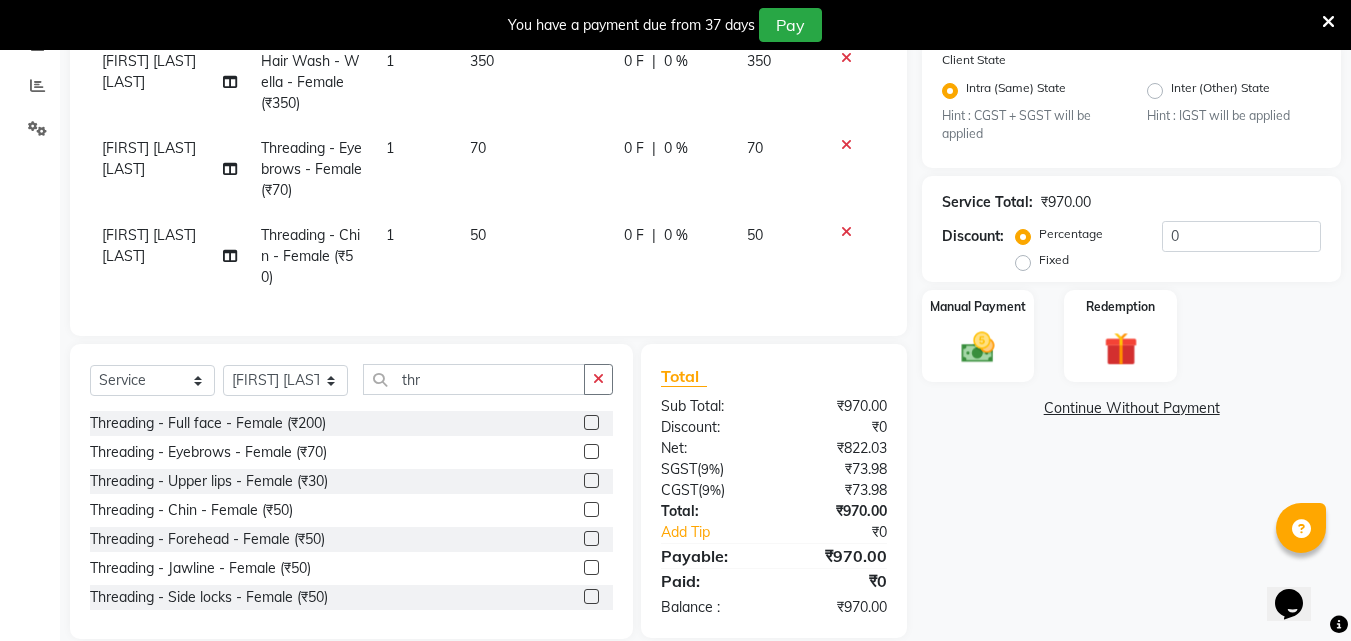 scroll, scrollTop: 450, scrollLeft: 0, axis: vertical 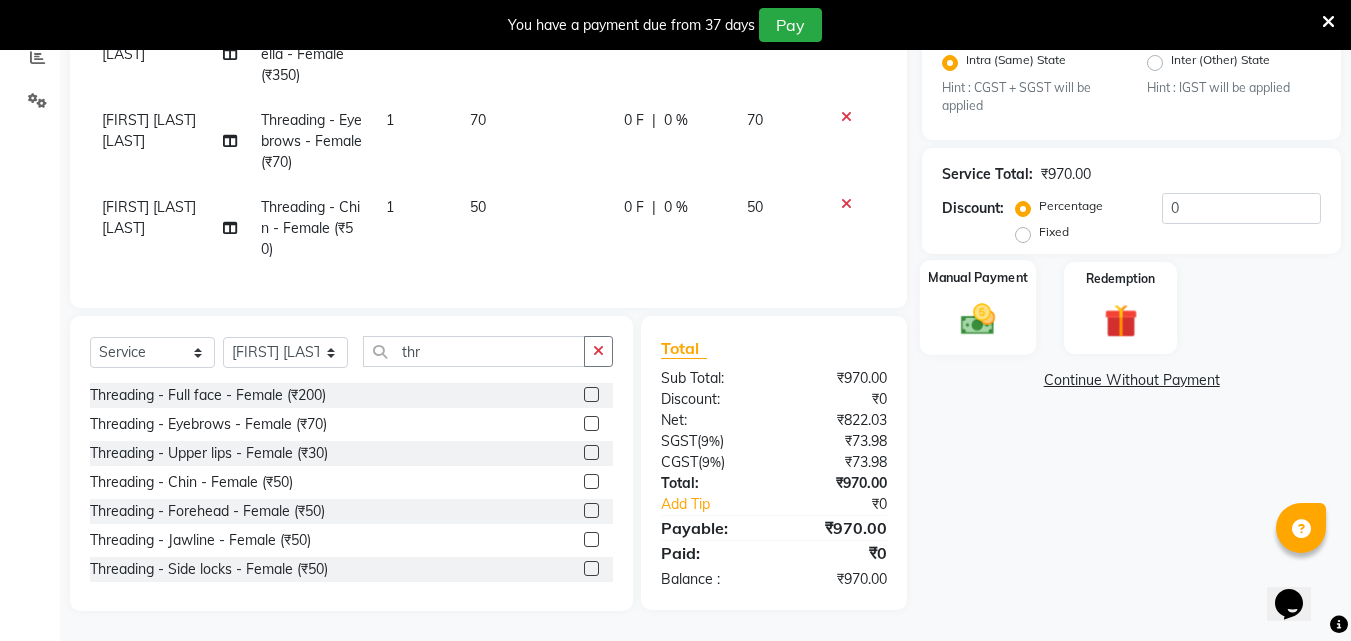 click 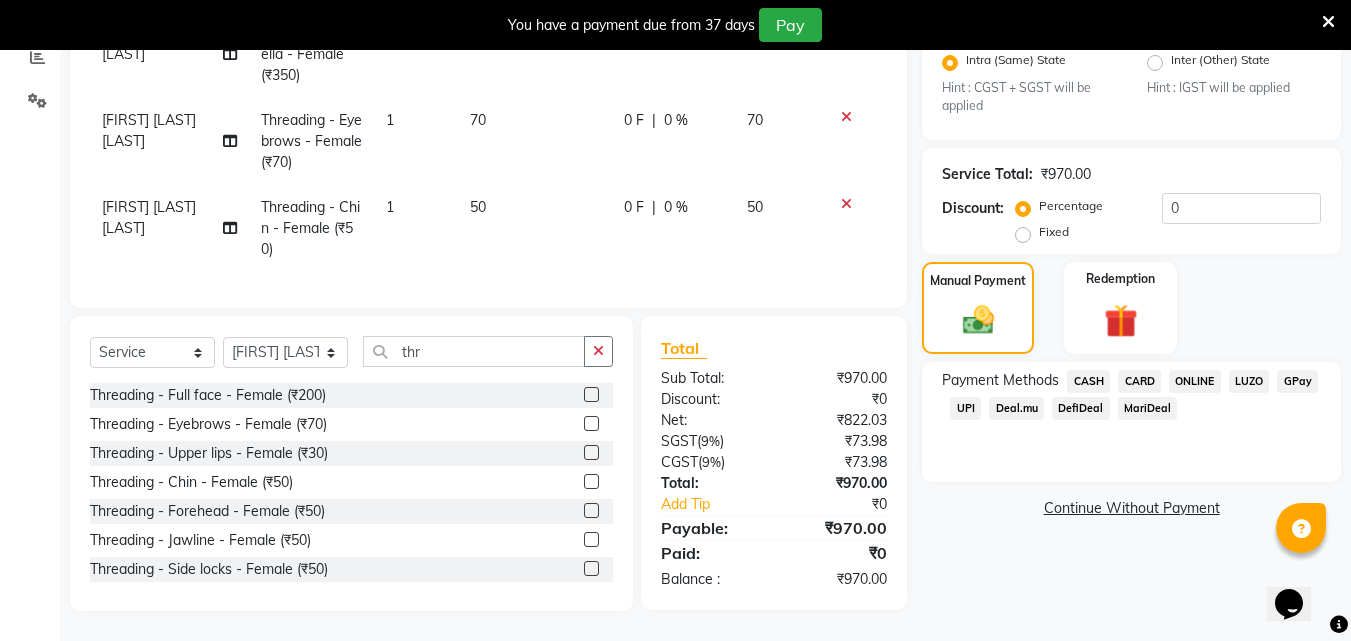 click on "ONLINE" 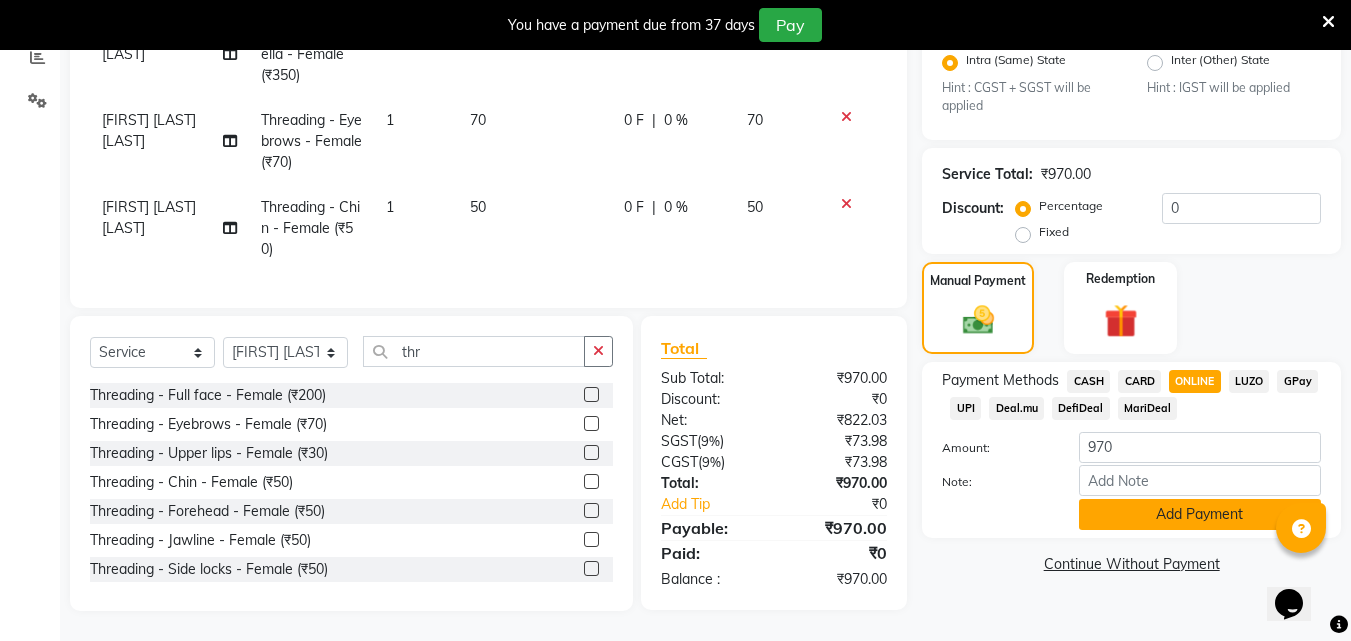 click on "Add Payment" 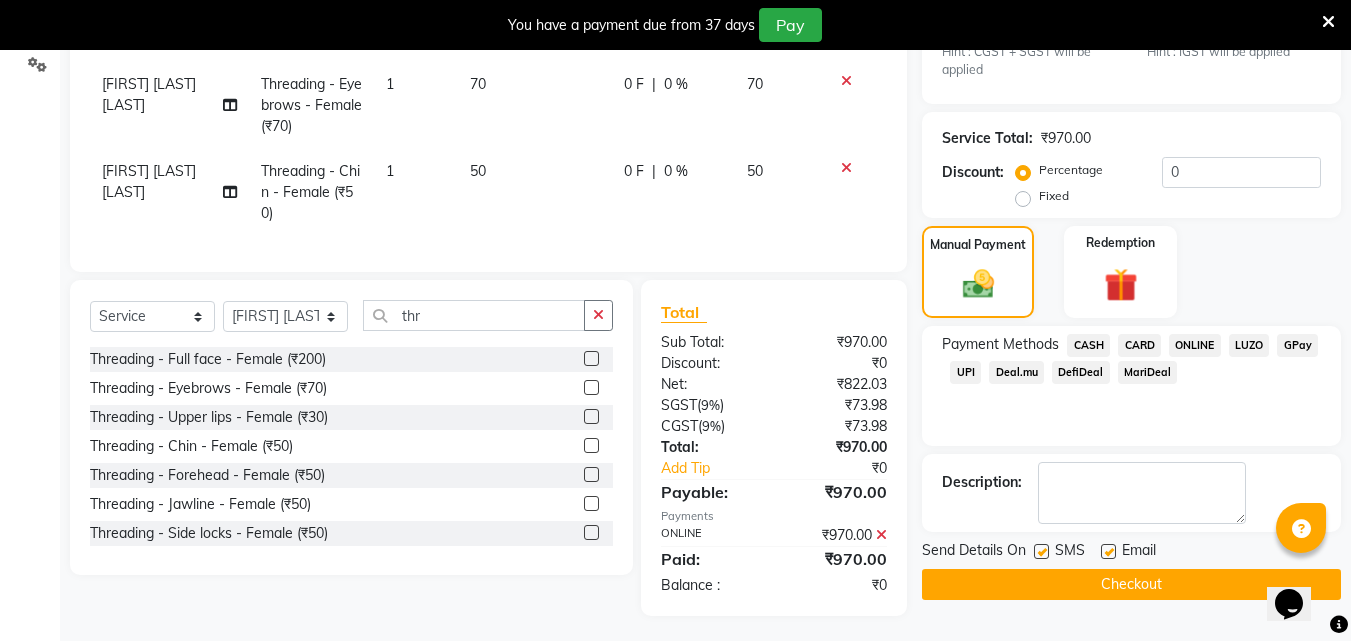scroll, scrollTop: 491, scrollLeft: 0, axis: vertical 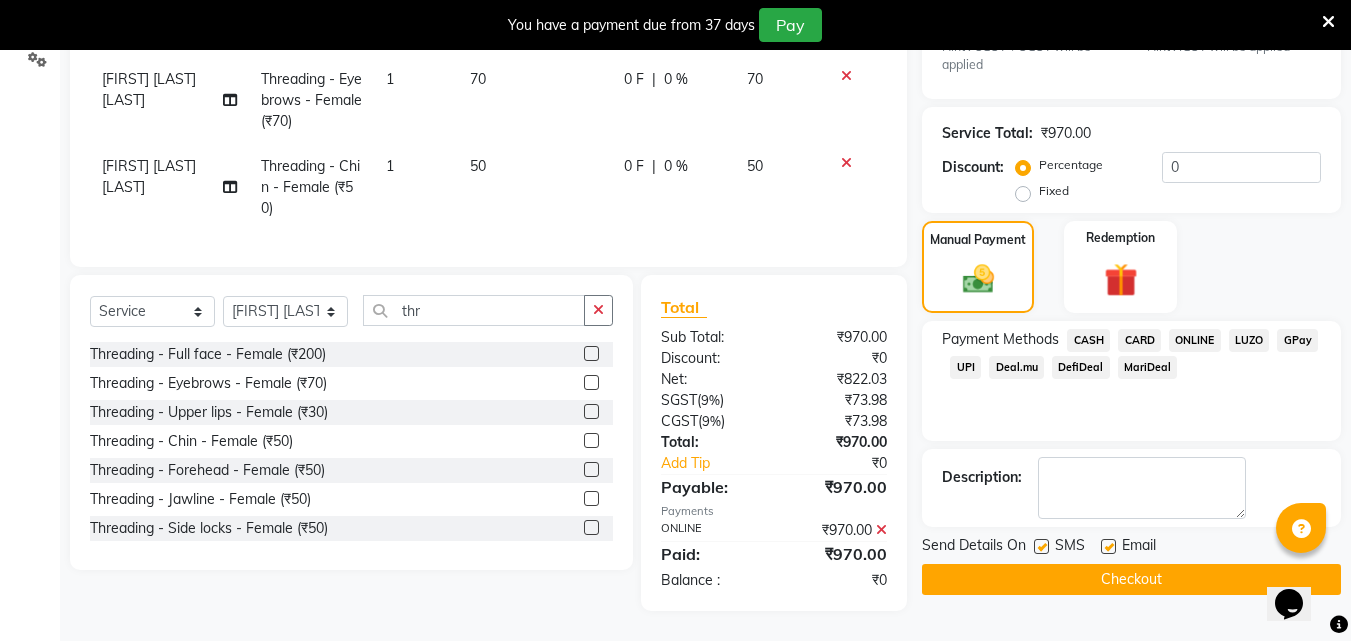 click on "Checkout" 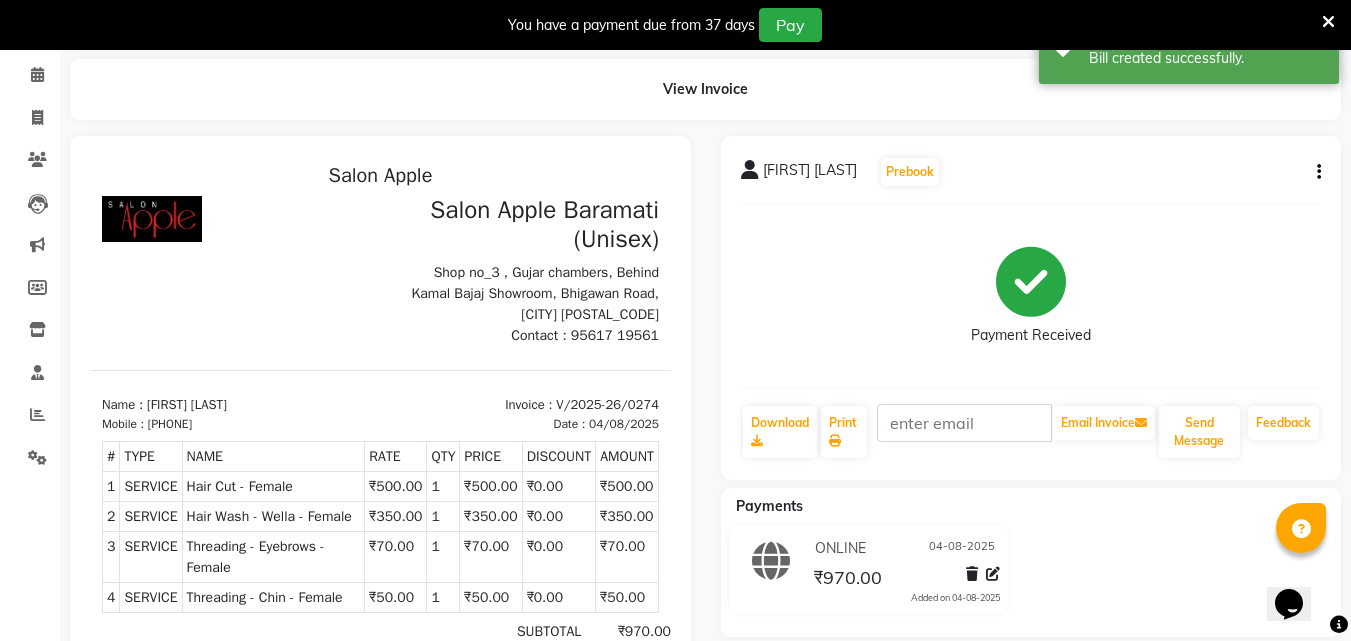 scroll, scrollTop: 0, scrollLeft: 0, axis: both 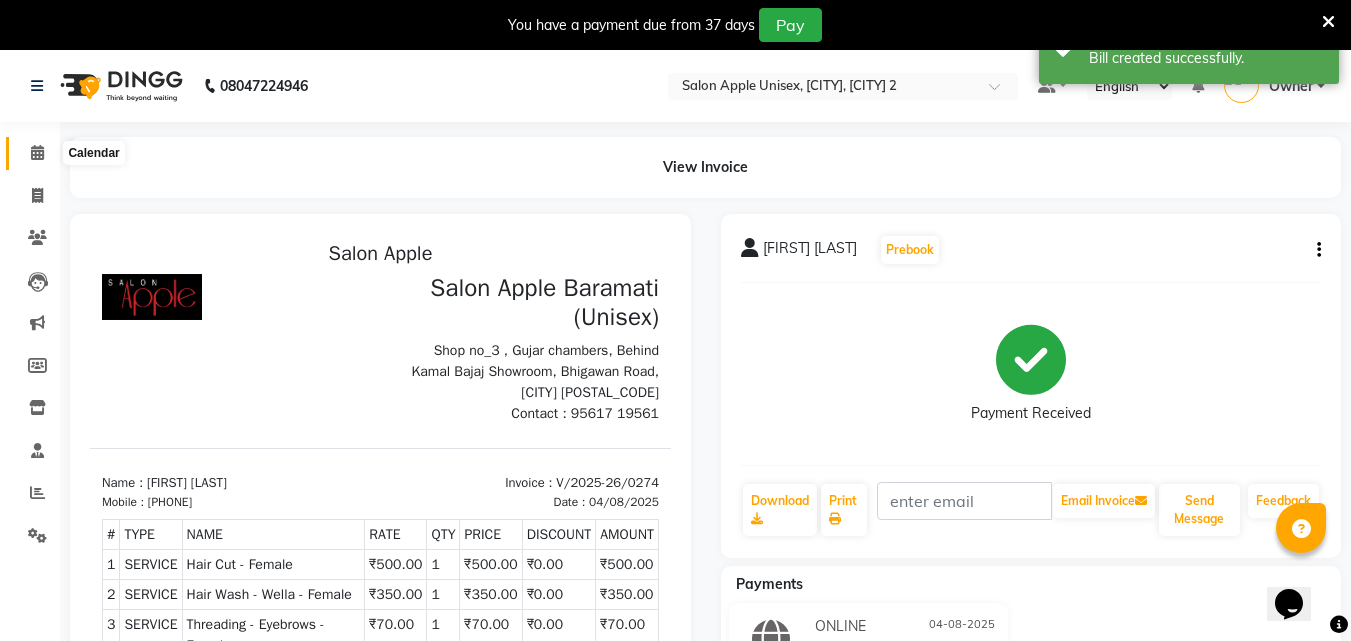 click 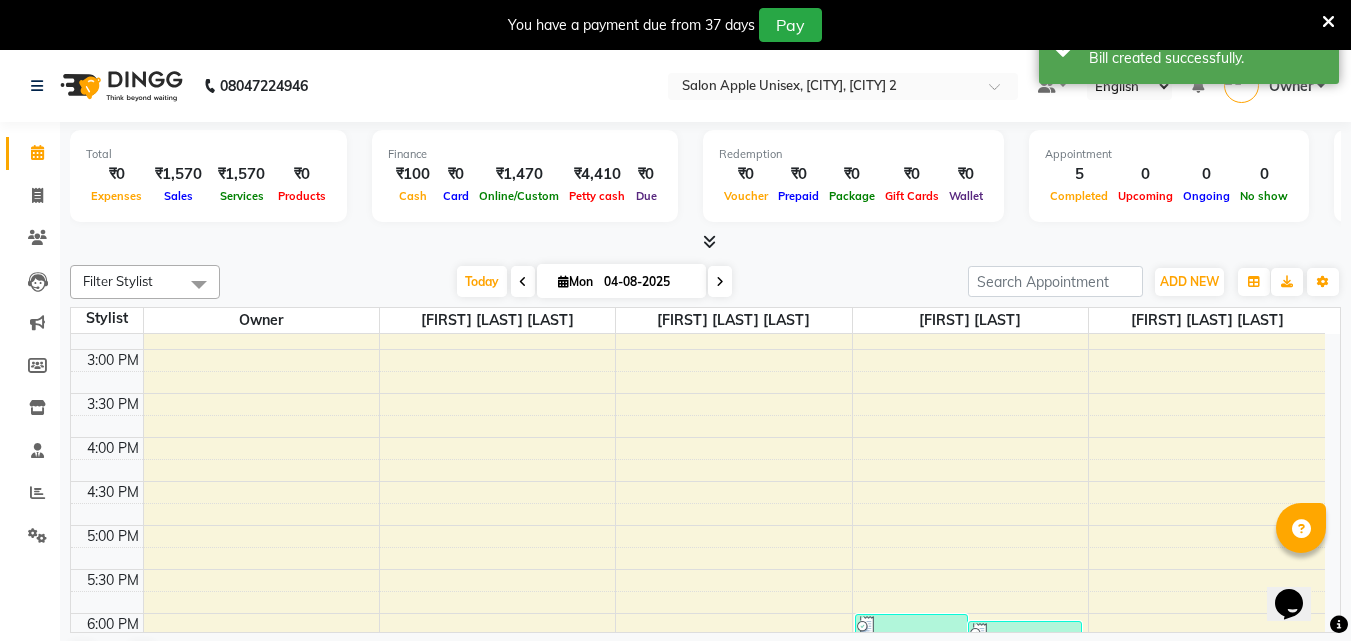 scroll, scrollTop: 845, scrollLeft: 0, axis: vertical 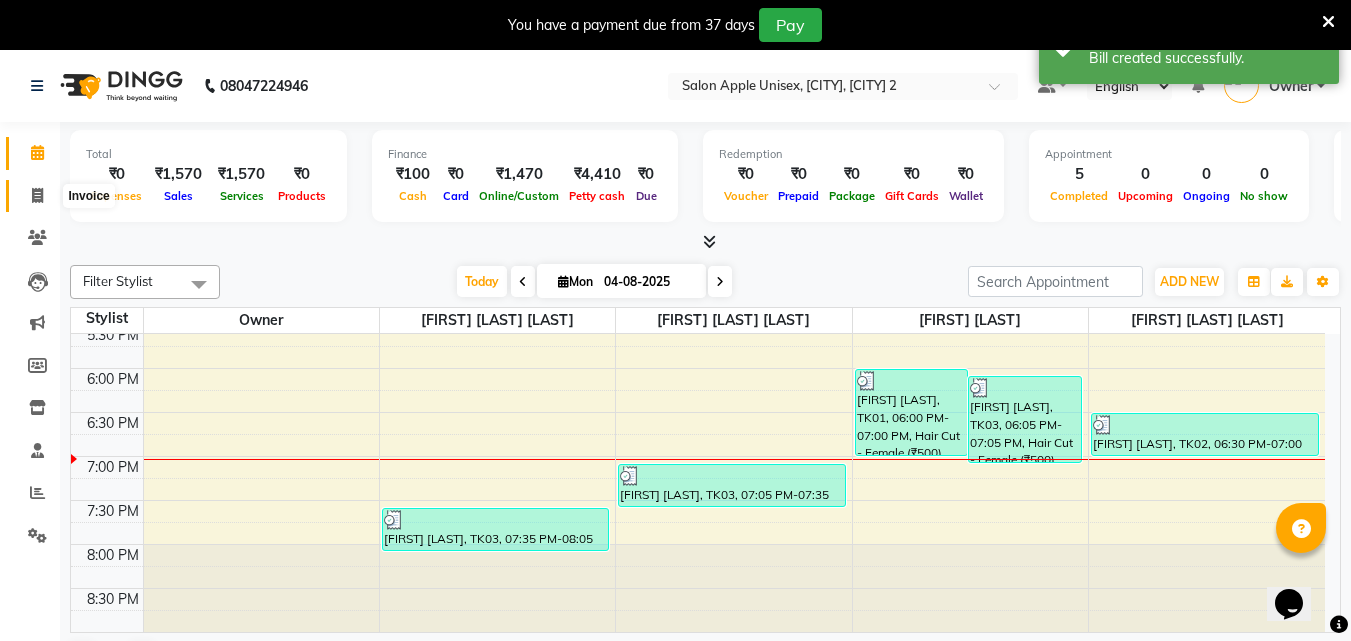 click 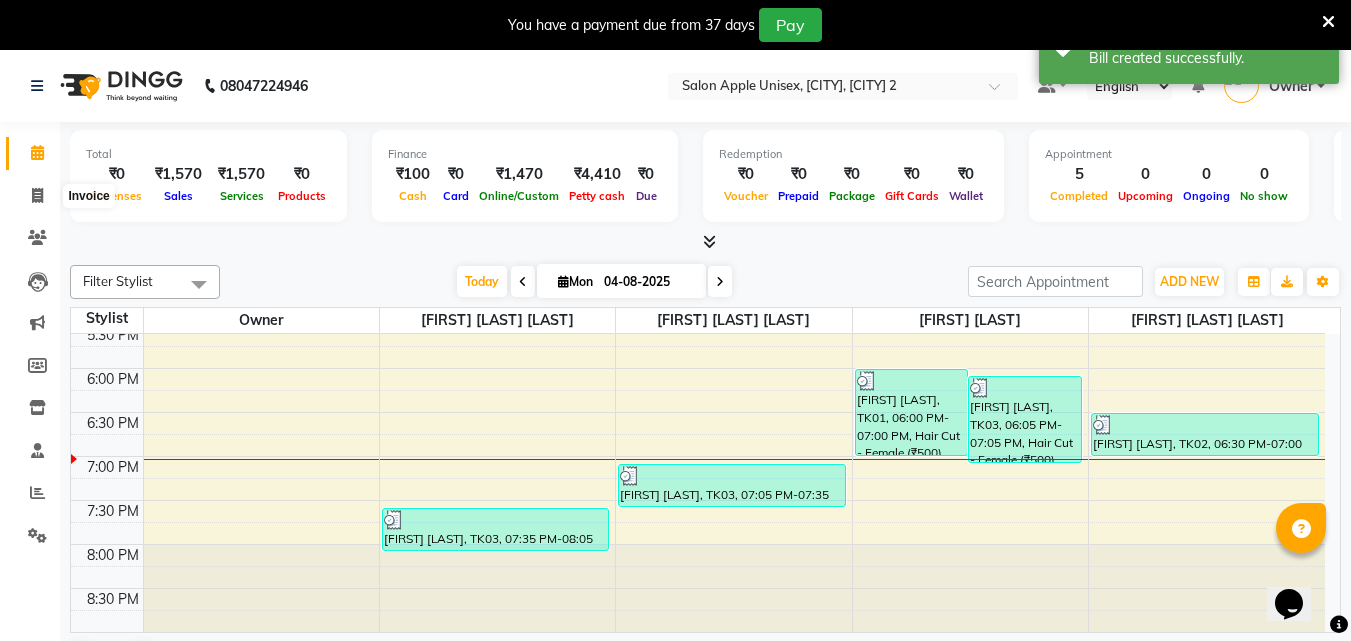 select on "4957" 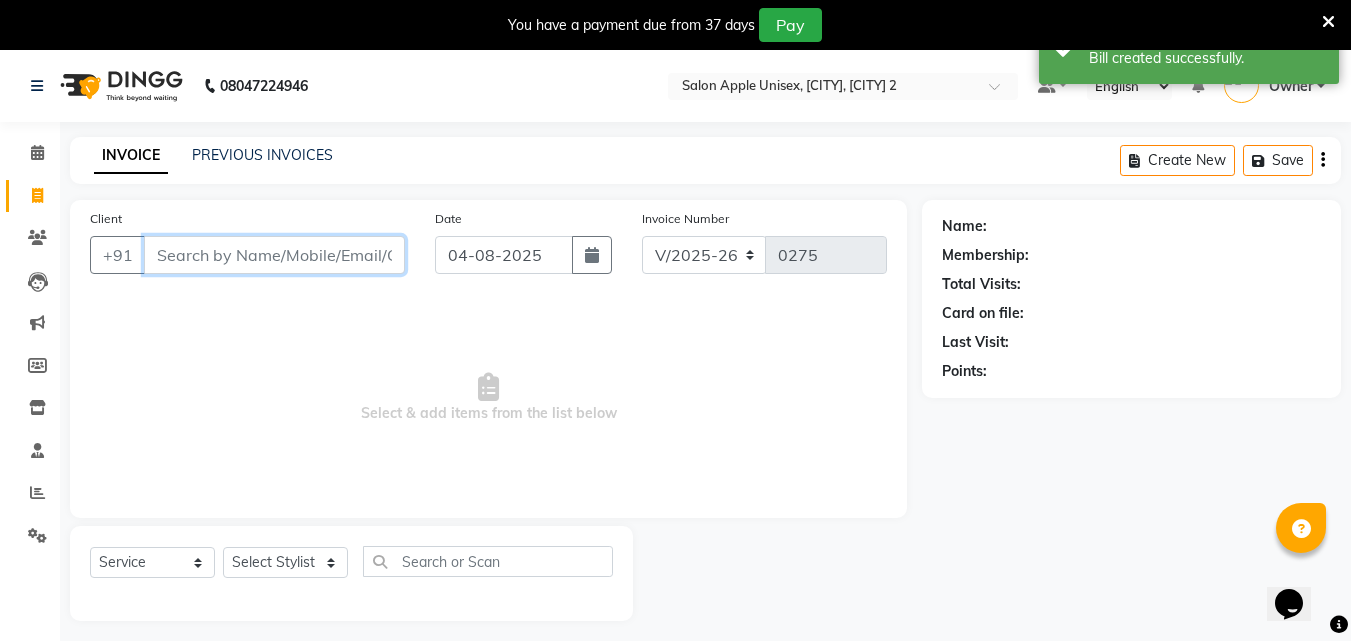 click on "Client" at bounding box center [274, 255] 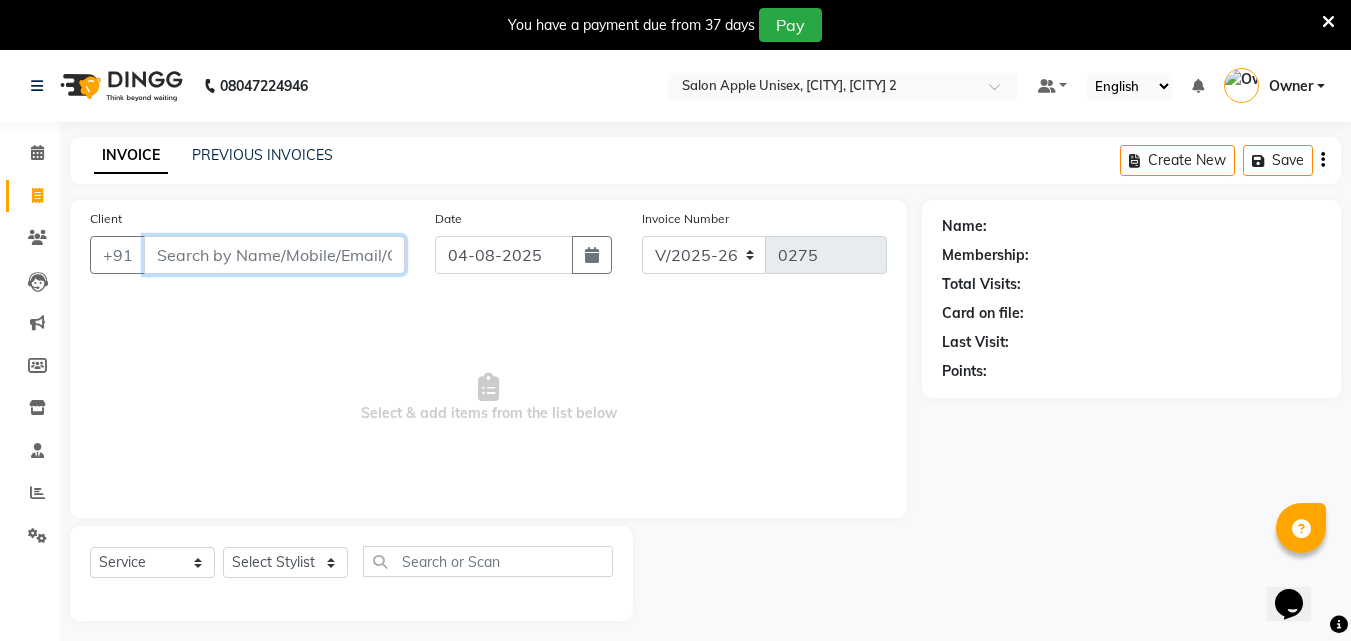 click on "Client" at bounding box center (274, 255) 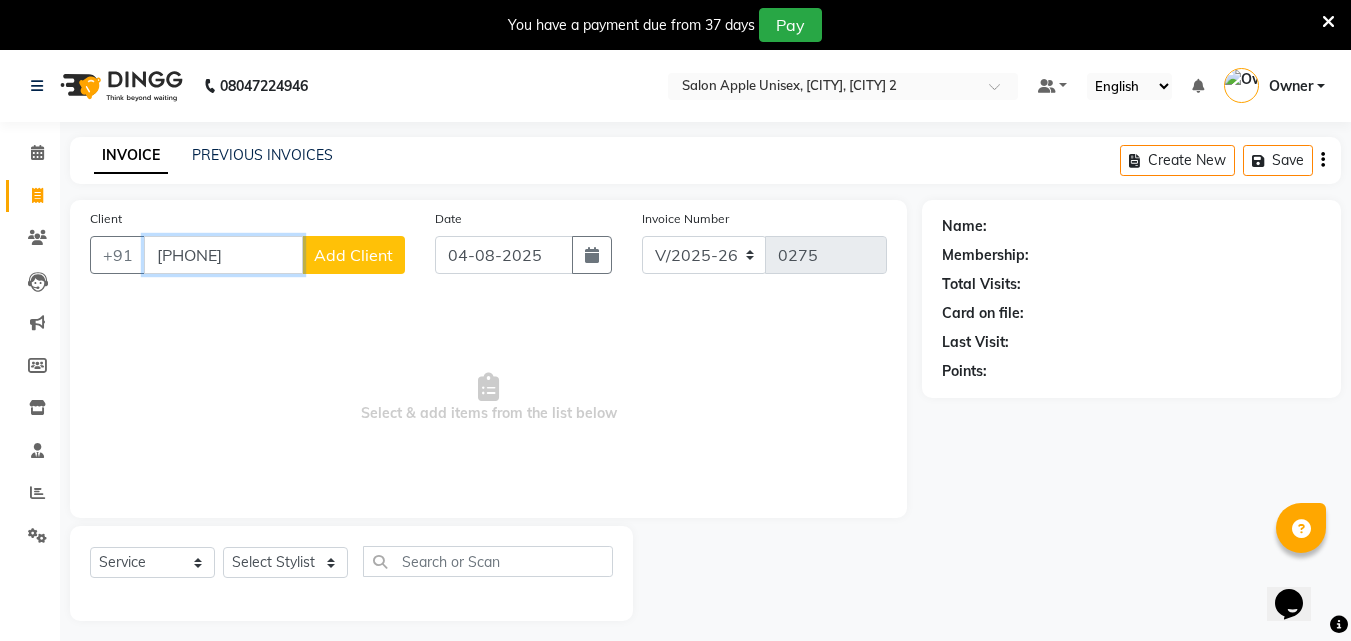type on "[PHONE]" 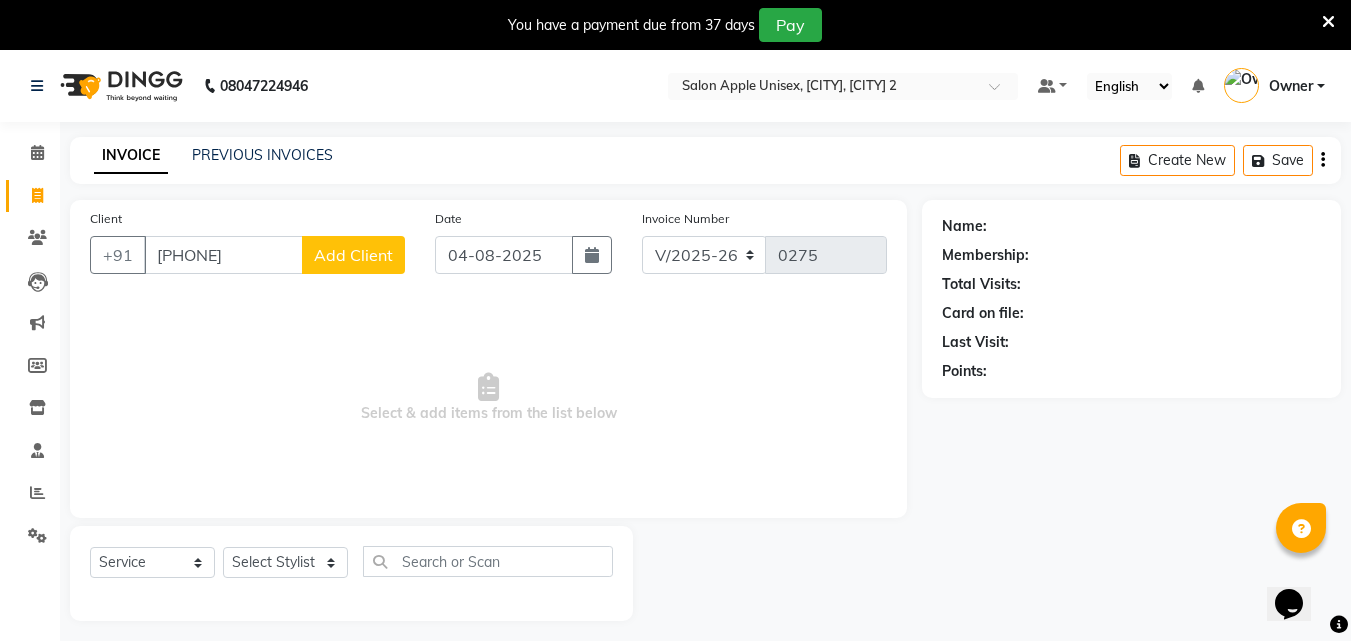 click on "Add Client" 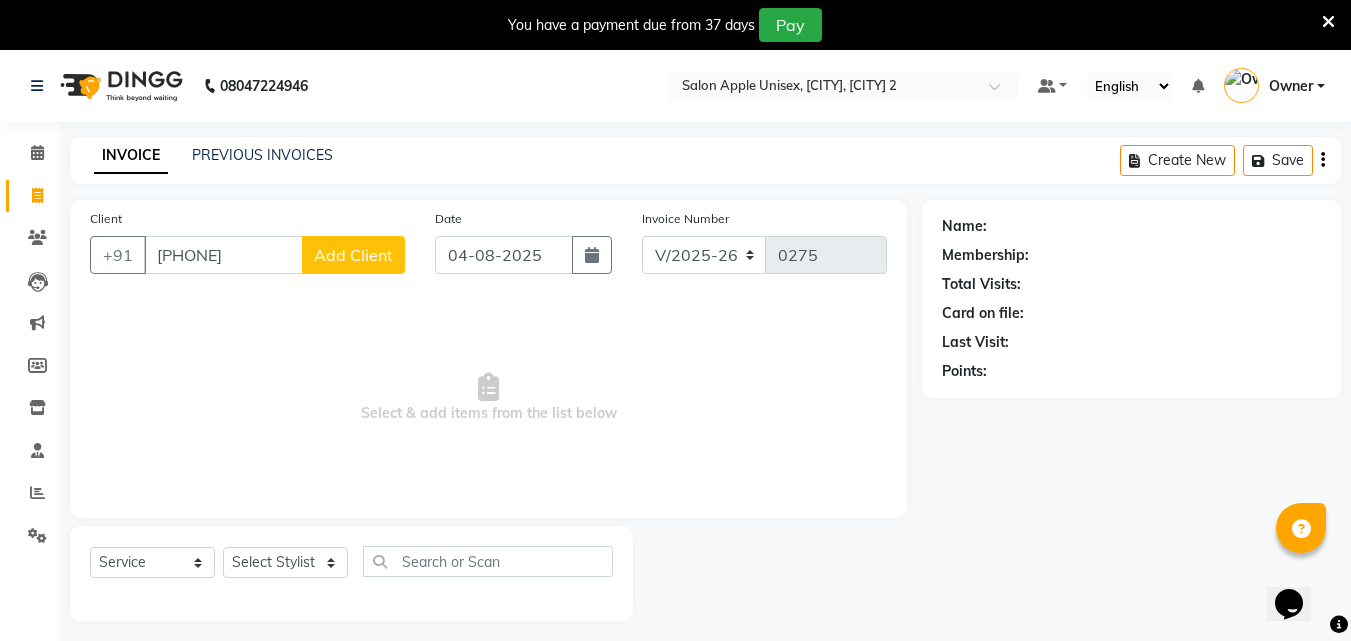 select on "22" 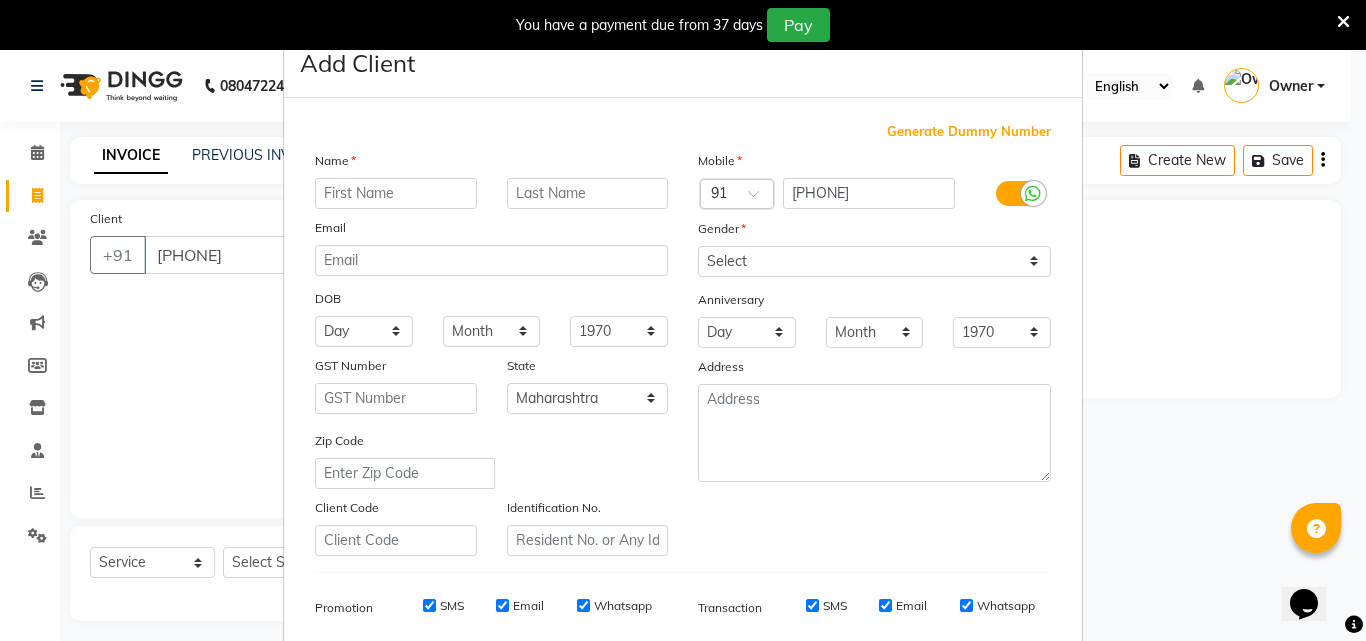 click at bounding box center (396, 193) 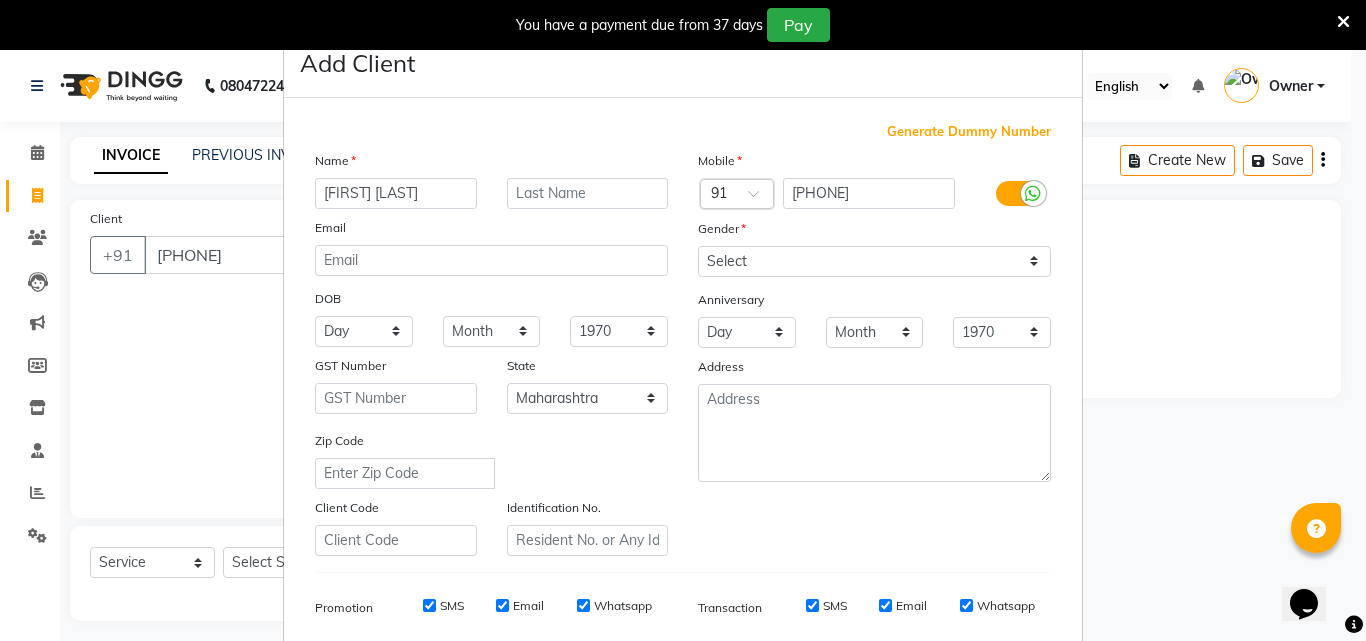 type on "[FIRST] [LAST]" 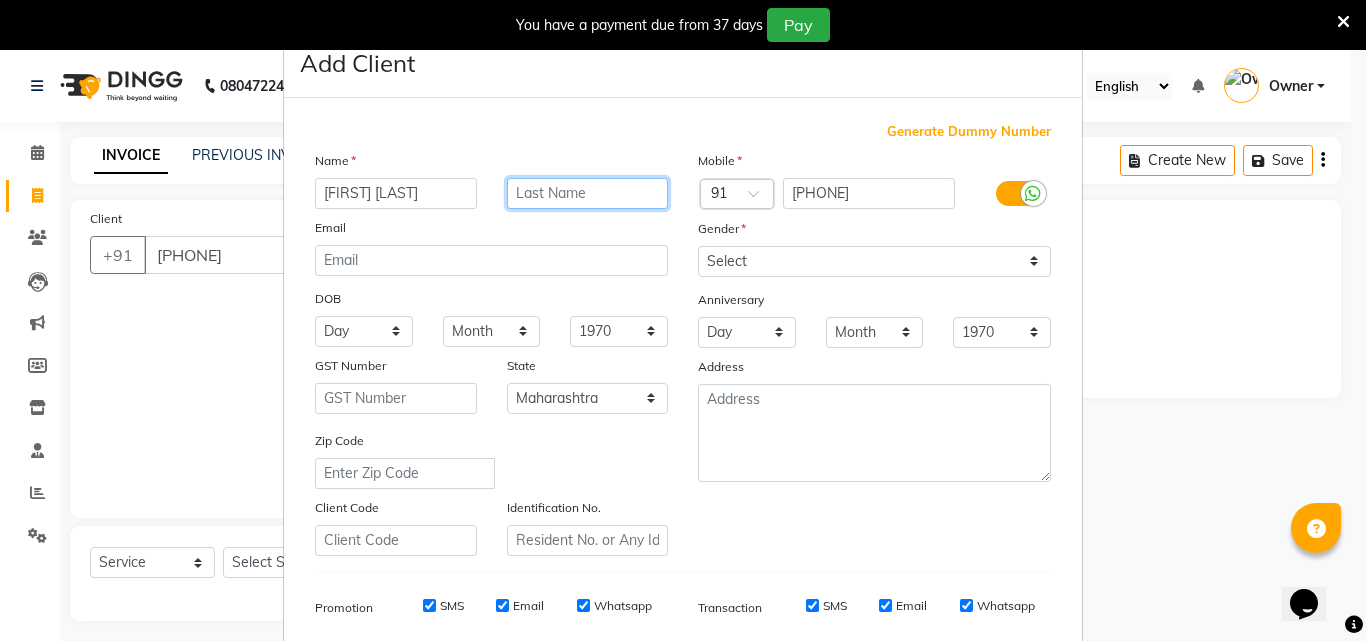 click at bounding box center (588, 193) 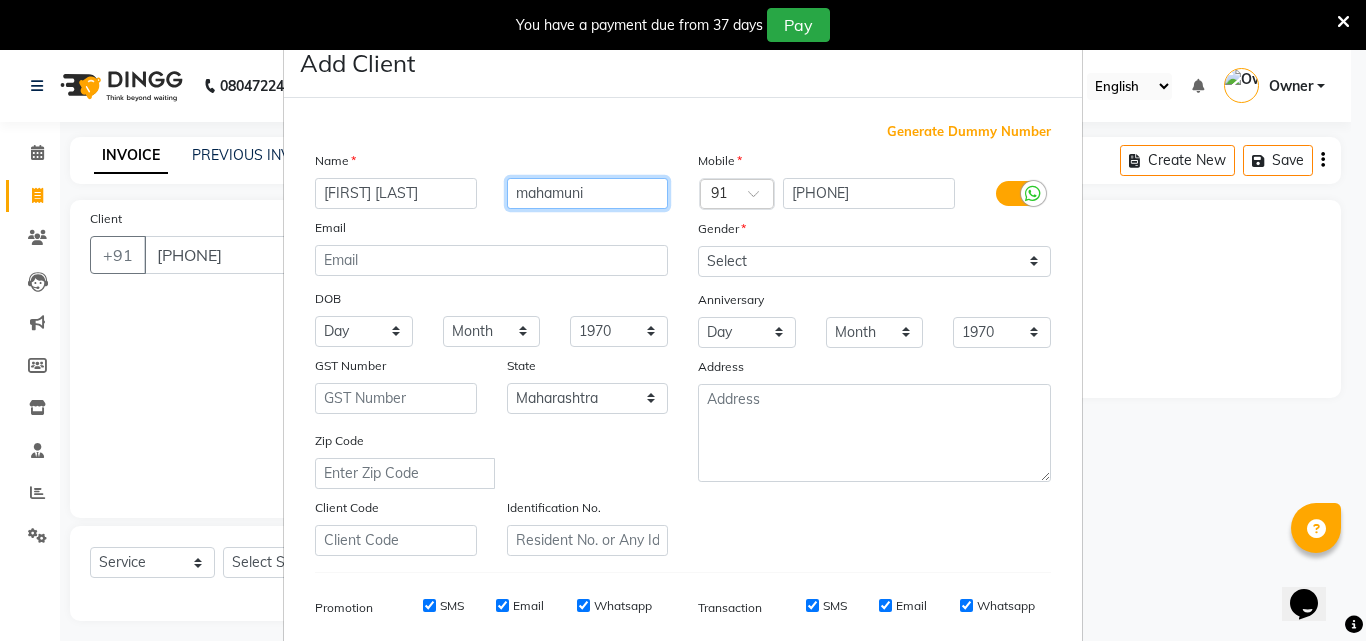 type on "mahamuni" 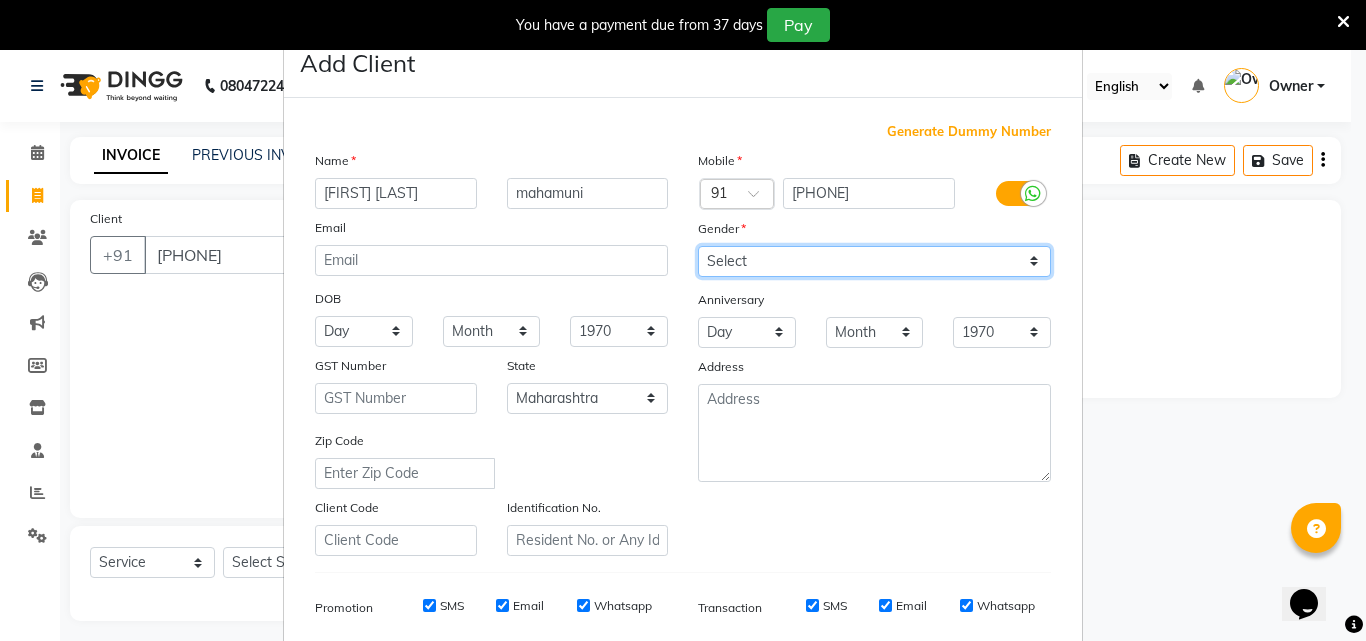 drag, startPoint x: 801, startPoint y: 256, endPoint x: 802, endPoint y: 275, distance: 19.026299 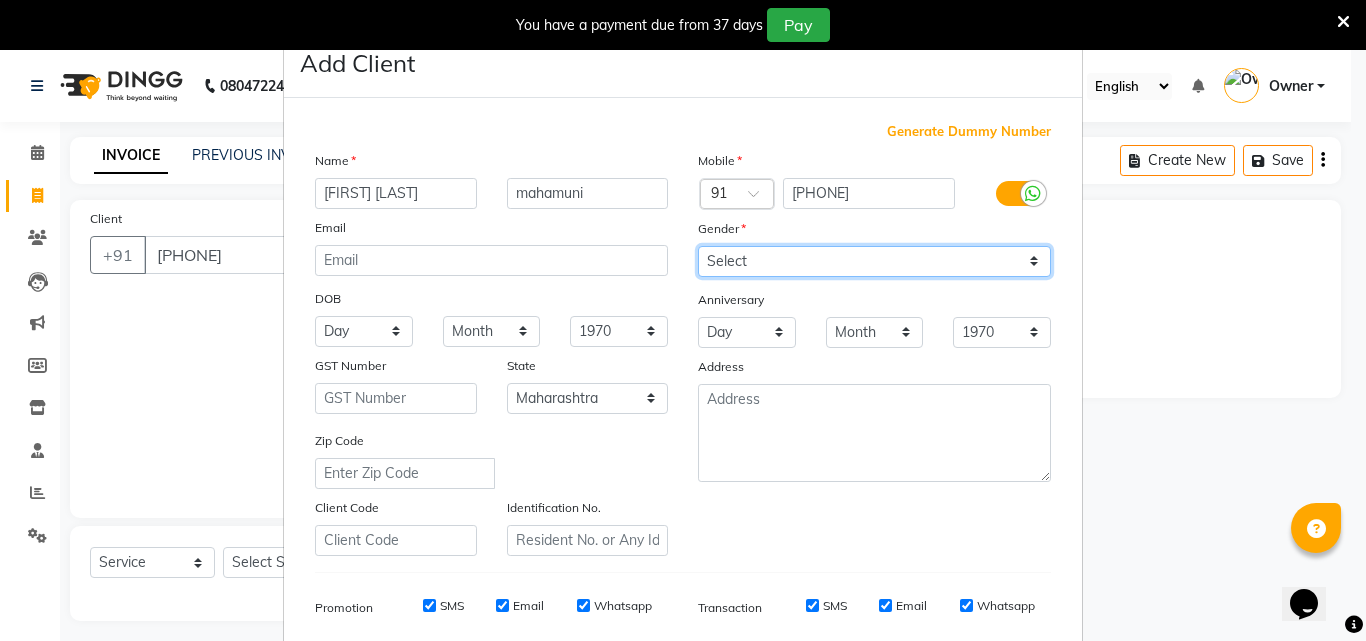 click on "Select Male Female Other Prefer Not To Say" at bounding box center [874, 261] 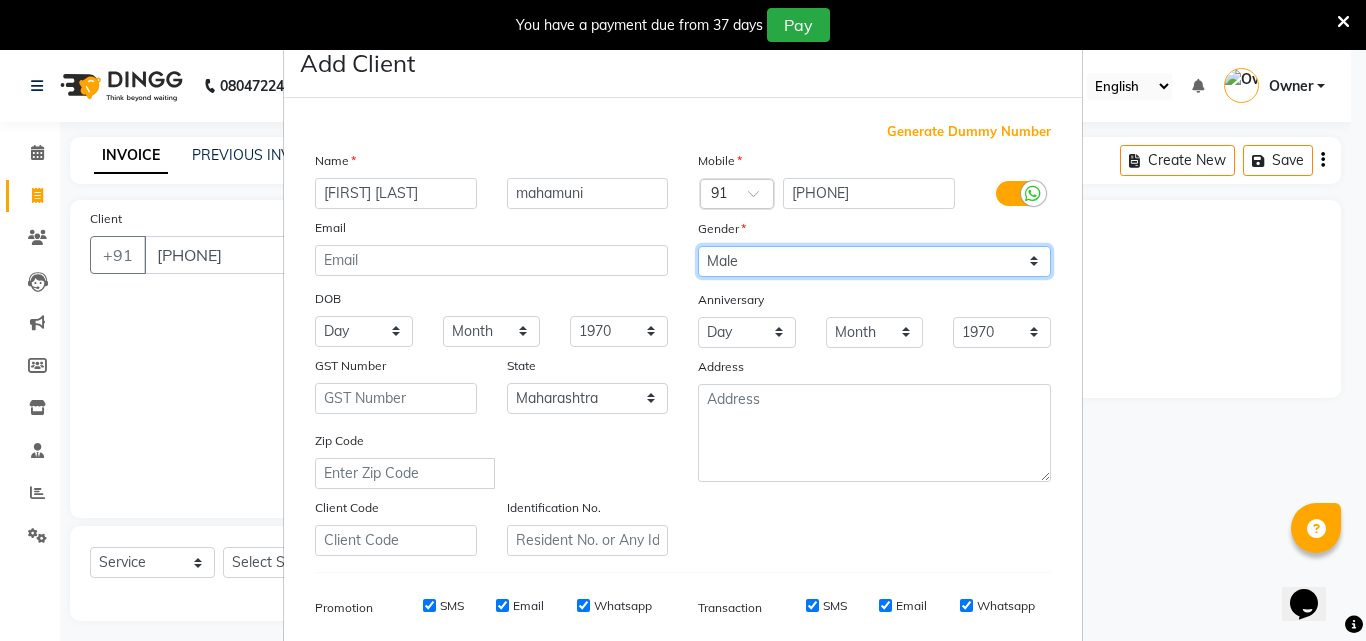 click on "Select Male Female Other Prefer Not To Say" at bounding box center [874, 261] 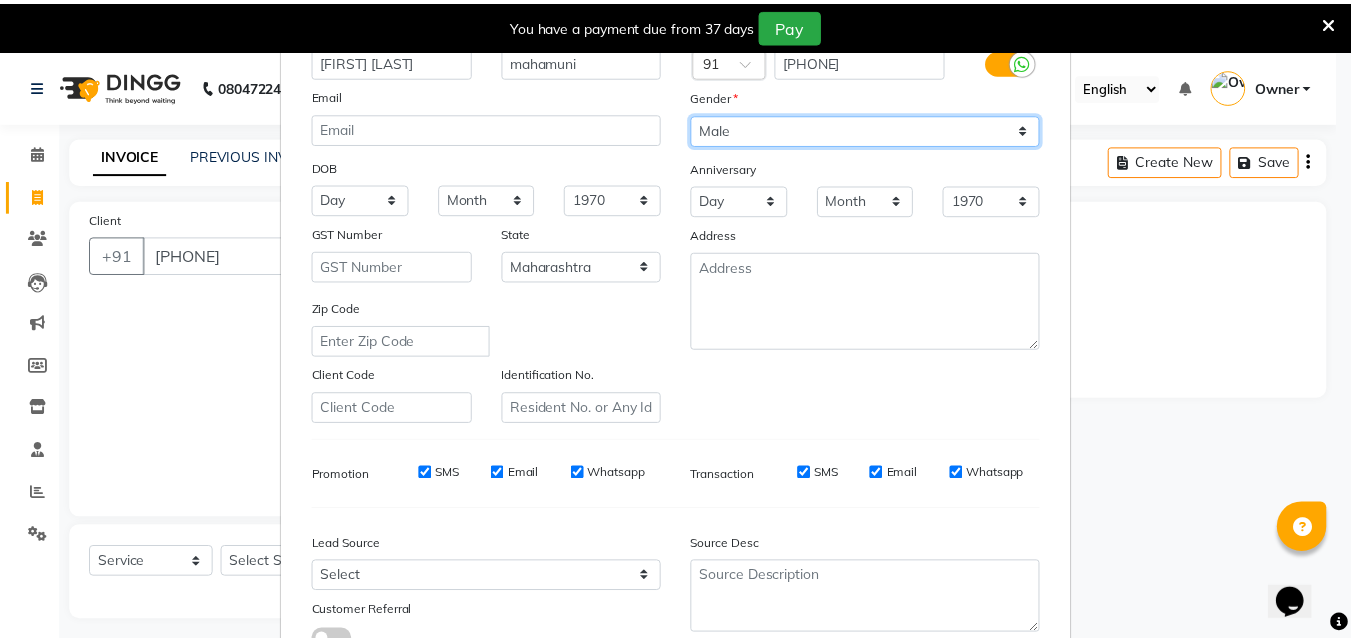 scroll, scrollTop: 282, scrollLeft: 0, axis: vertical 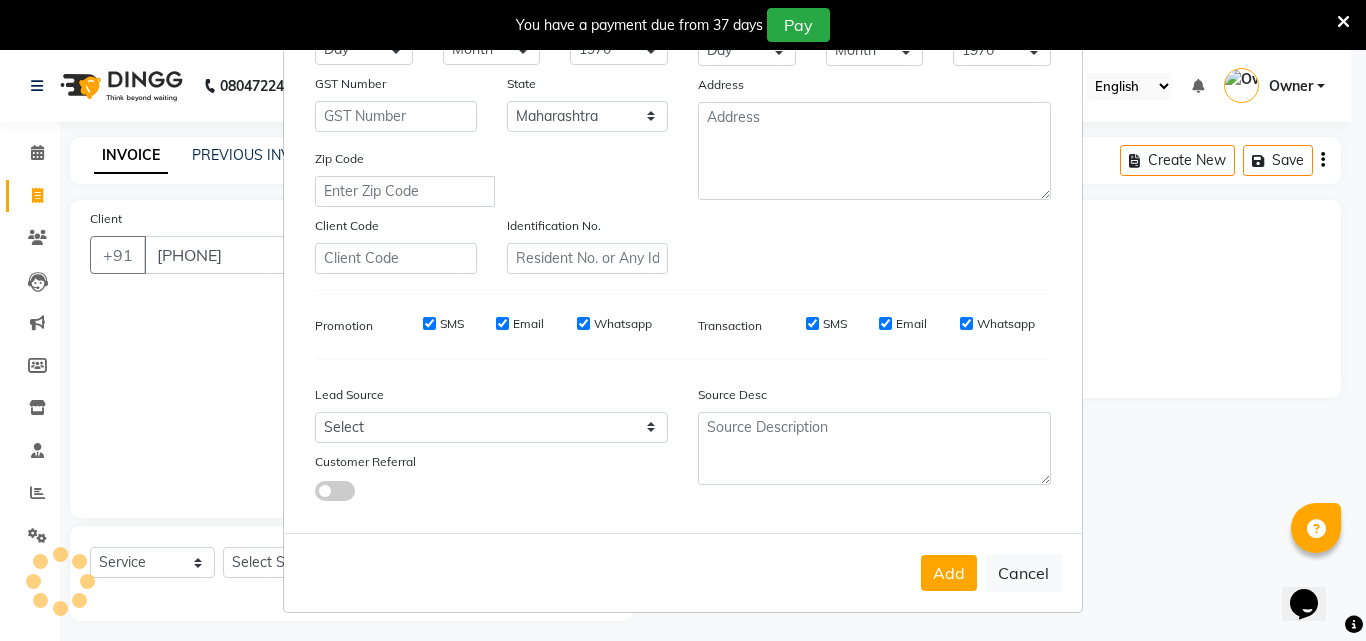 drag, startPoint x: 946, startPoint y: 555, endPoint x: 799, endPoint y: 583, distance: 149.64291 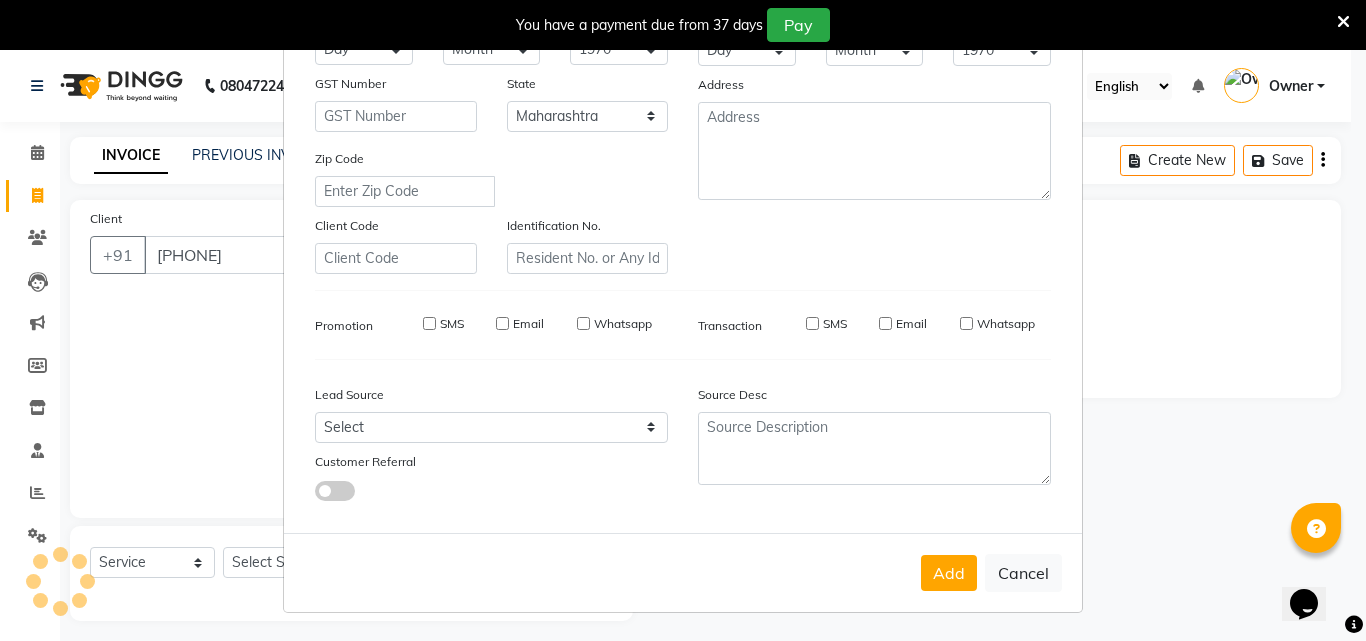 type 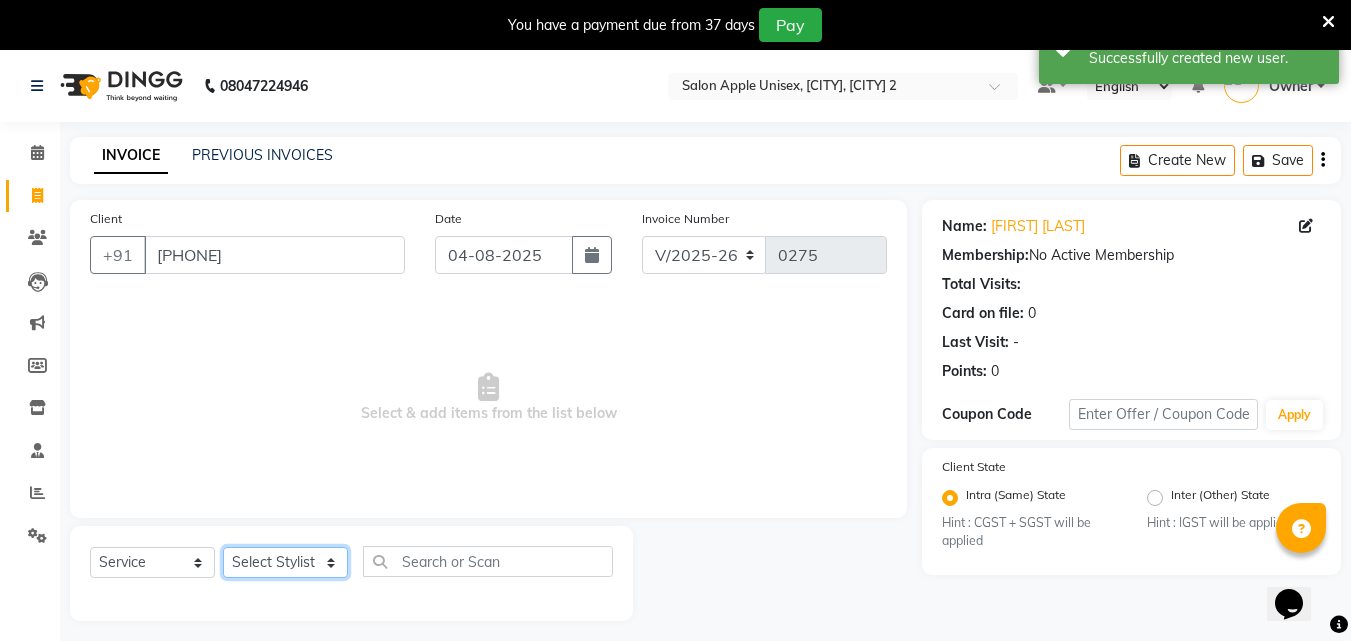 click on "Select Stylist [FIRST] [LAST] [FIRST] [LAST] [FIRST] [LAST] [FIRST] [LAST]" 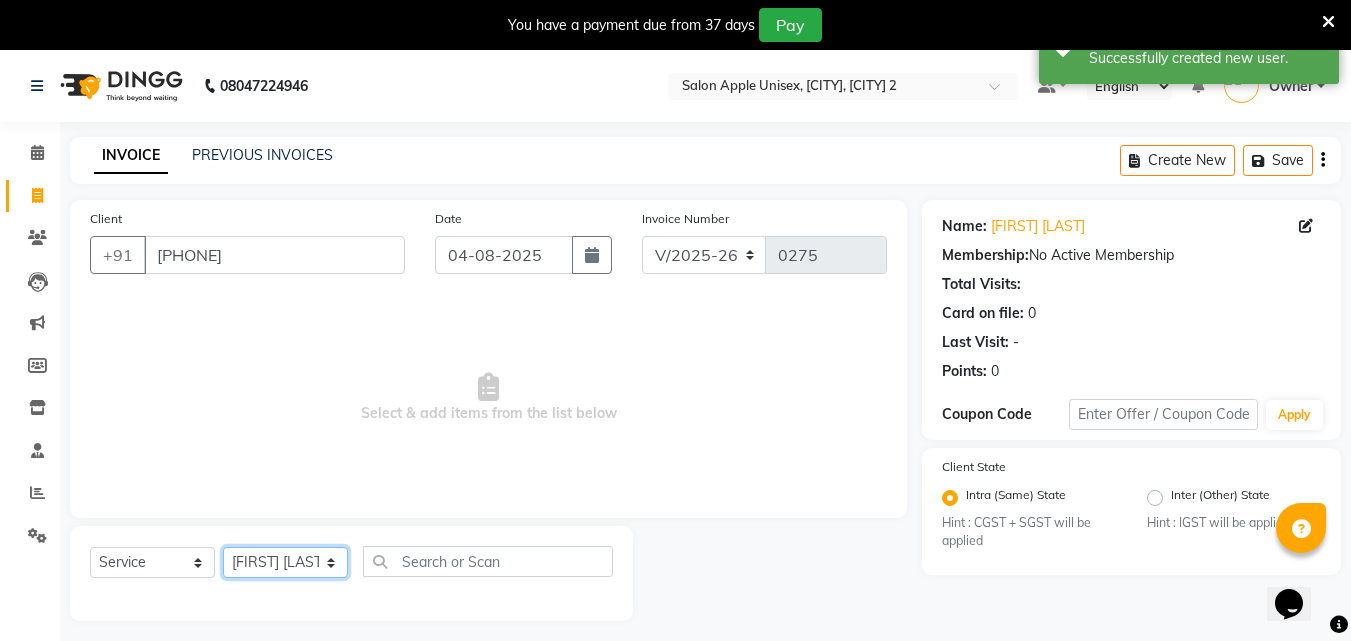 click on "Select Stylist [FIRST] [LAST] [FIRST] [LAST] [FIRST] [LAST] [FIRST] [LAST]" 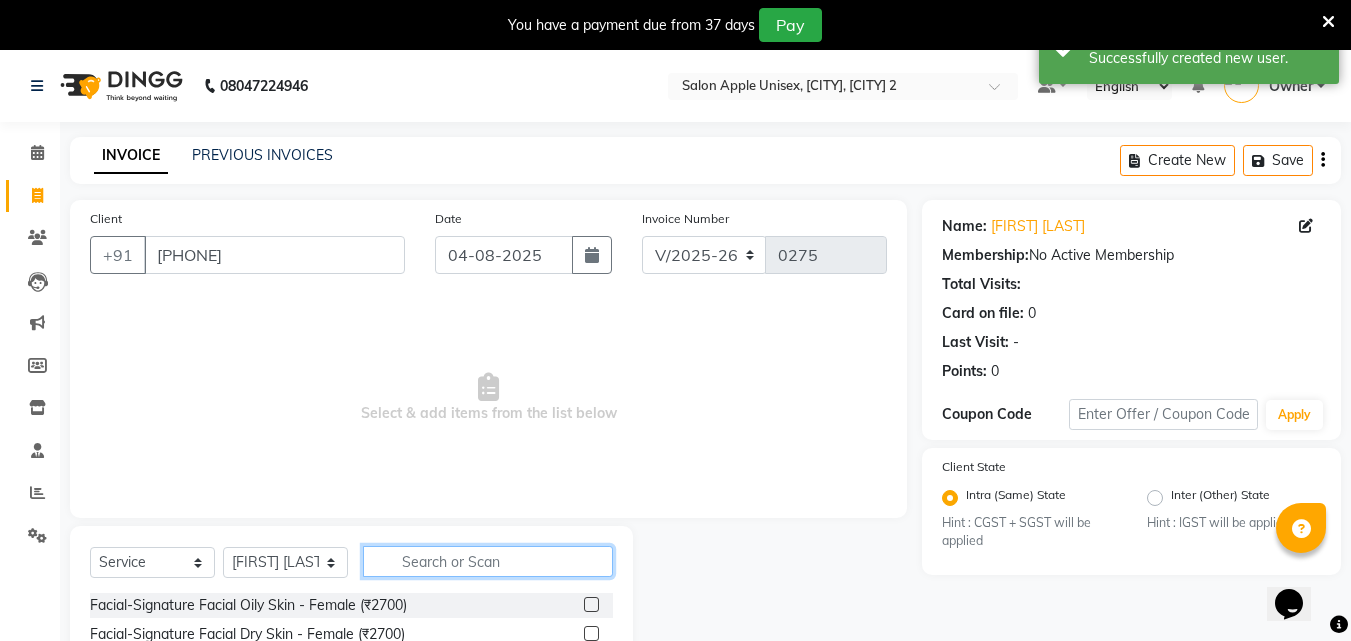 drag, startPoint x: 451, startPoint y: 560, endPoint x: 597, endPoint y: 365, distance: 243.60008 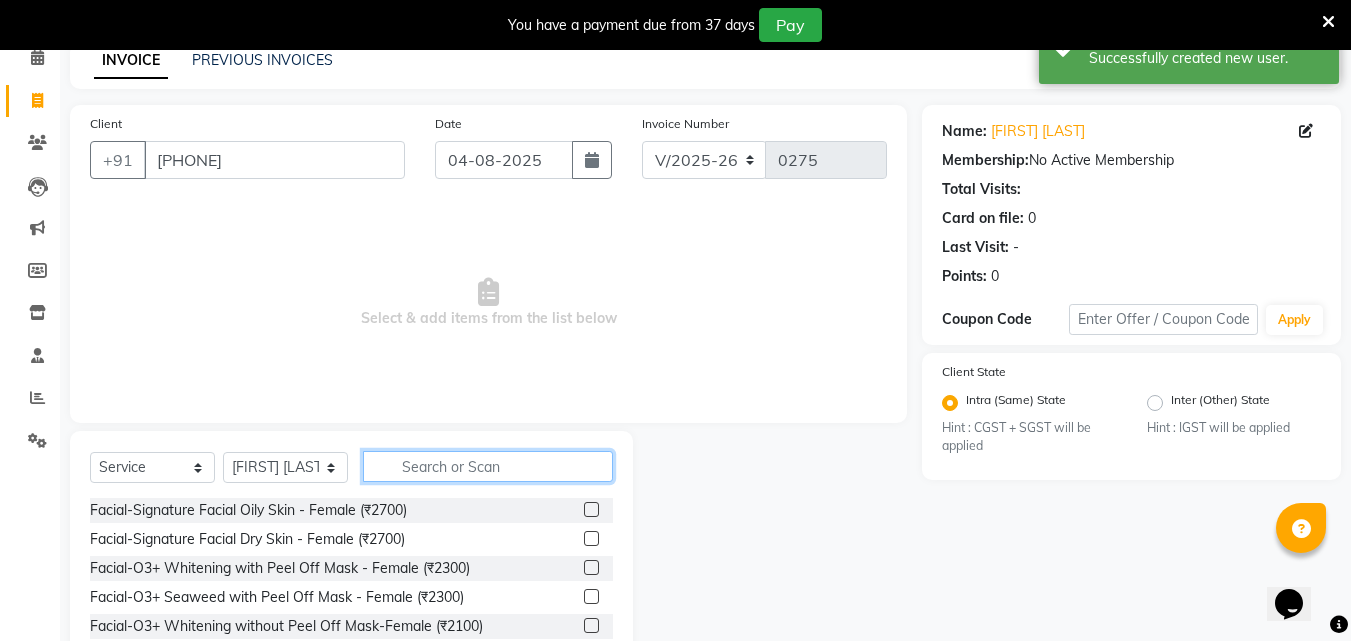 scroll, scrollTop: 210, scrollLeft: 0, axis: vertical 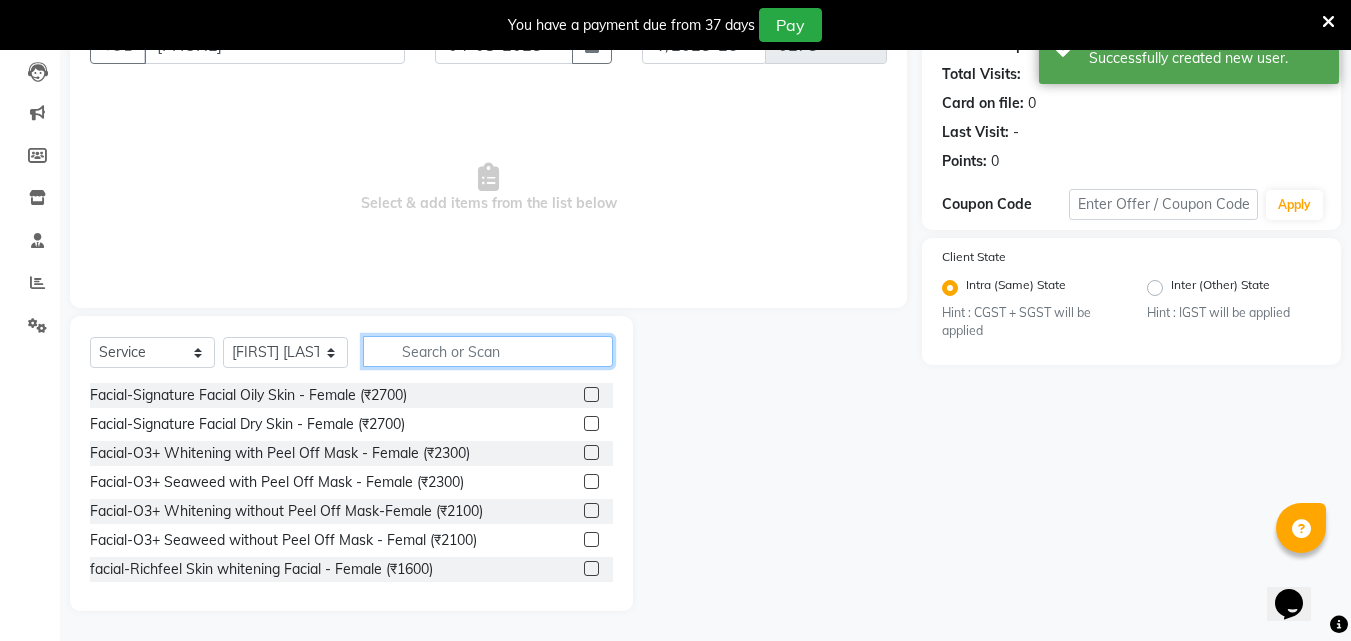 click 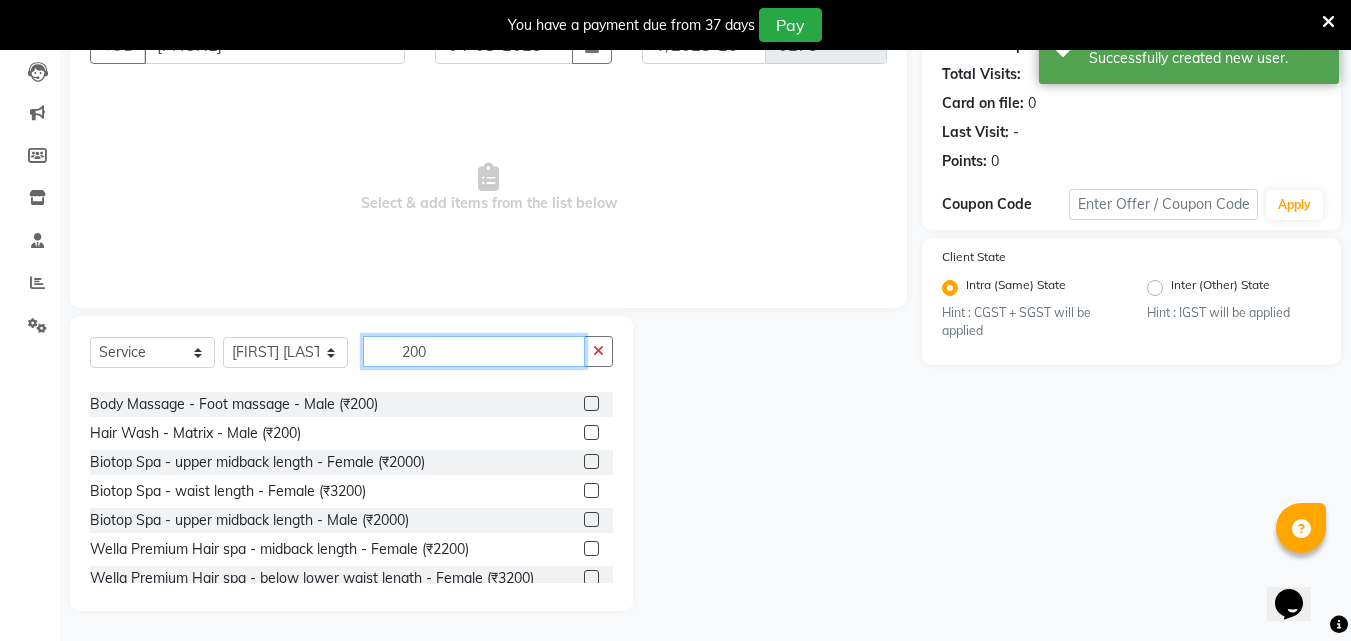 scroll, scrollTop: 200, scrollLeft: 0, axis: vertical 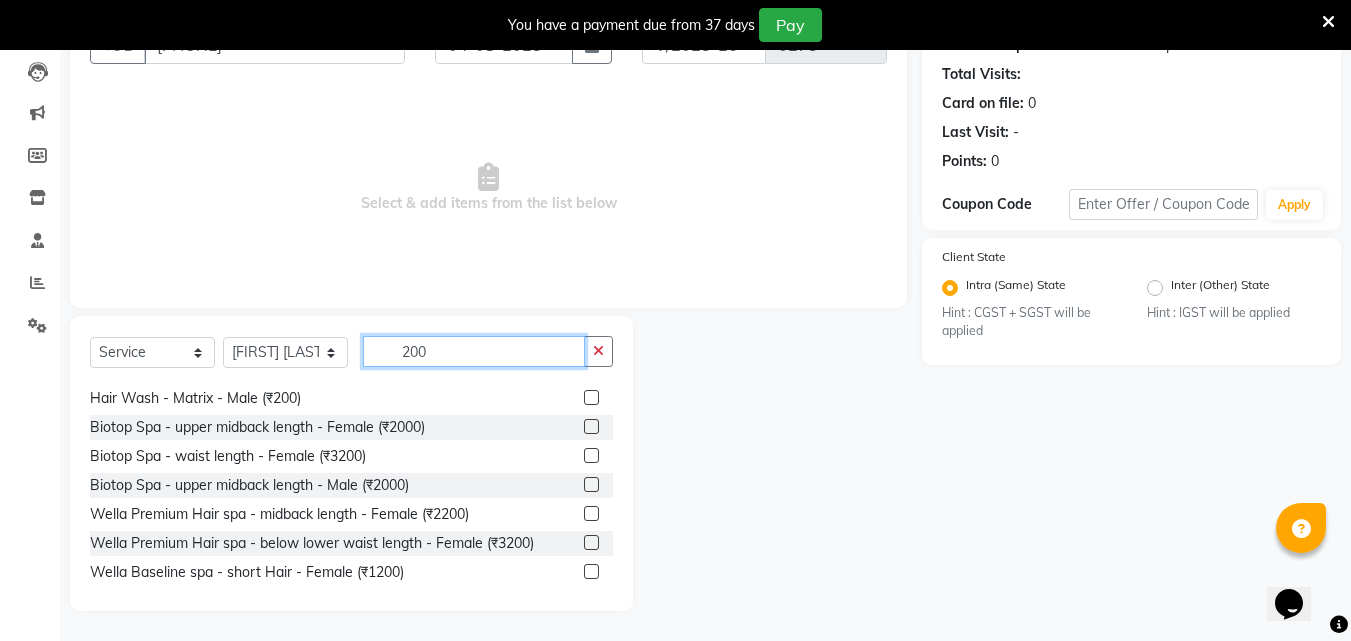 type on "200" 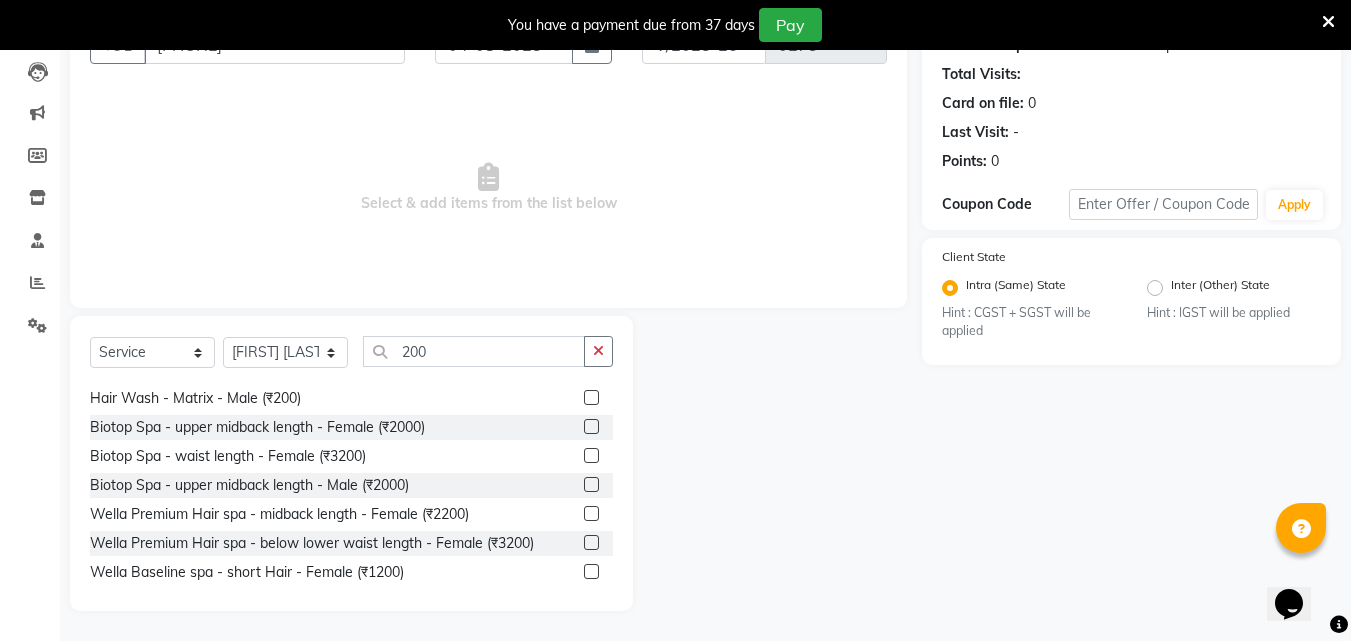 click 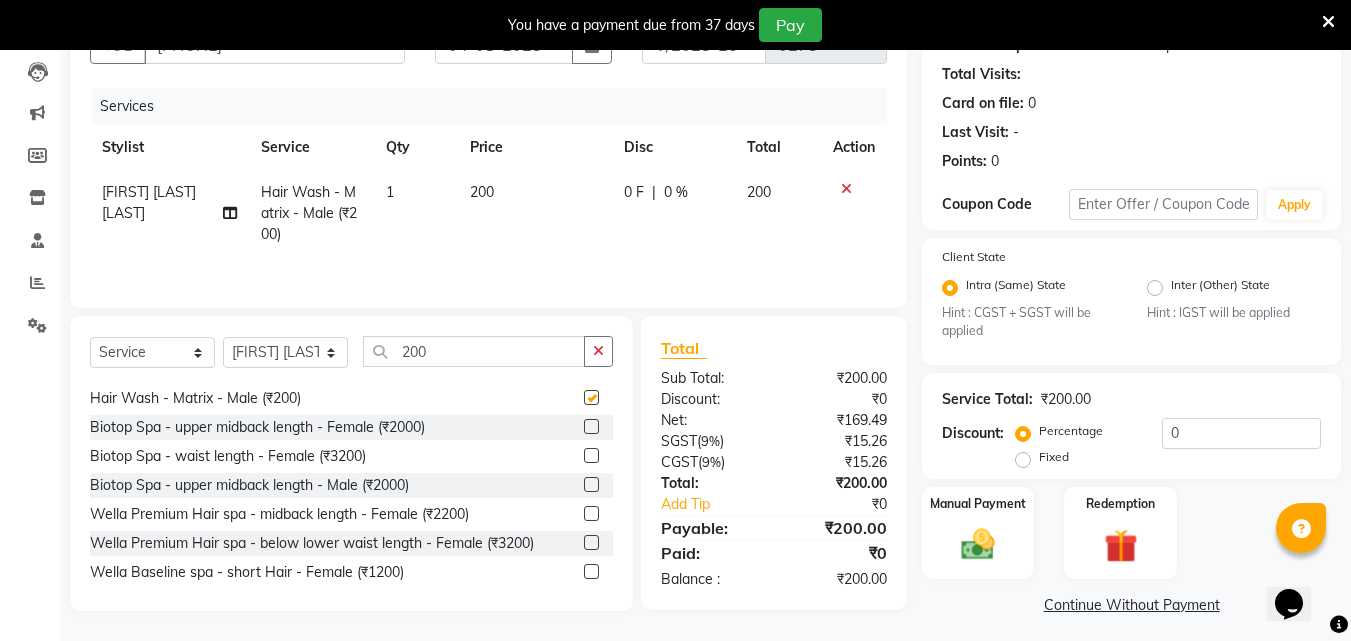 scroll, scrollTop: 219, scrollLeft: 0, axis: vertical 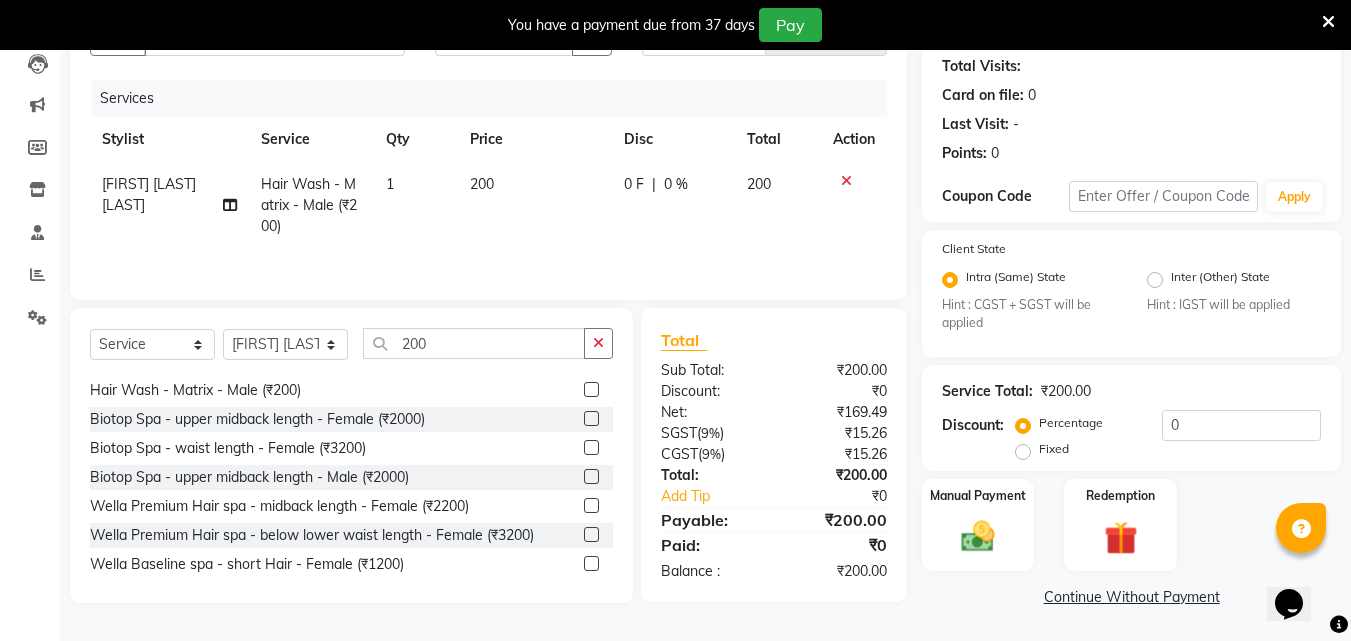 checkbox on "false" 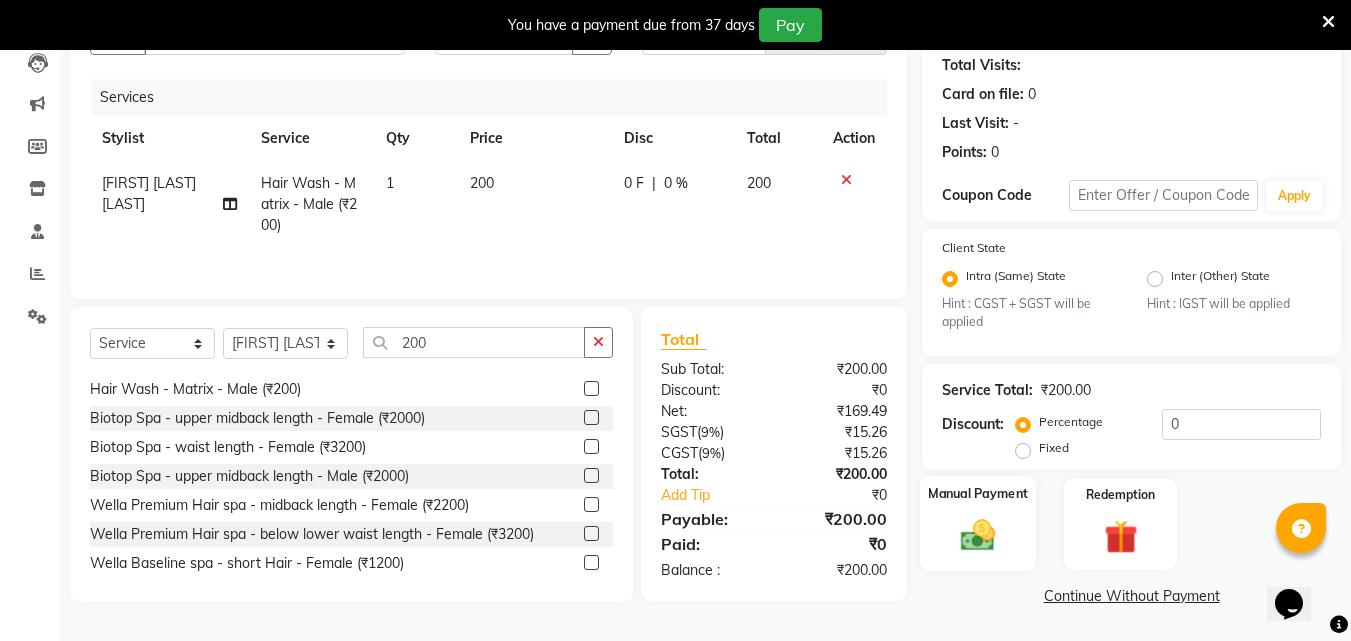 click 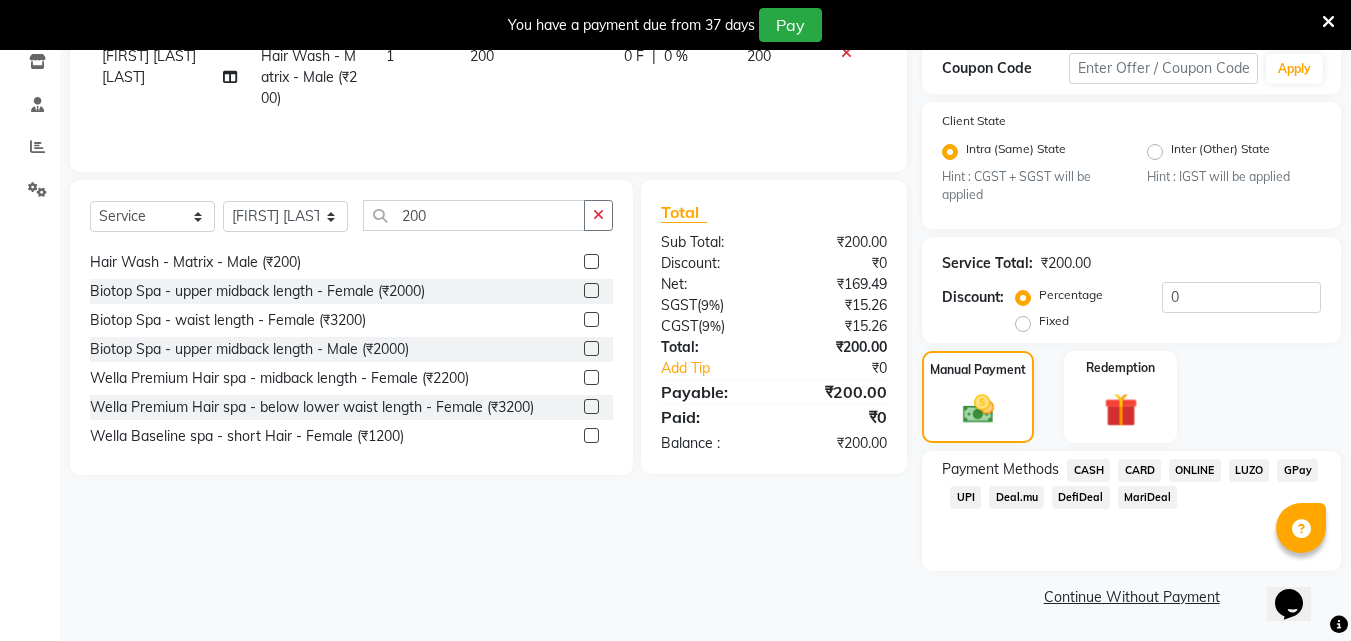 scroll, scrollTop: 347, scrollLeft: 0, axis: vertical 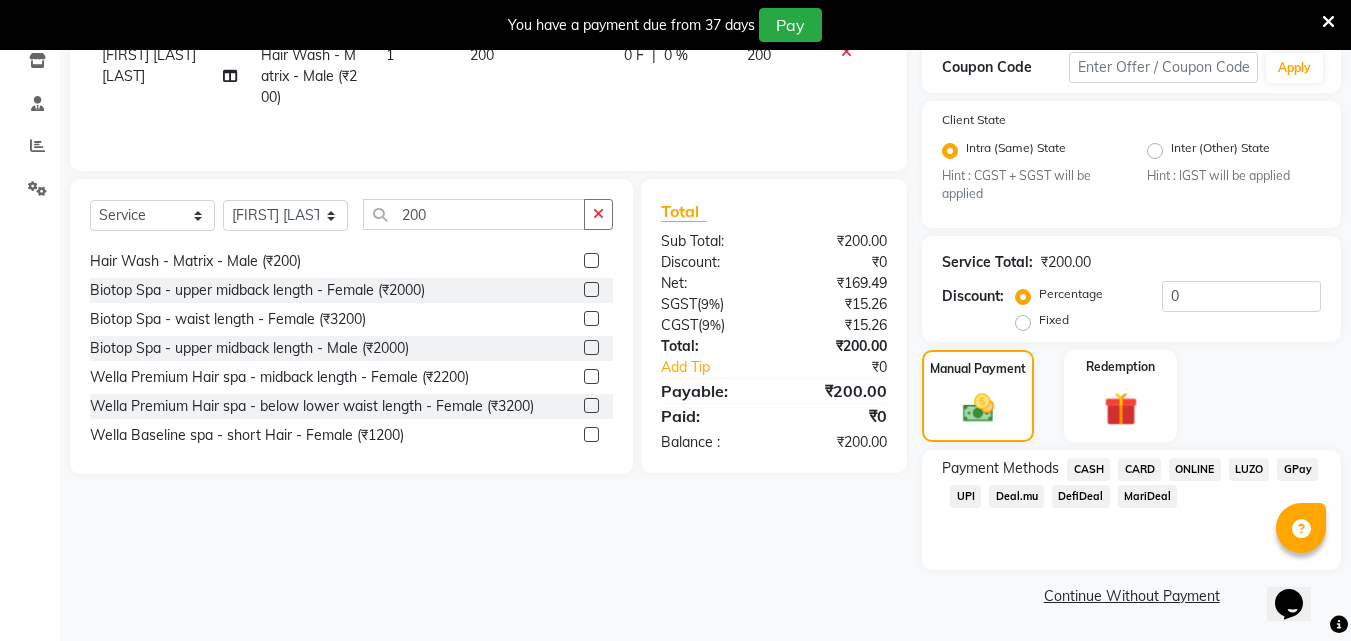 click on "CASH" 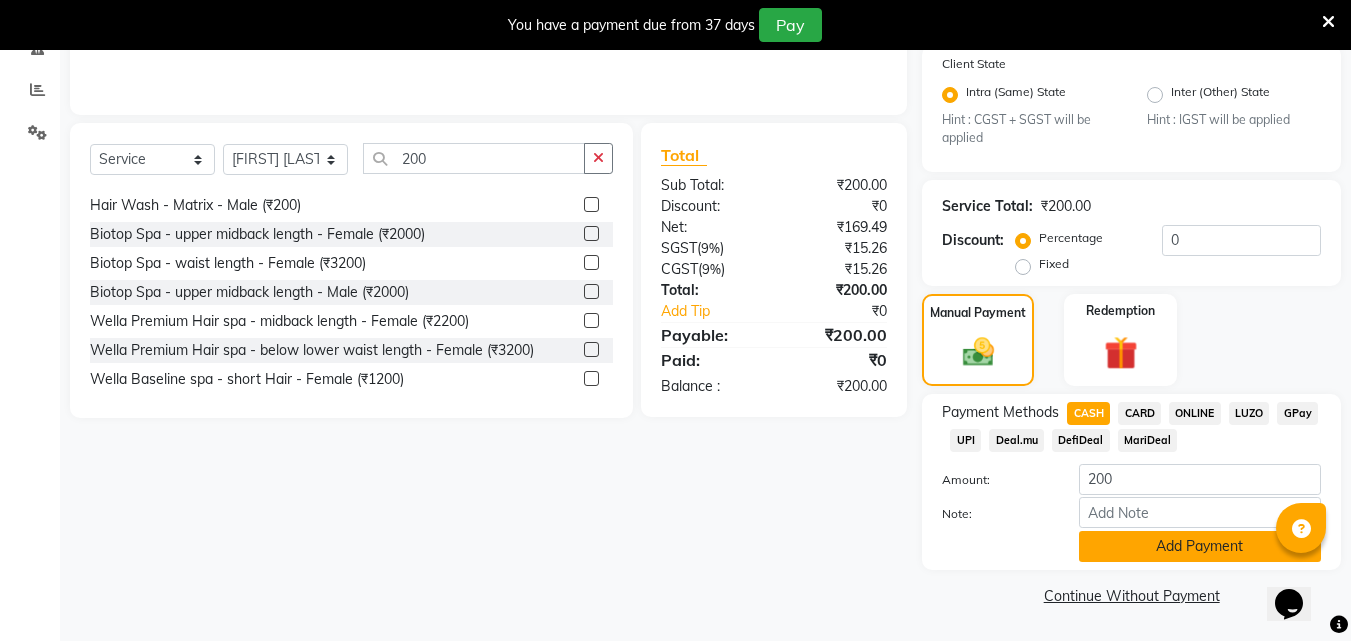 click on "Add Payment" 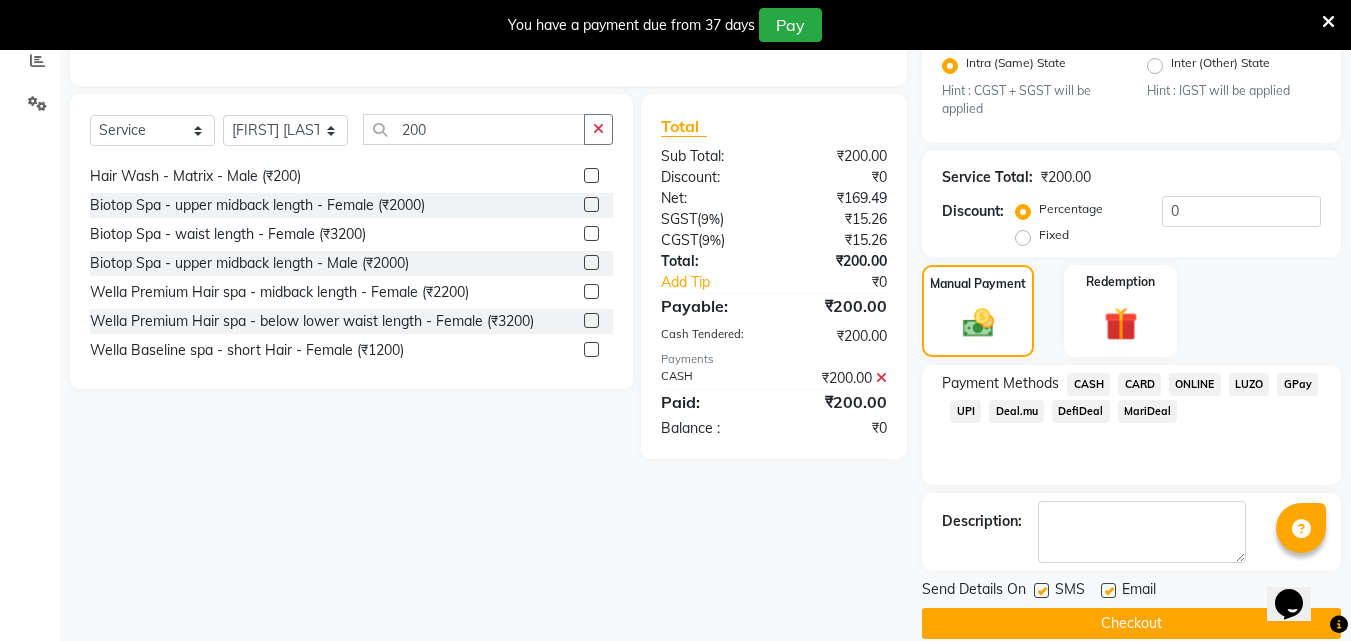 scroll, scrollTop: 460, scrollLeft: 0, axis: vertical 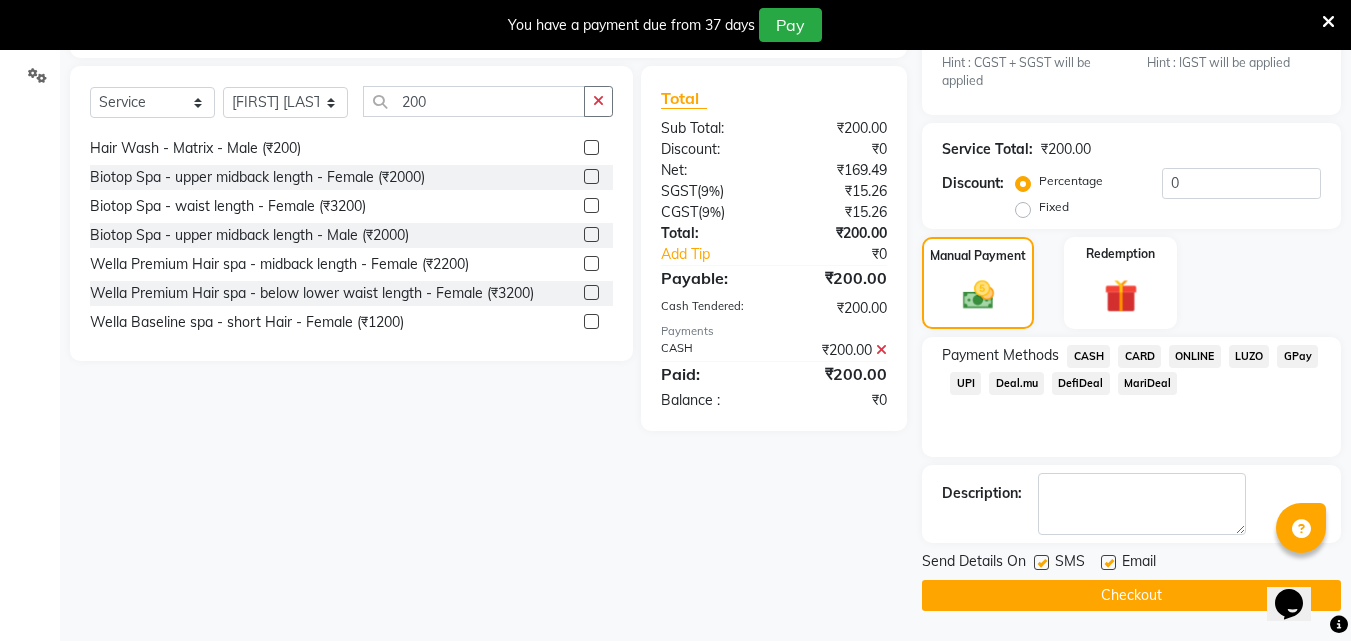 click on "Checkout" 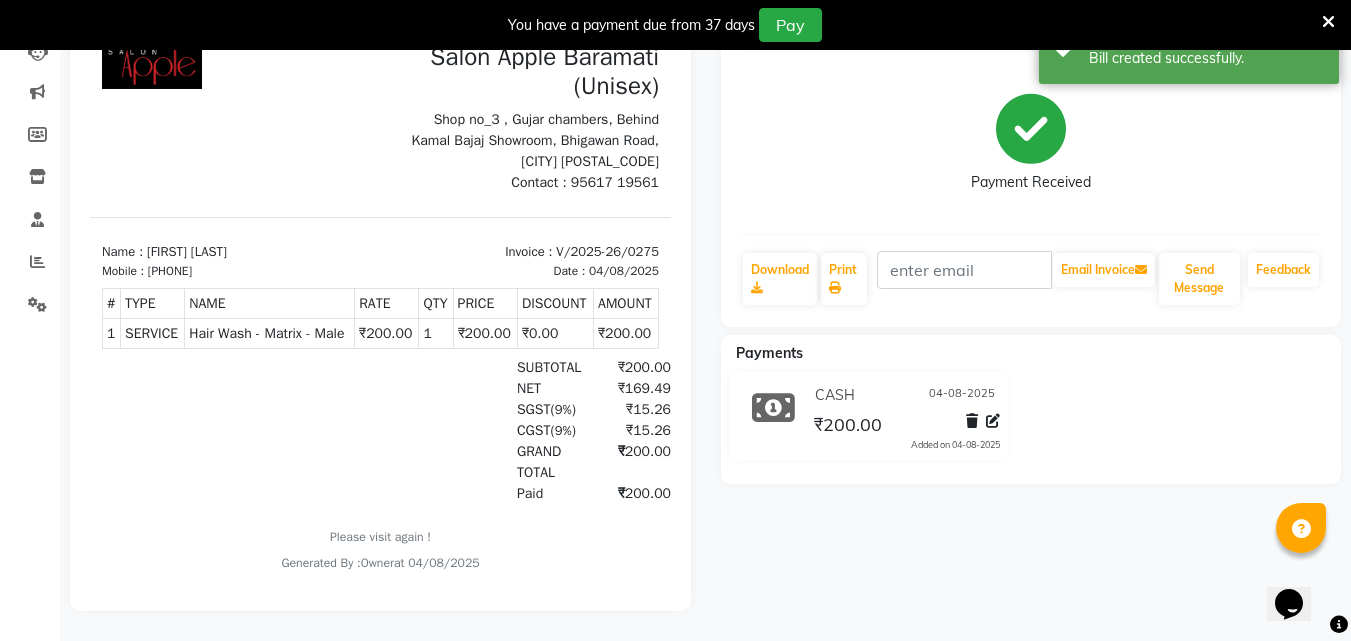 scroll, scrollTop: 0, scrollLeft: 0, axis: both 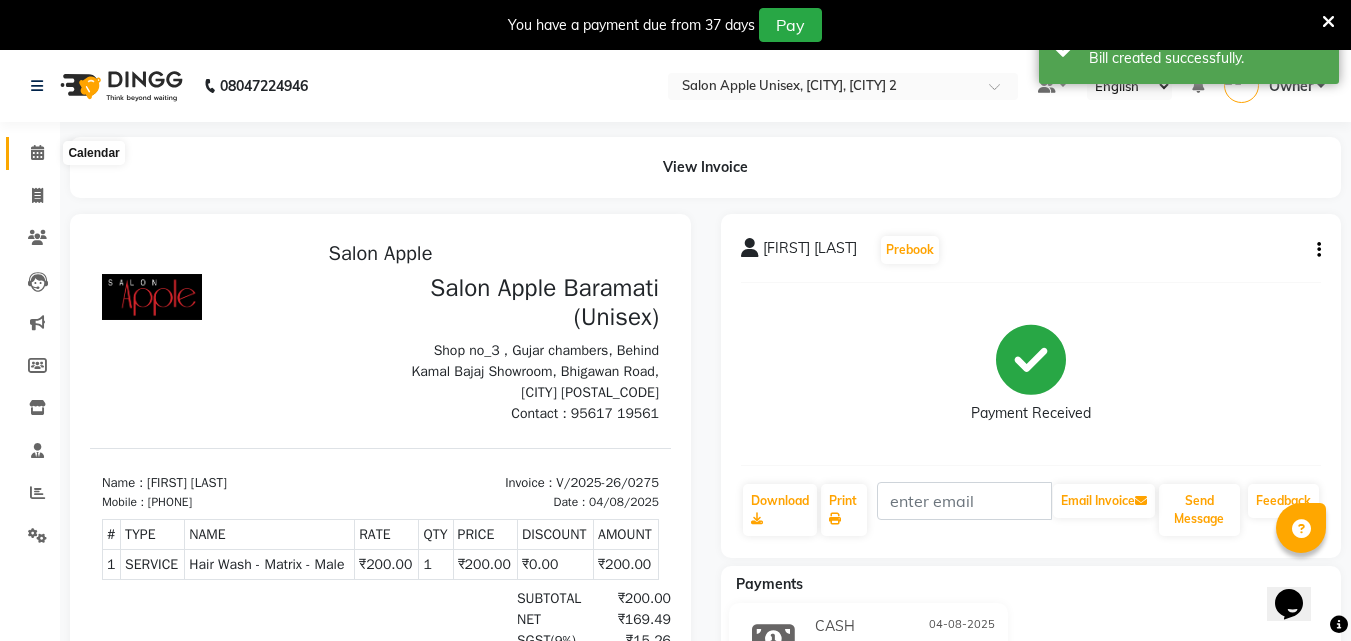click 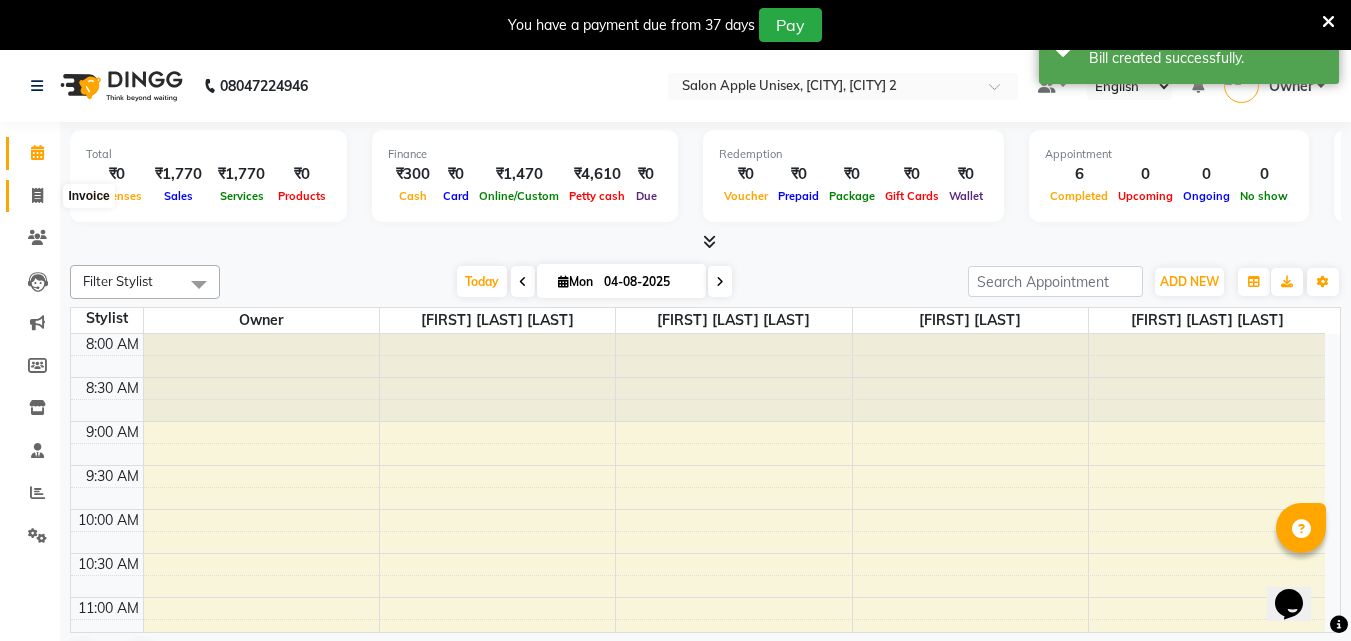 click 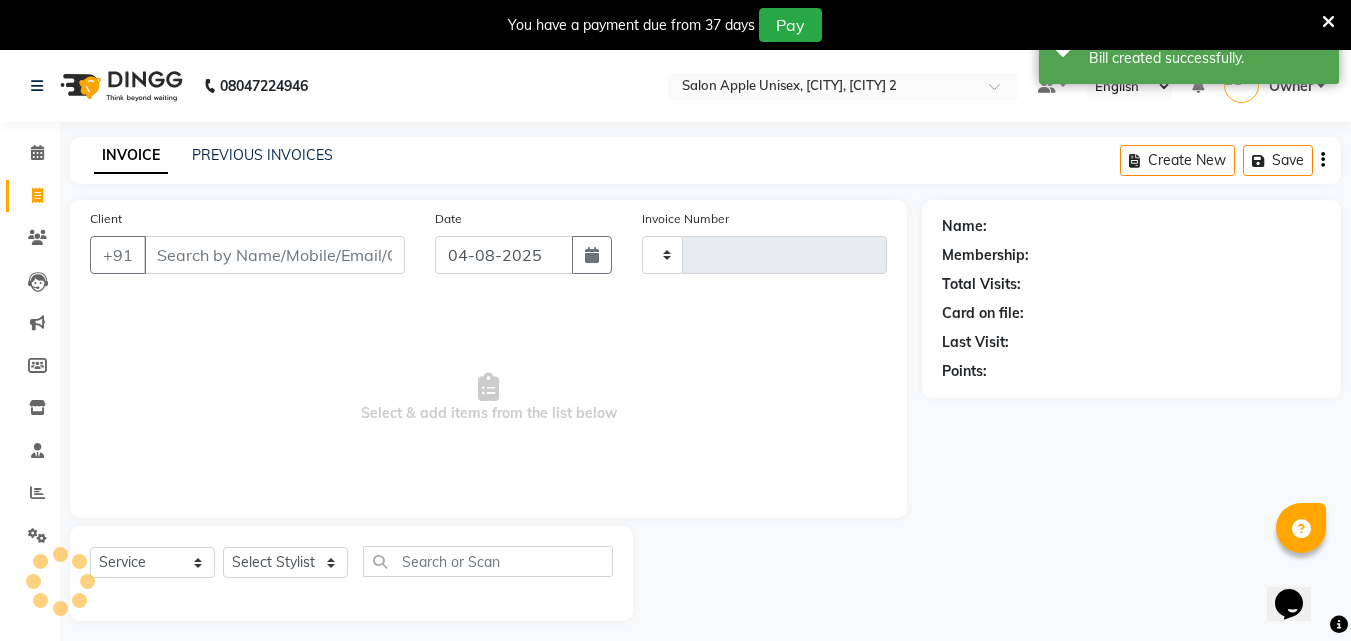 type on "0276" 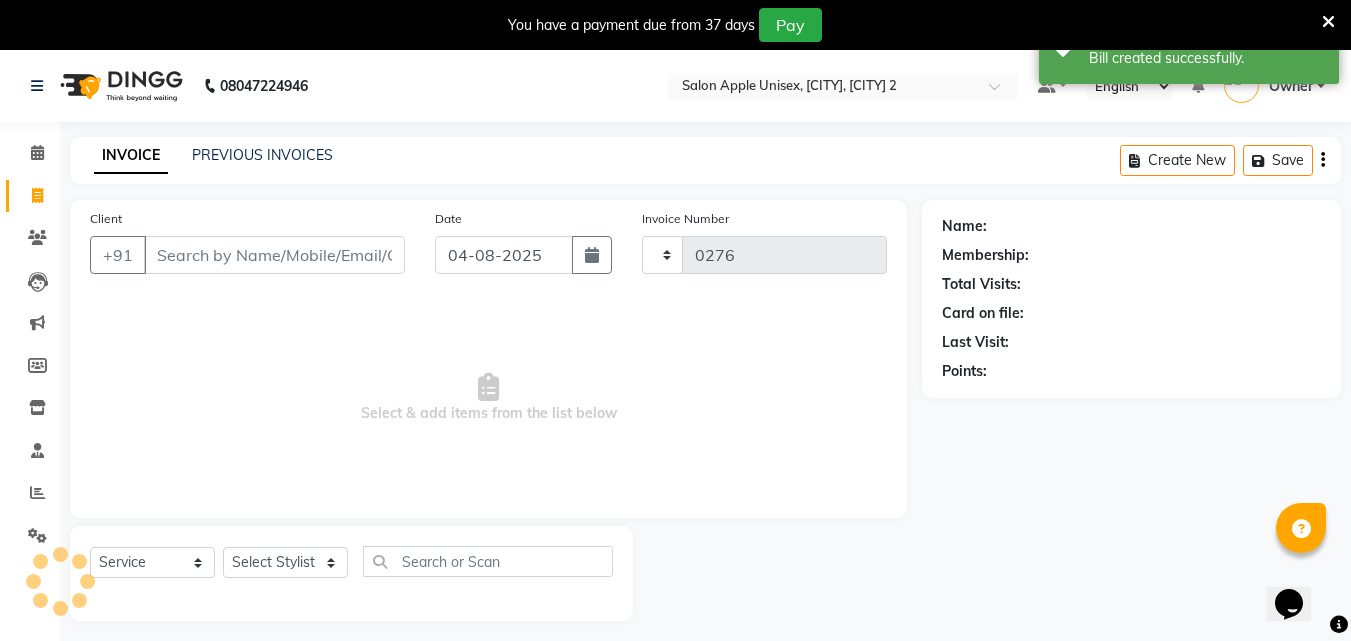select on "4957" 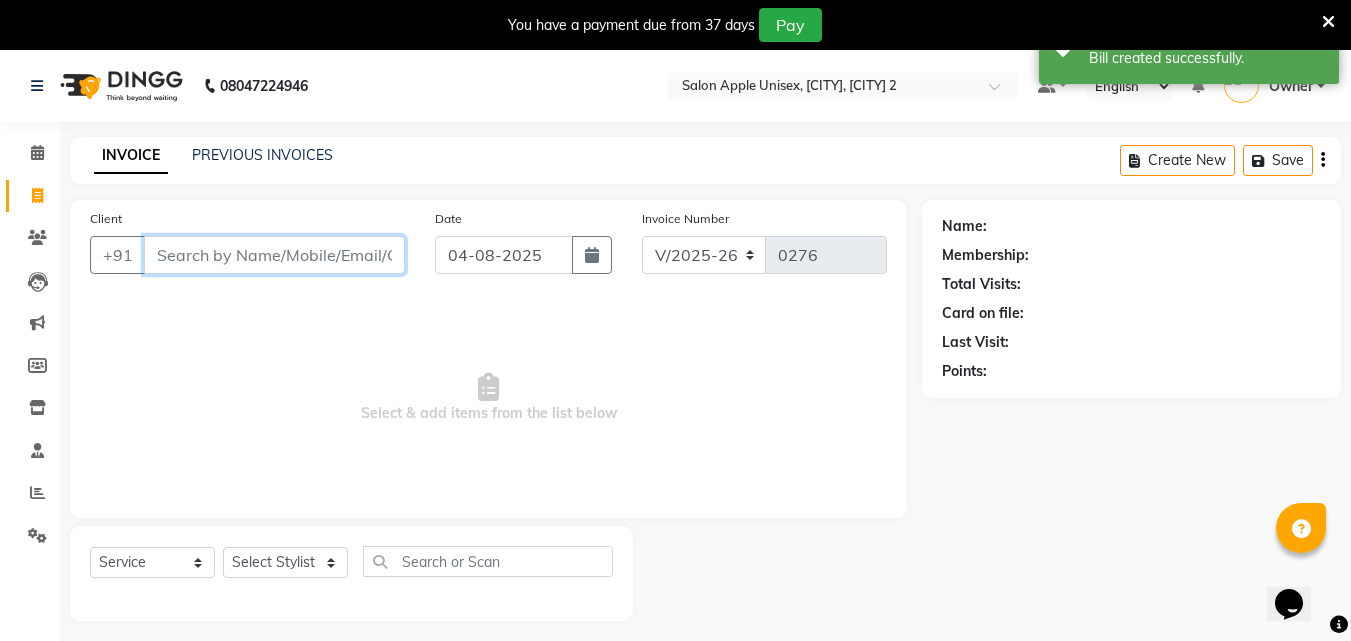 click on "Client" at bounding box center (274, 255) 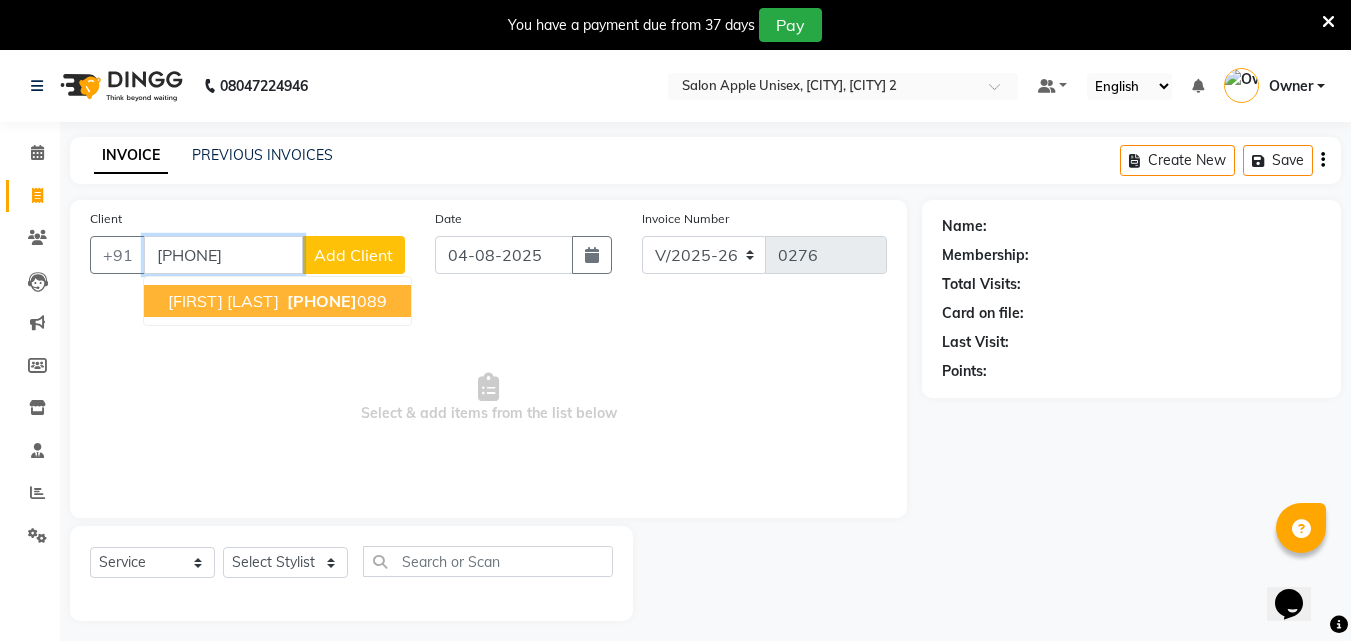 click on "[FIRST] [LAST]" at bounding box center [223, 301] 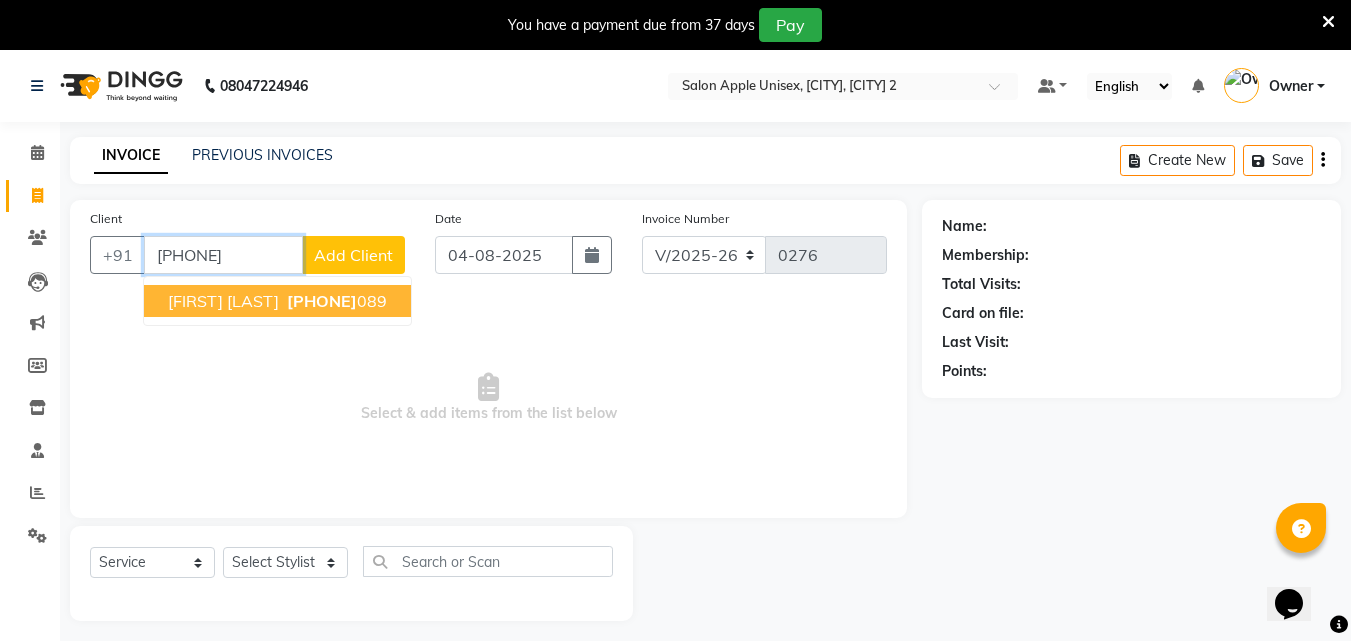 type on "[PHONE]" 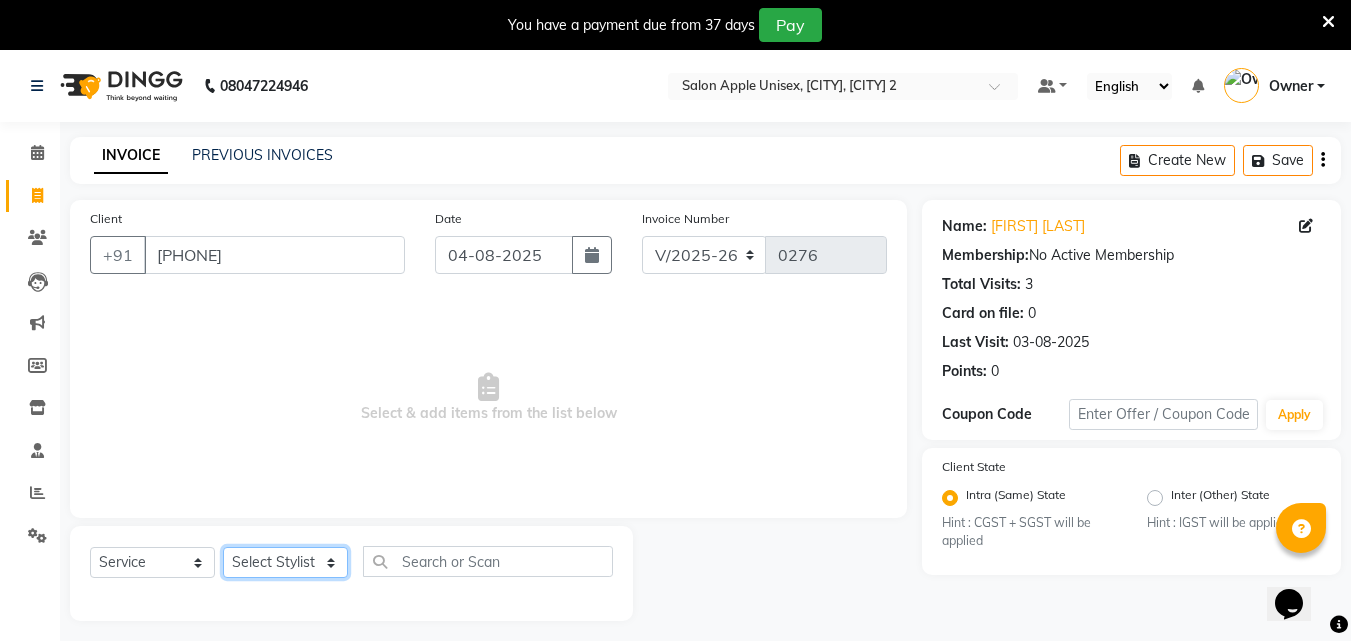 drag, startPoint x: 277, startPoint y: 568, endPoint x: 277, endPoint y: 548, distance: 20 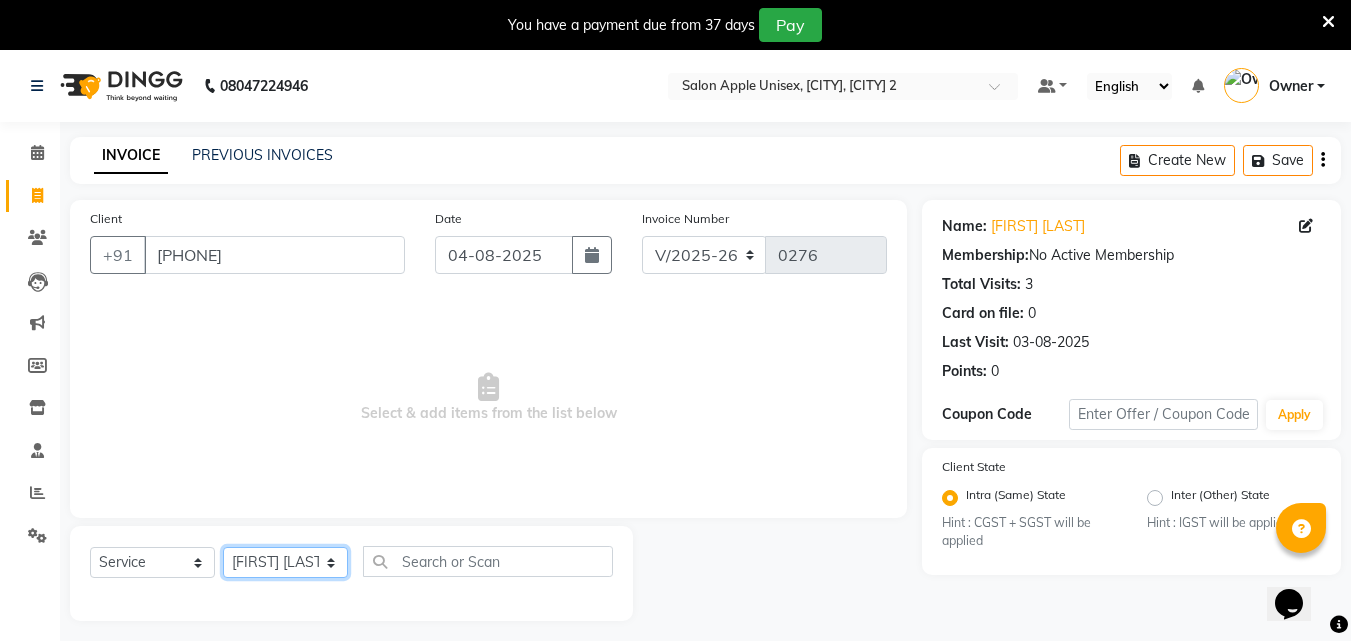 click on "Select Stylist [FIRST] [LAST] [FIRST] [LAST] [FIRST] [LAST] [FIRST] [LAST]" 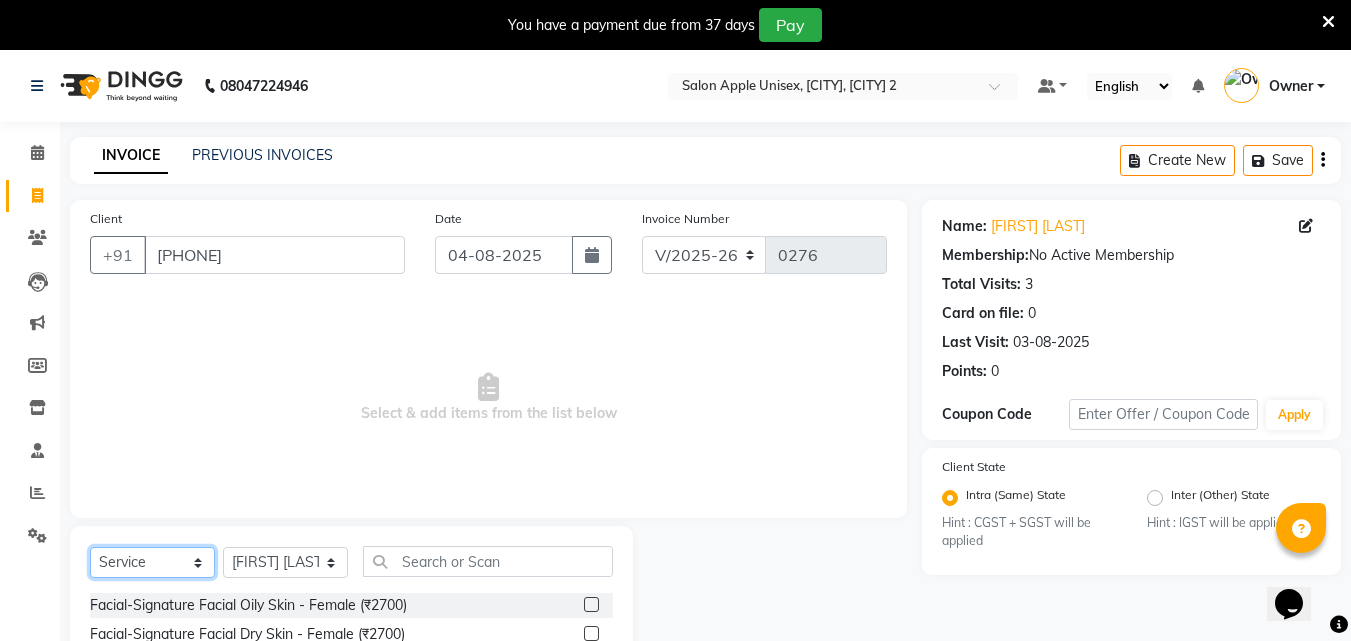click on "Select  Service  Product  Membership  Package Voucher Prepaid Gift Card" 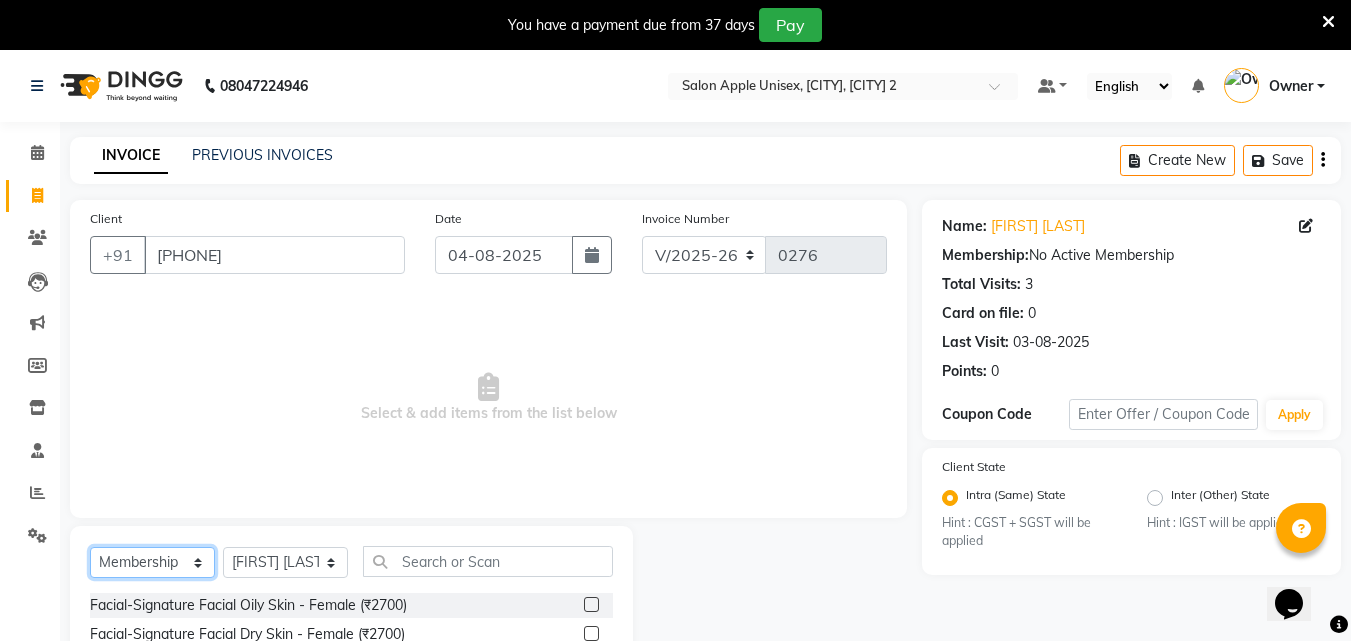 click on "Select  Service  Product  Membership  Package Voucher Prepaid Gift Card" 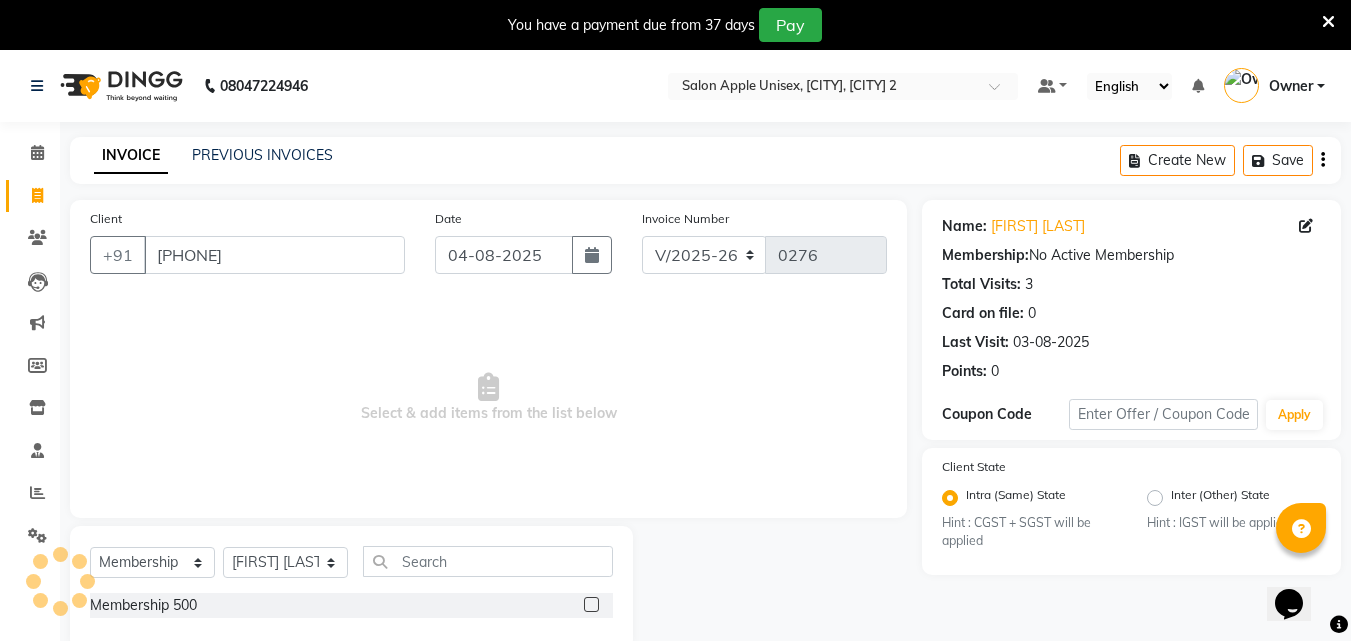click 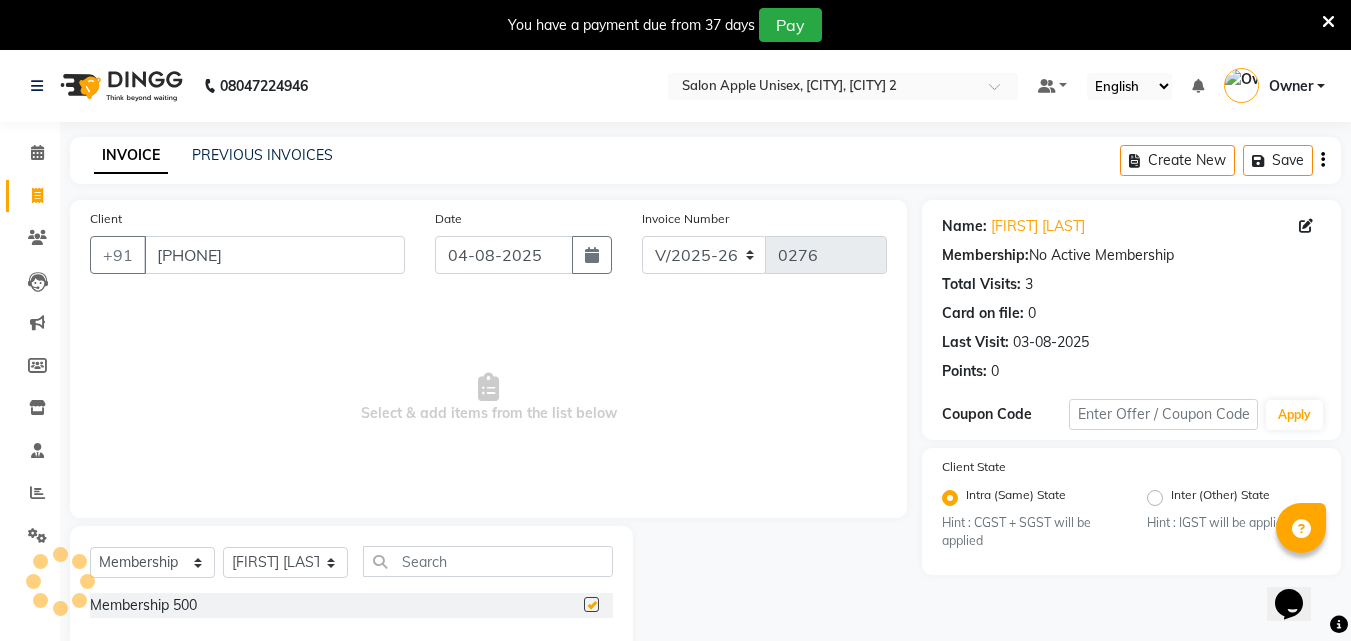 select on "select" 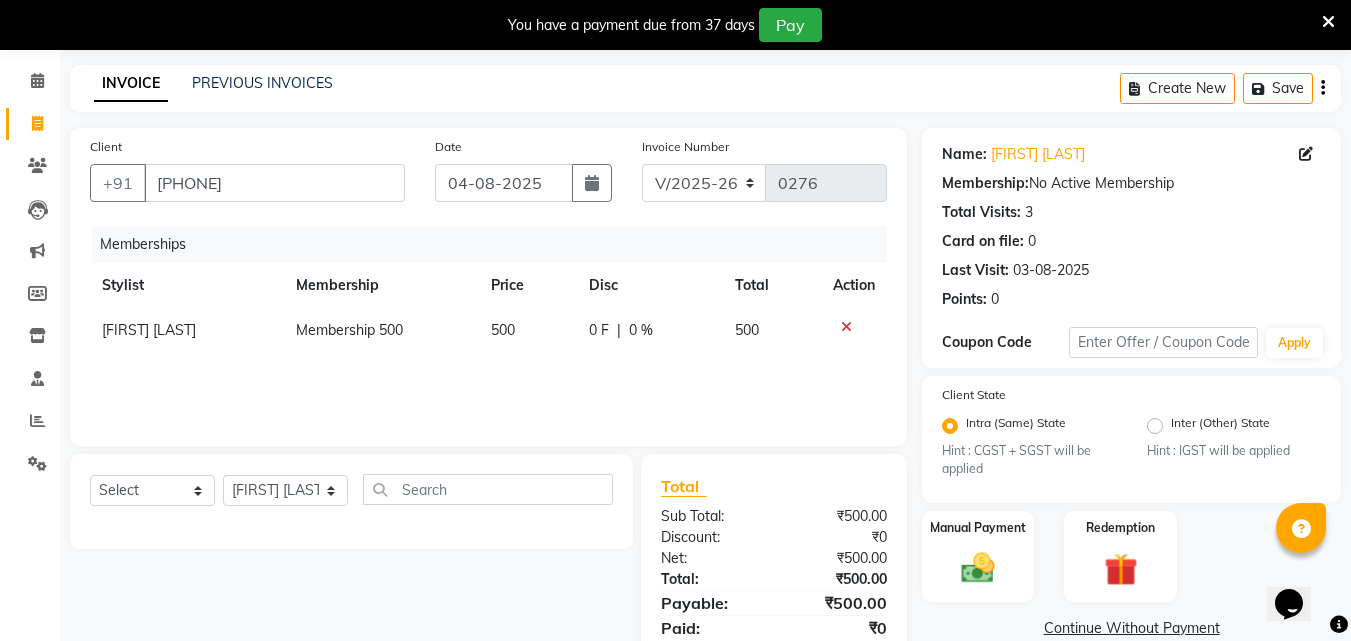scroll, scrollTop: 146, scrollLeft: 0, axis: vertical 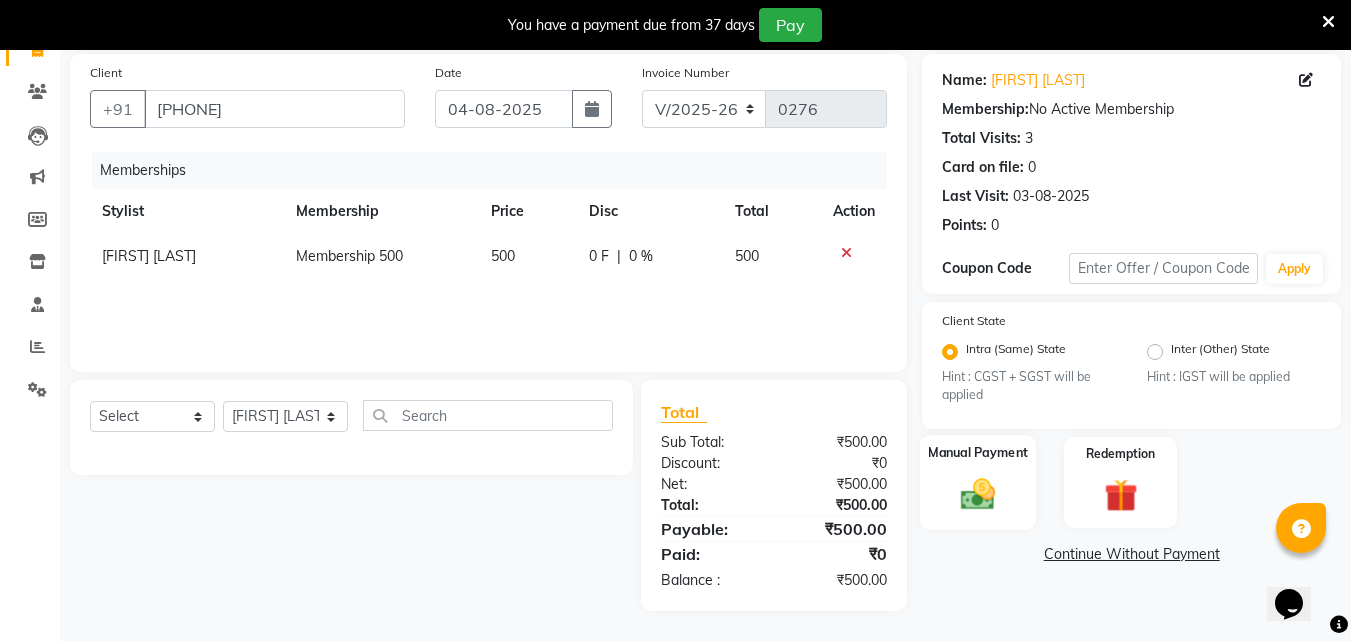 drag, startPoint x: 981, startPoint y: 485, endPoint x: 996, endPoint y: 485, distance: 15 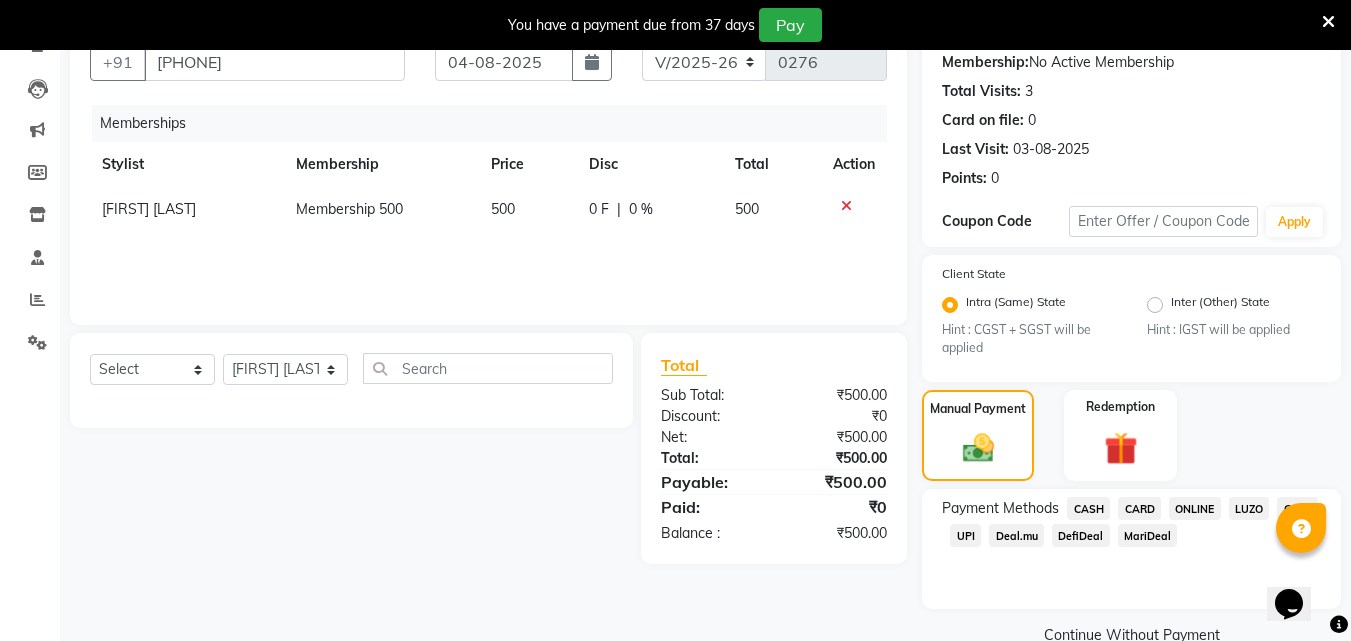 scroll, scrollTop: 232, scrollLeft: 0, axis: vertical 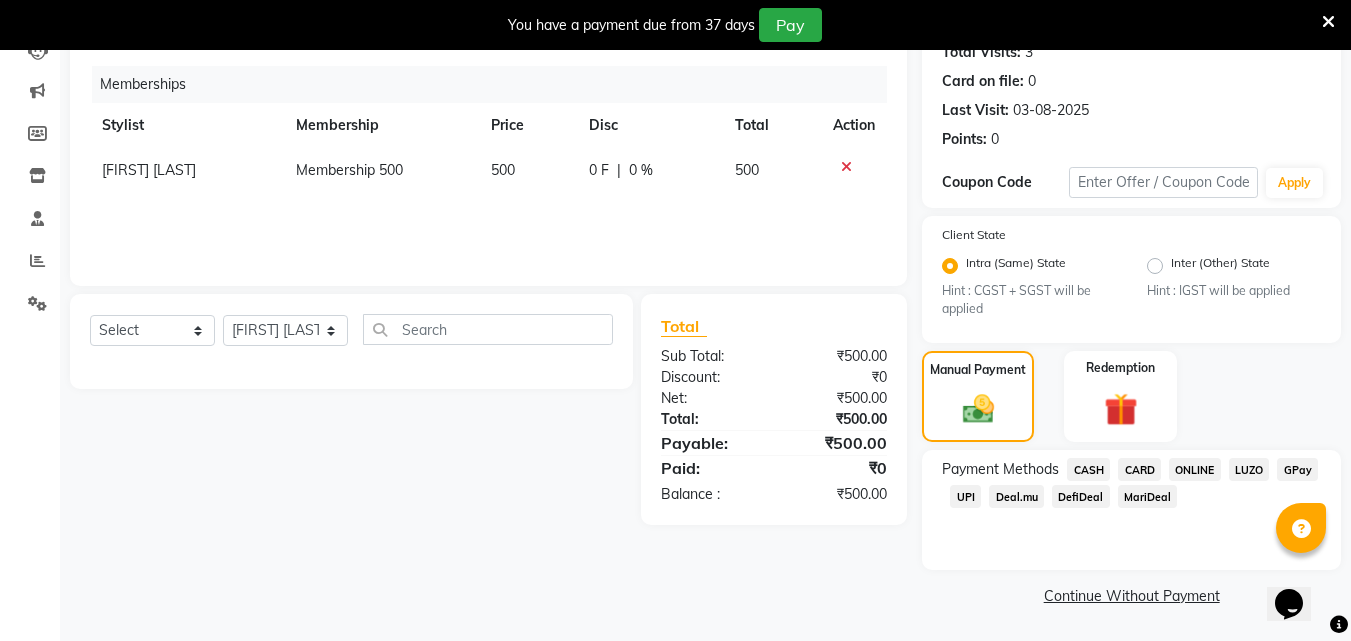 click on "ONLINE" 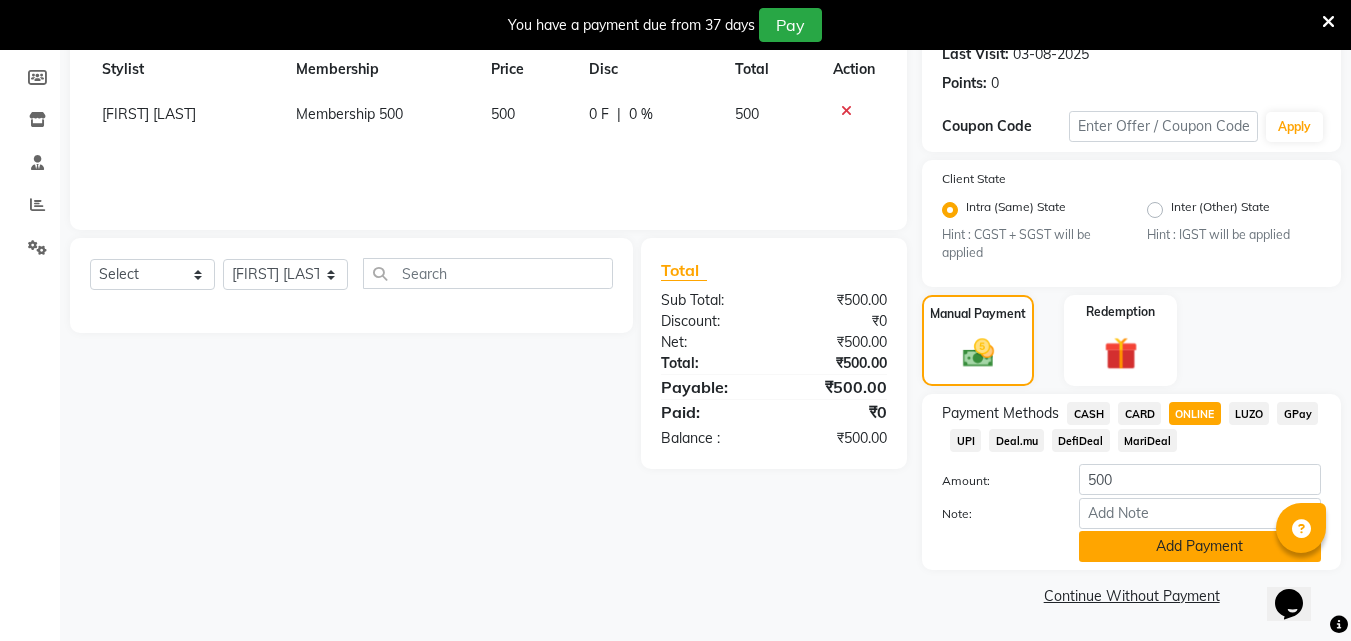 click on "Add Payment" 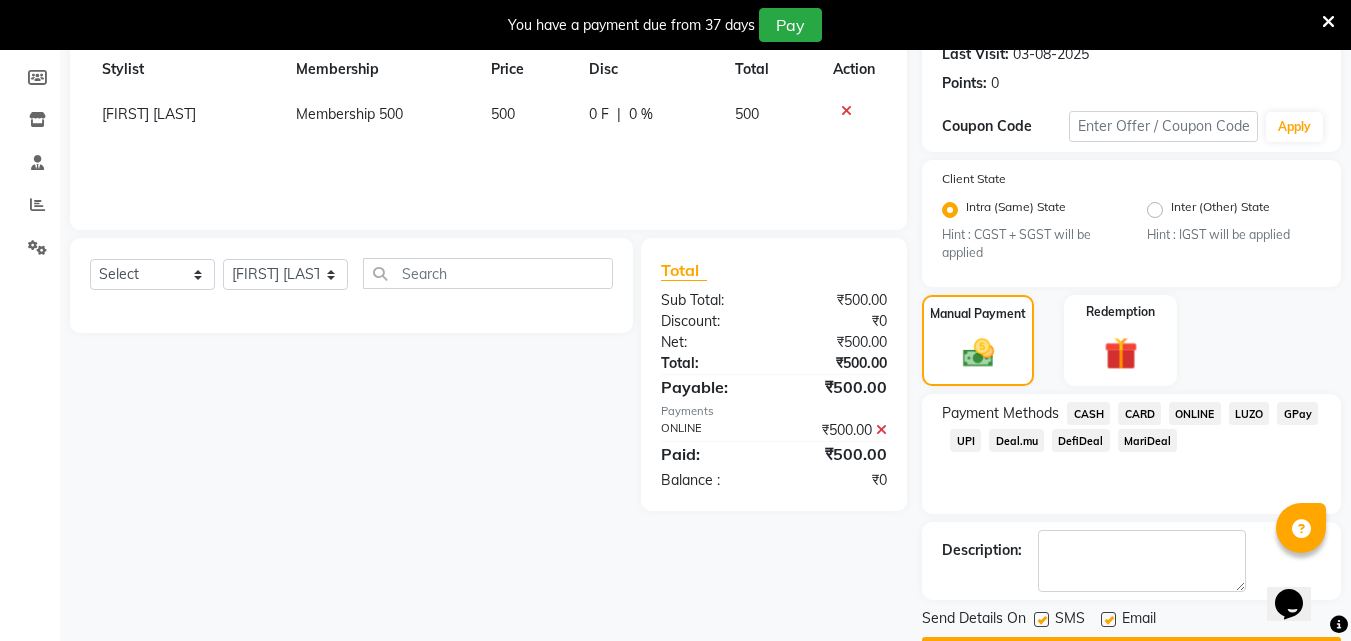 scroll, scrollTop: 345, scrollLeft: 0, axis: vertical 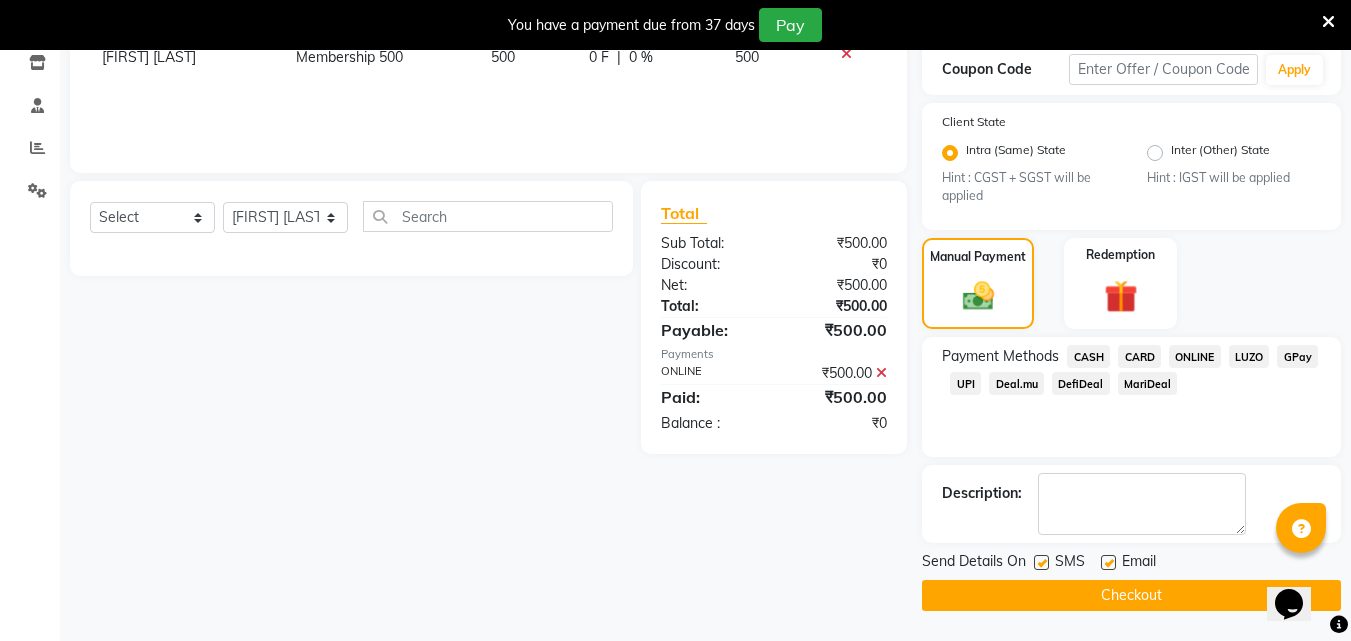 click on "Checkout" 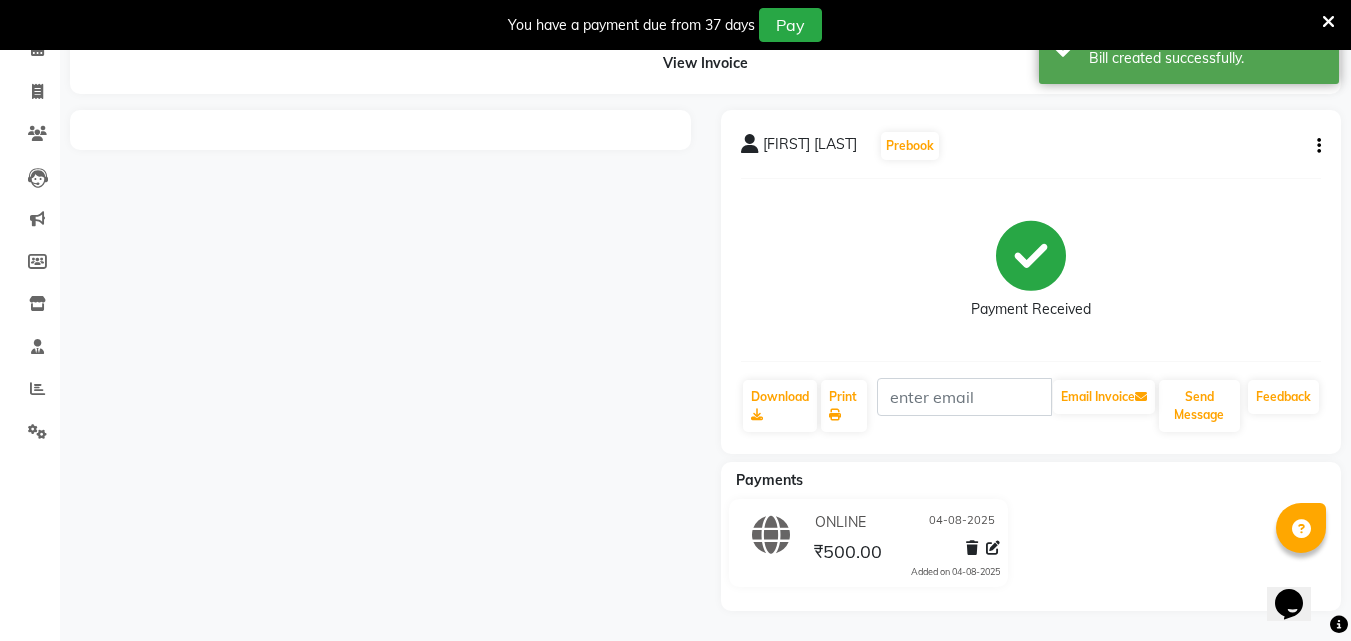 scroll, scrollTop: 0, scrollLeft: 0, axis: both 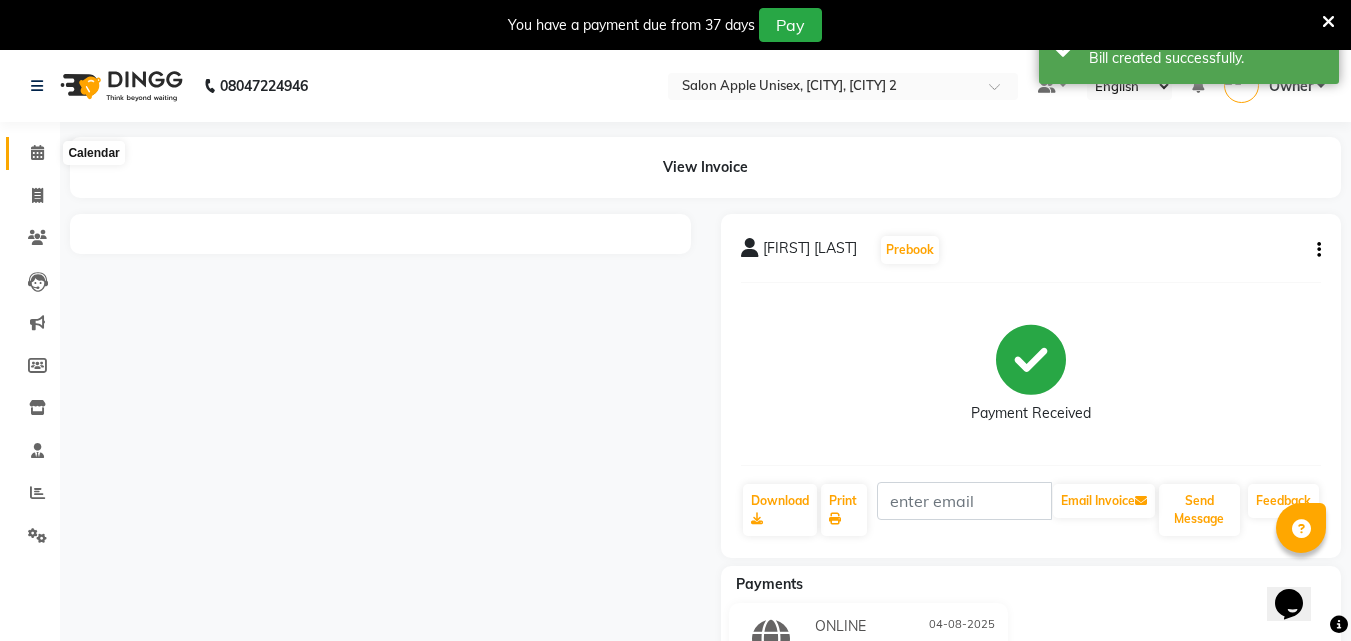 click 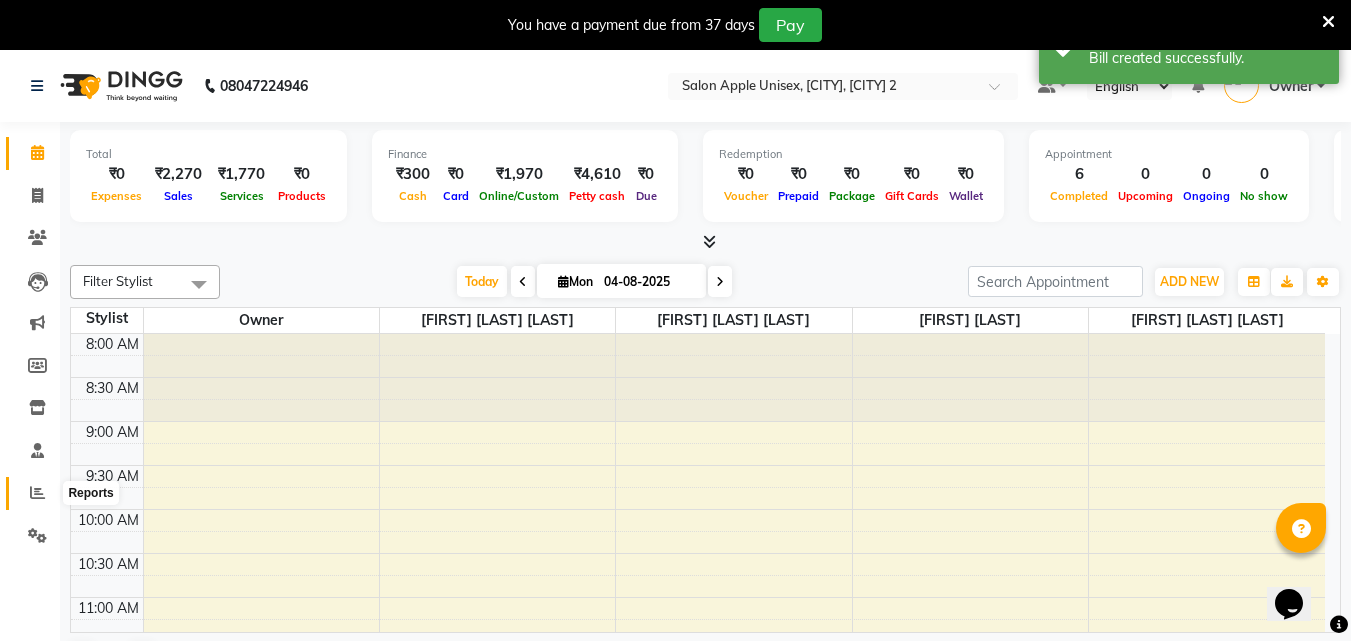 click 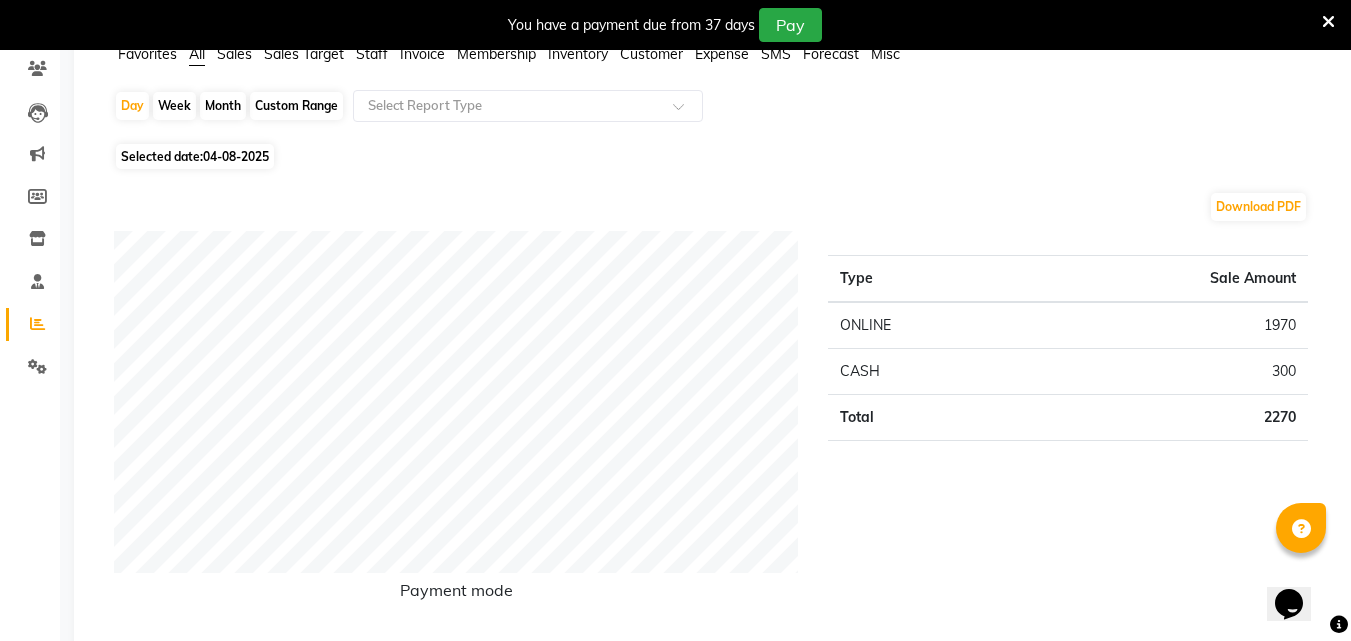 scroll, scrollTop: 0, scrollLeft: 0, axis: both 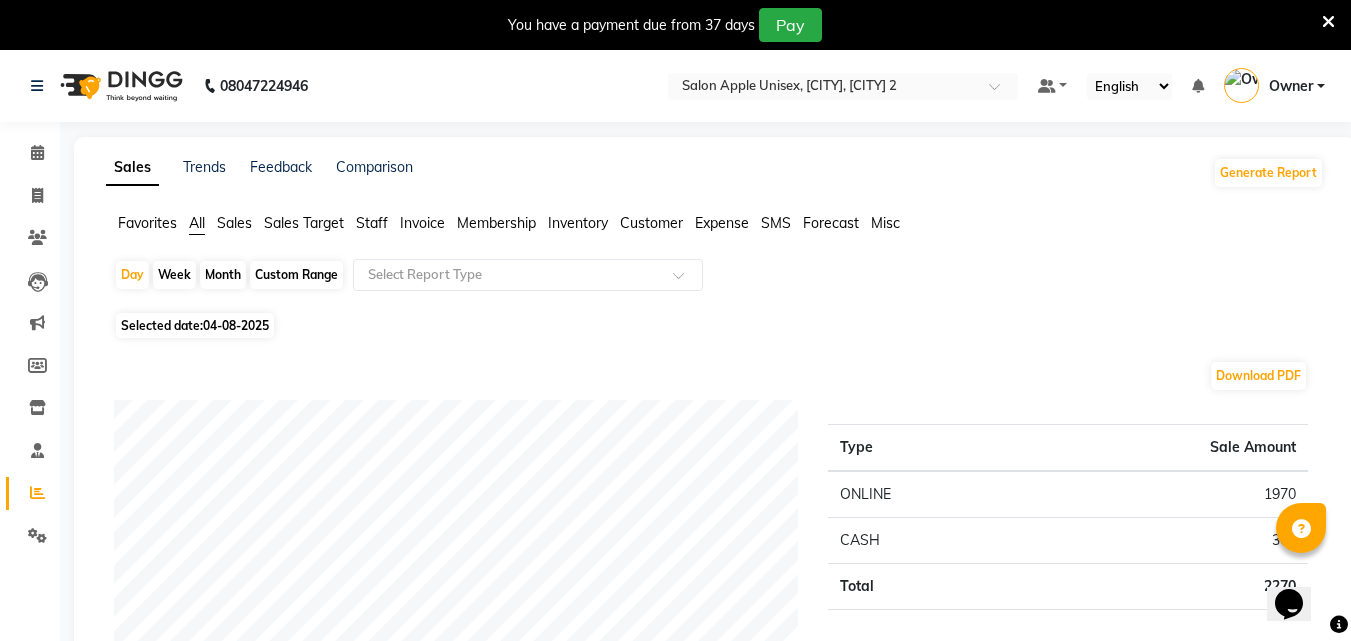 click on "Month" 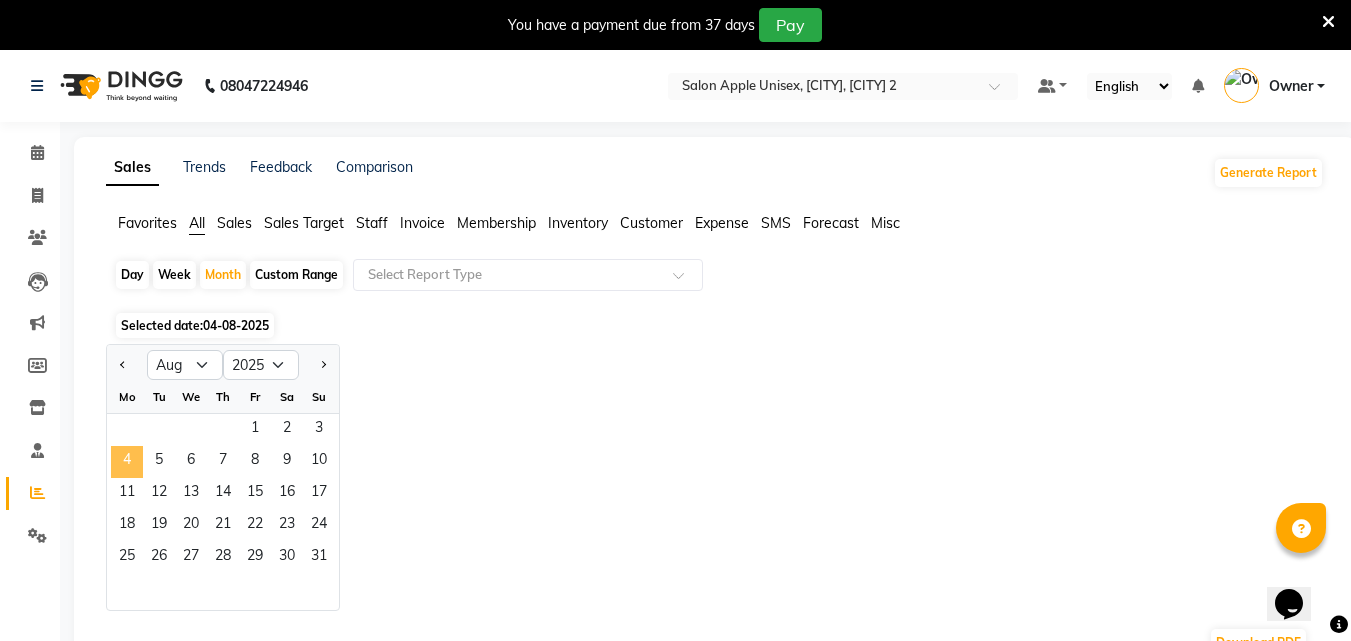 click on "4" 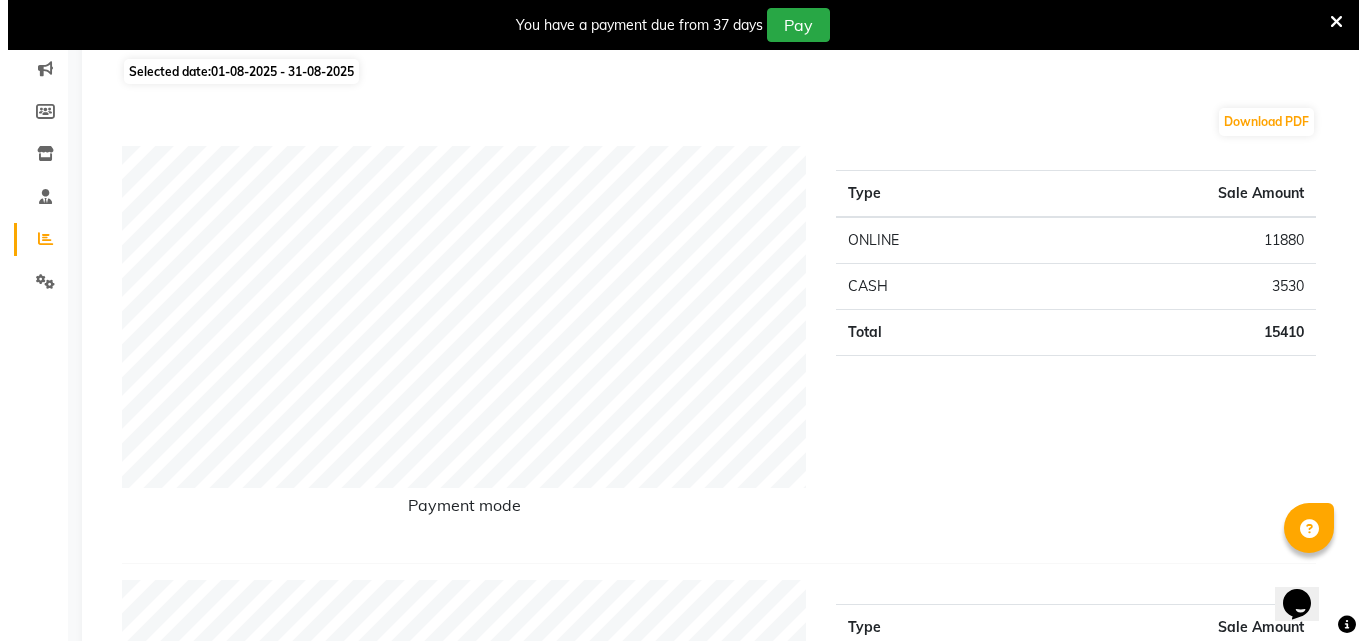 scroll, scrollTop: 0, scrollLeft: 0, axis: both 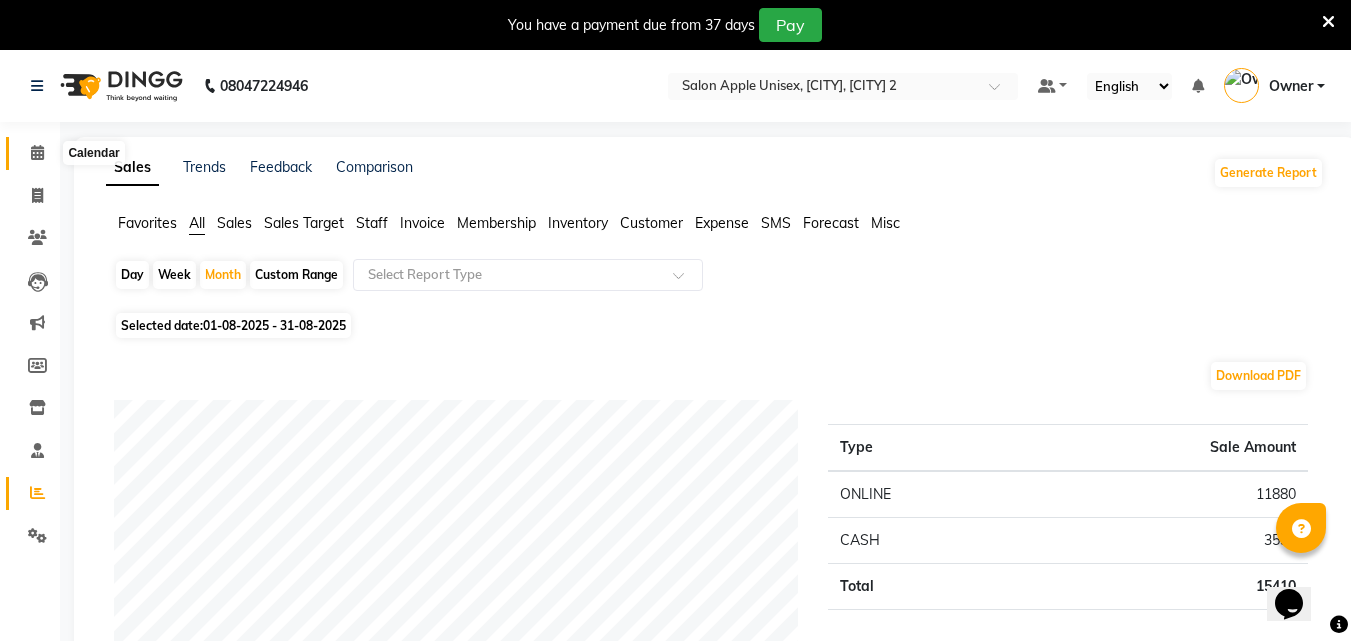 click 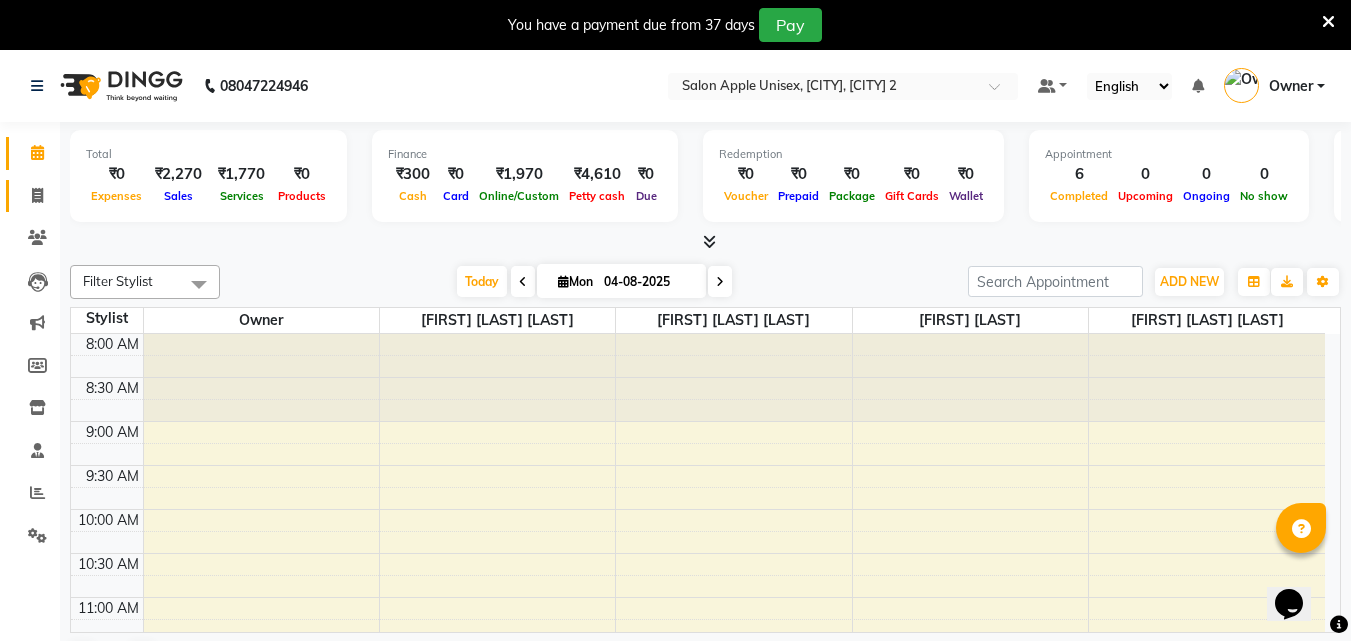 drag, startPoint x: 39, startPoint y: 195, endPoint x: 393, endPoint y: 378, distance: 398.50345 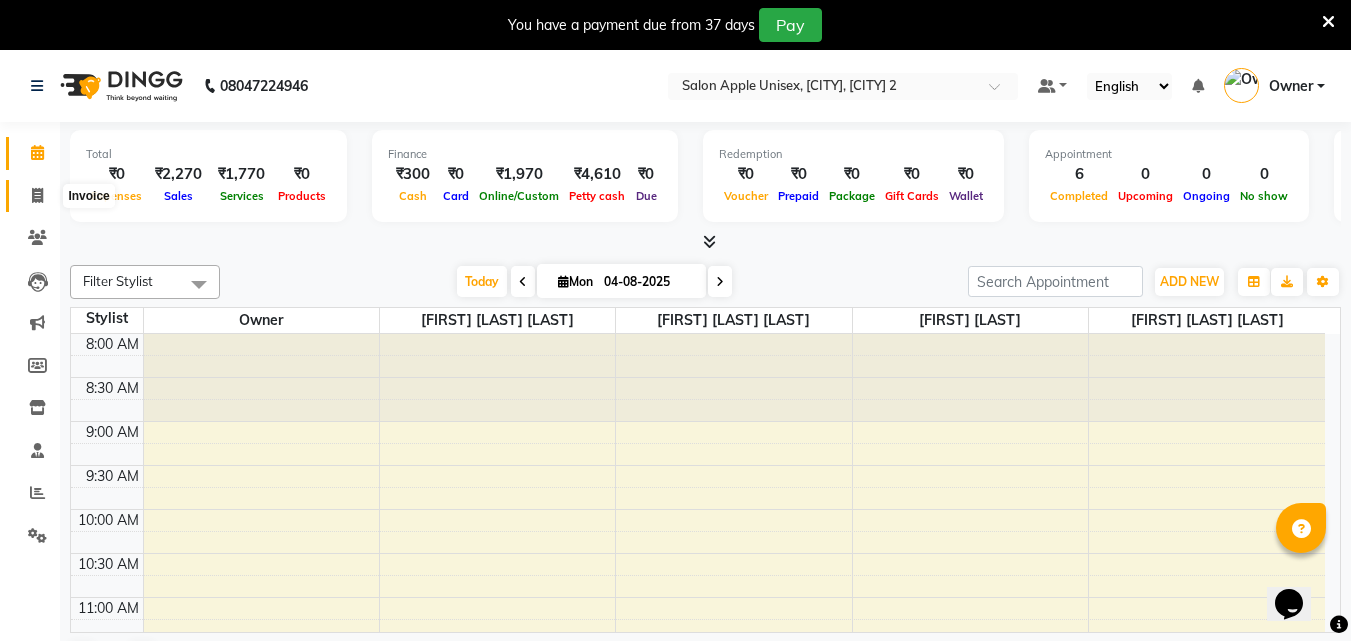 drag, startPoint x: 38, startPoint y: 195, endPoint x: 50, endPoint y: 204, distance: 15 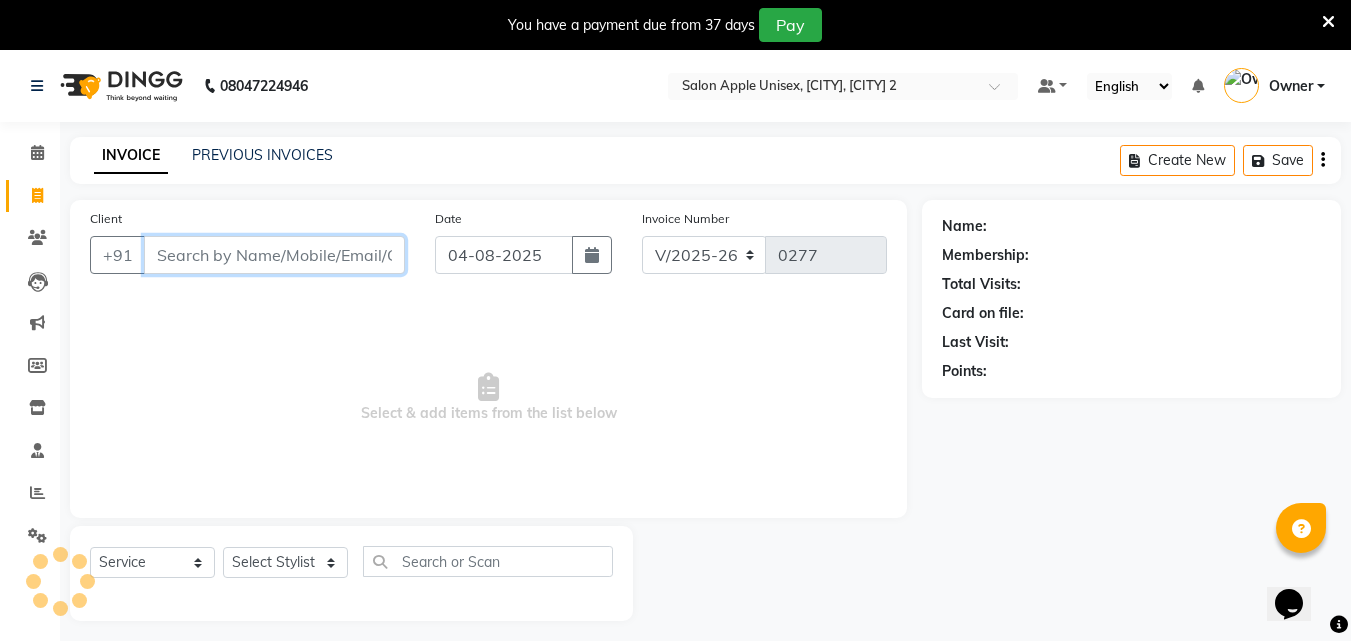 click on "Client" at bounding box center (274, 255) 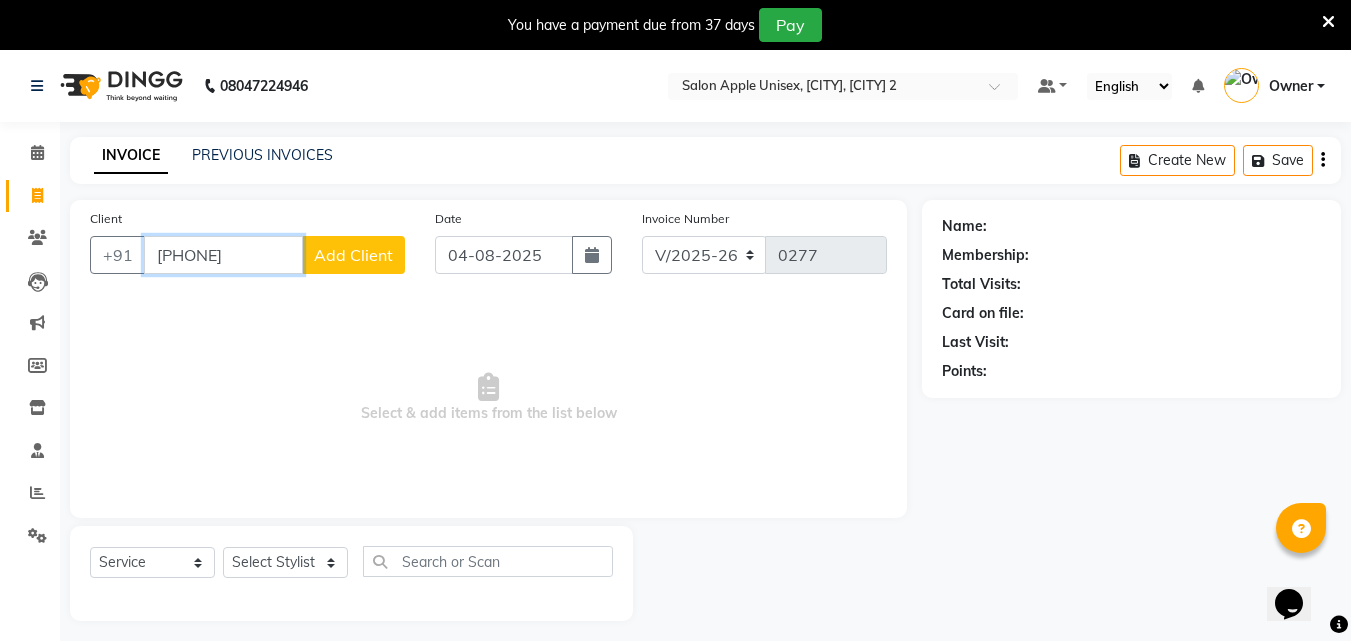 type on "[PHONE]" 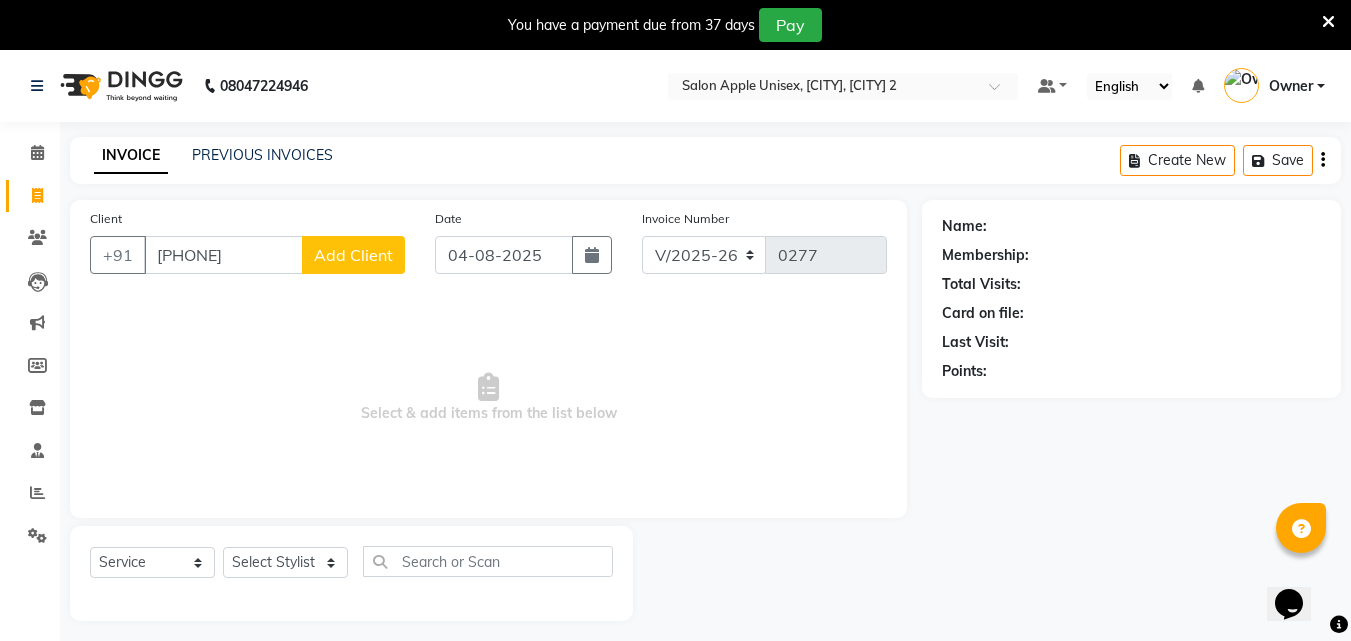 click on "Add Client" 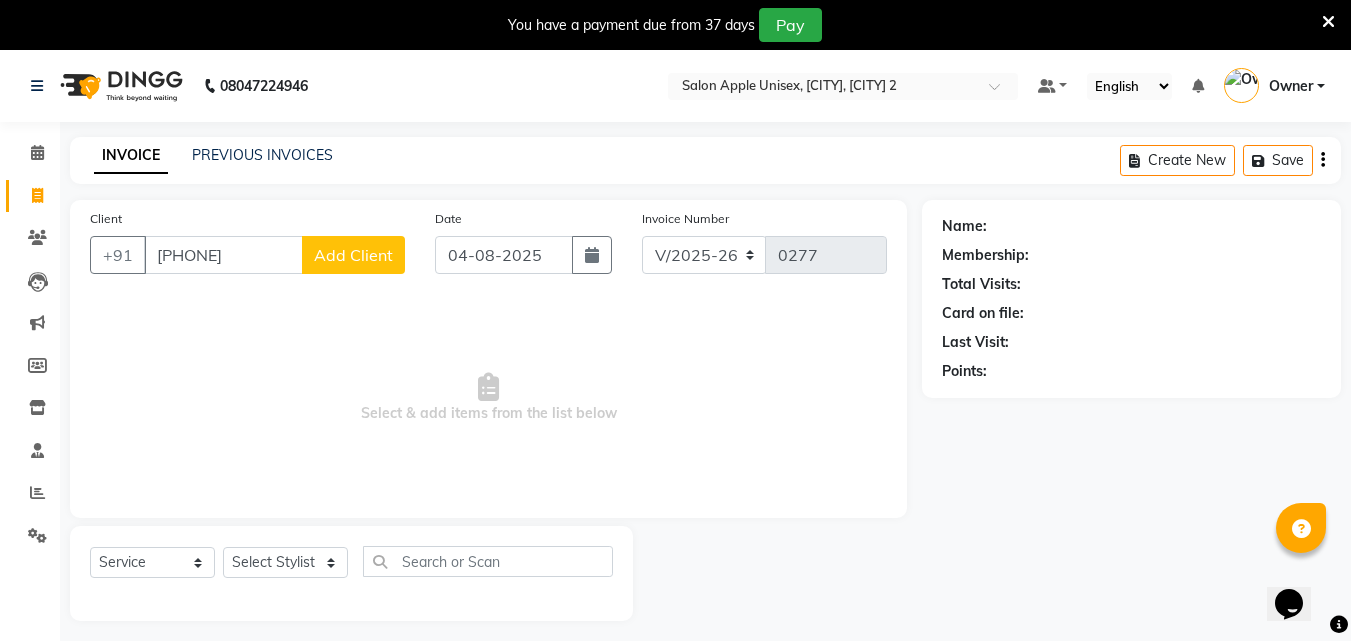 select on "22" 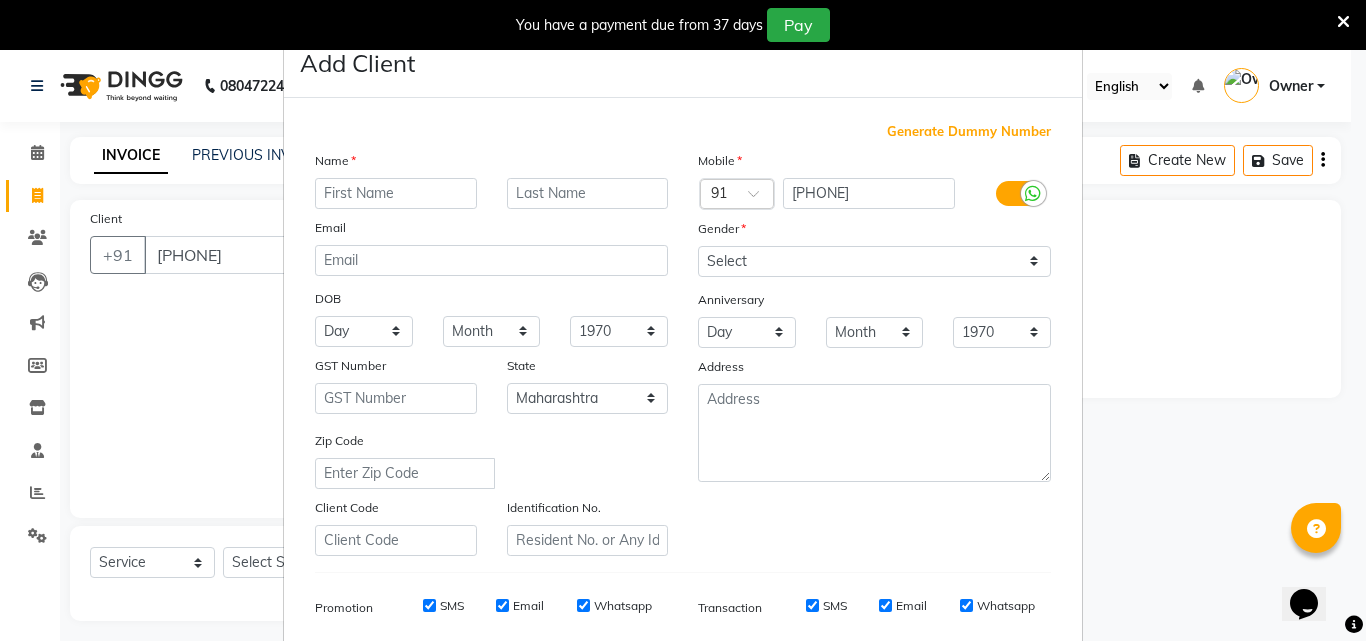 click at bounding box center (396, 193) 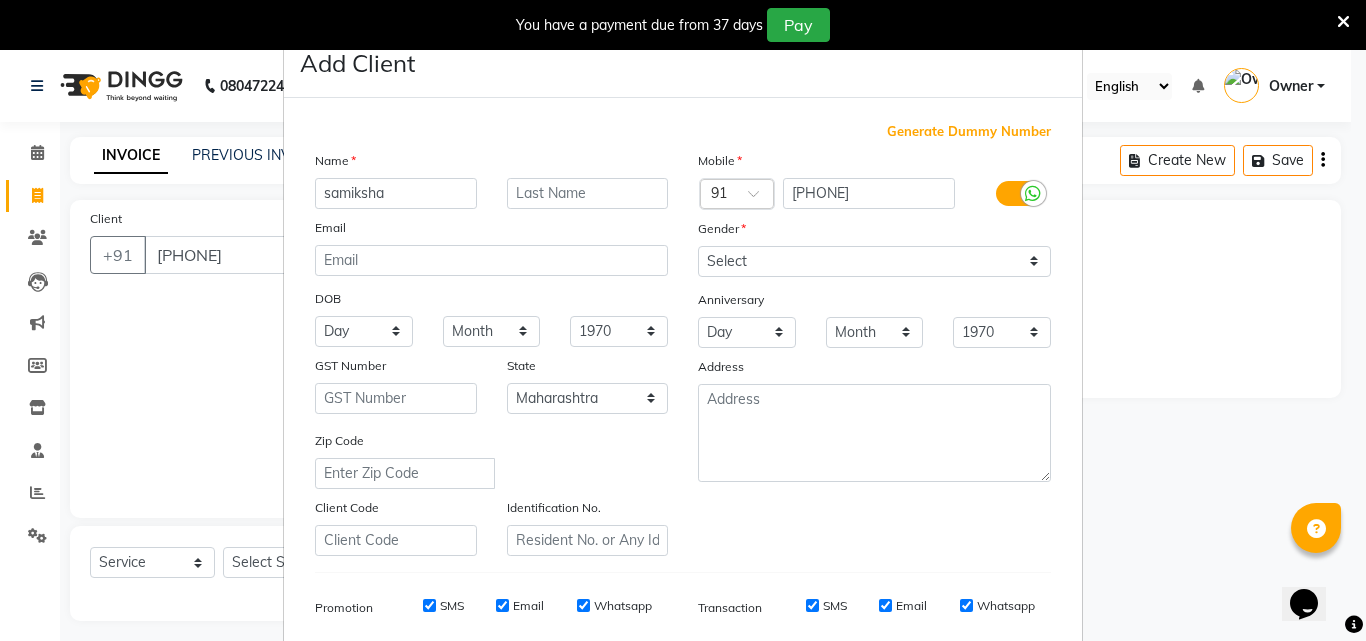 type on "samiksha" 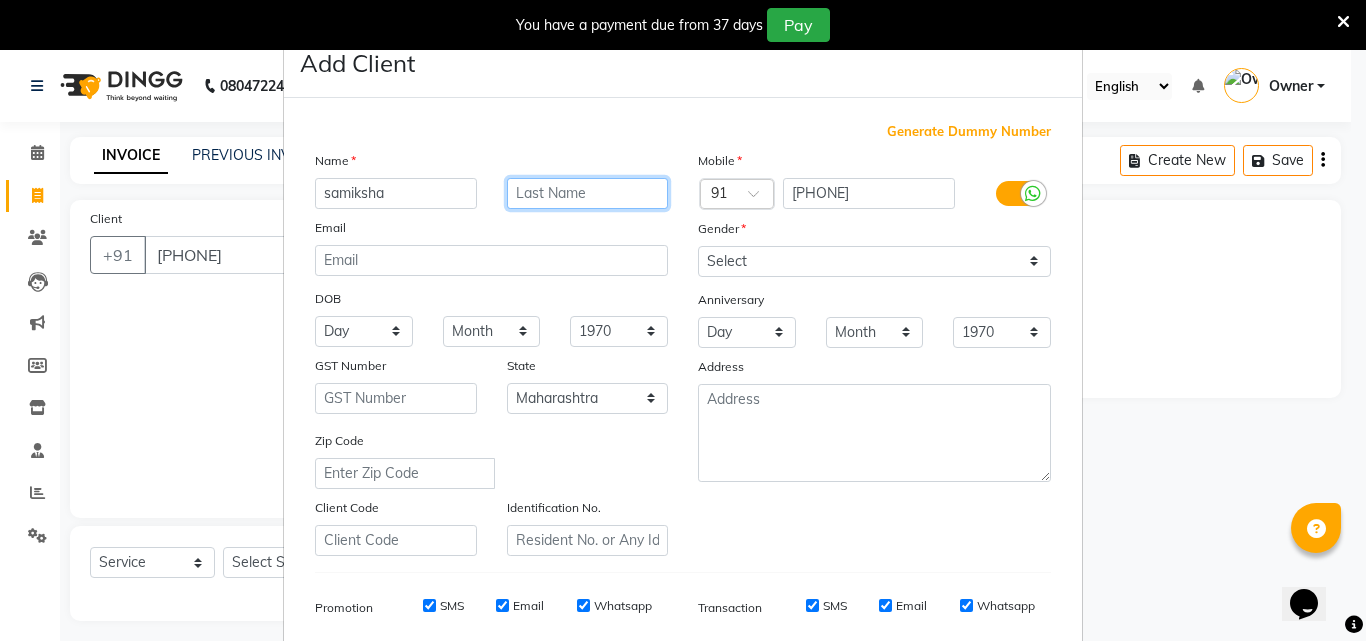 click at bounding box center [588, 193] 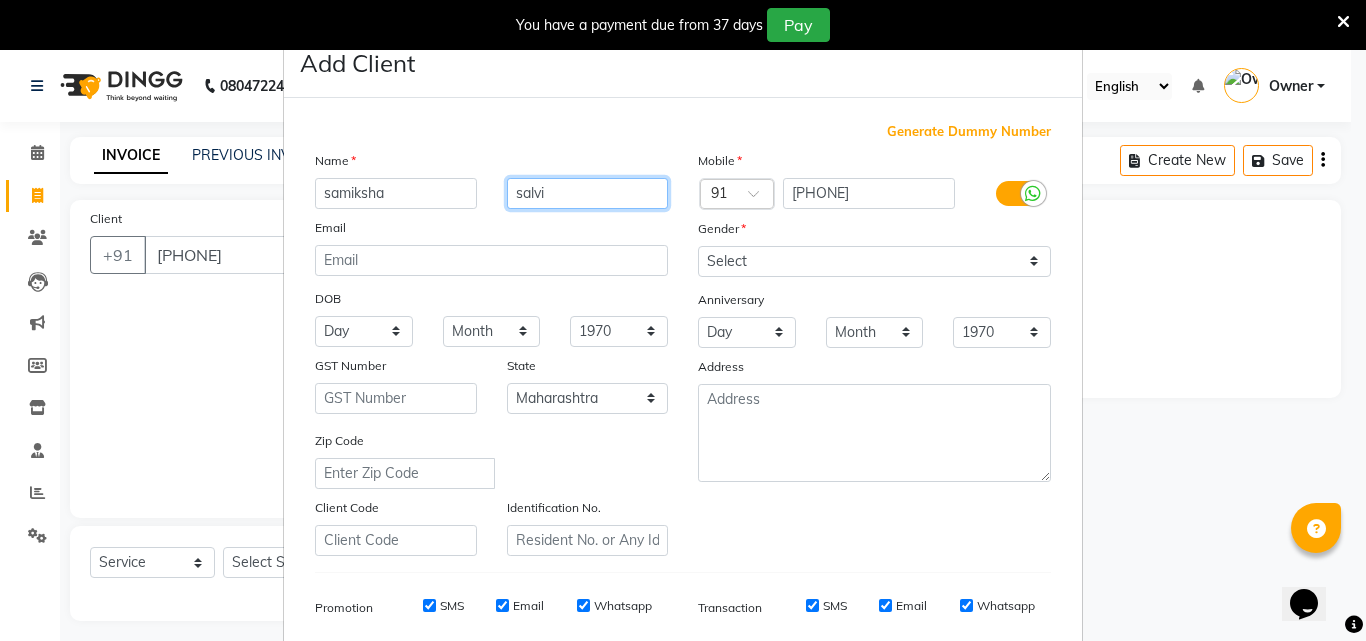 type on "salvi" 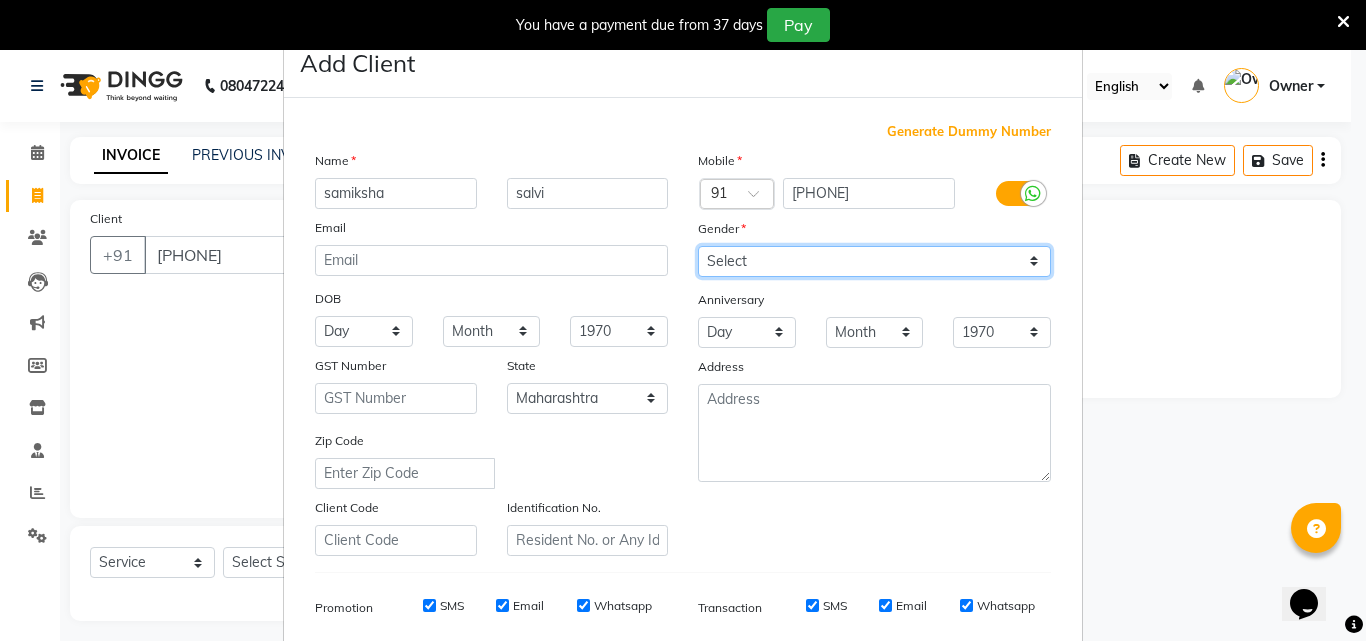 drag, startPoint x: 825, startPoint y: 263, endPoint x: 825, endPoint y: 274, distance: 11 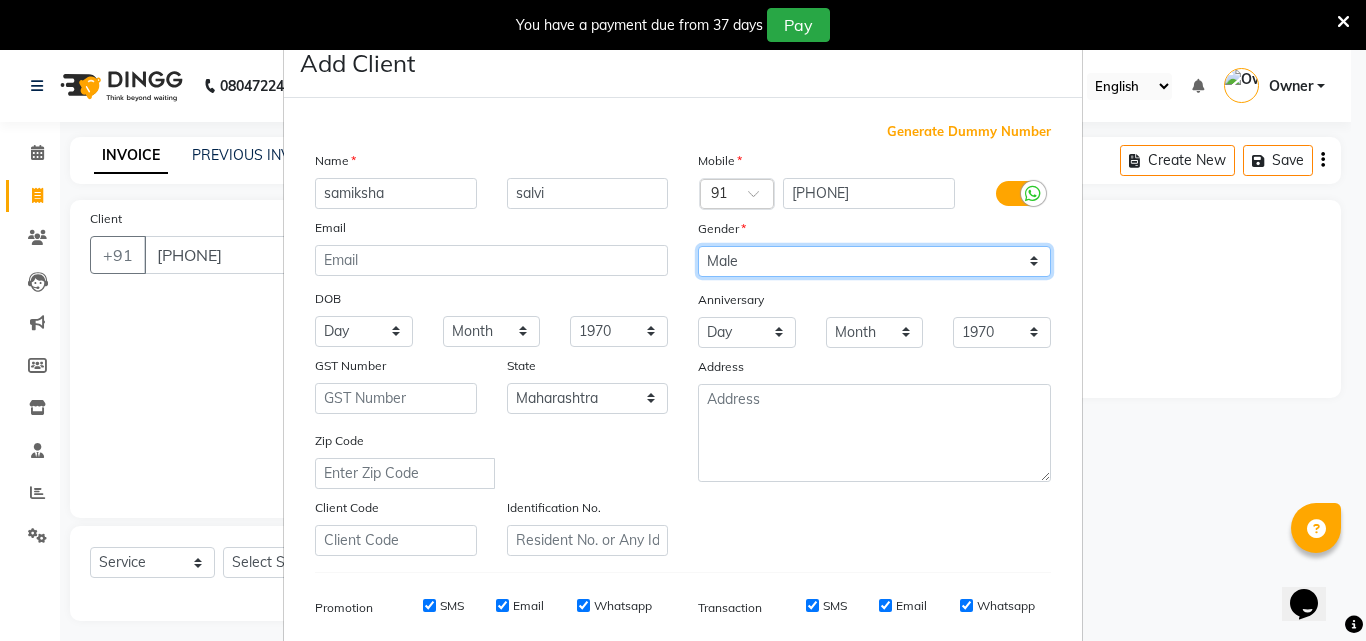 click on "Select Male Female Other Prefer Not To Say" at bounding box center [874, 261] 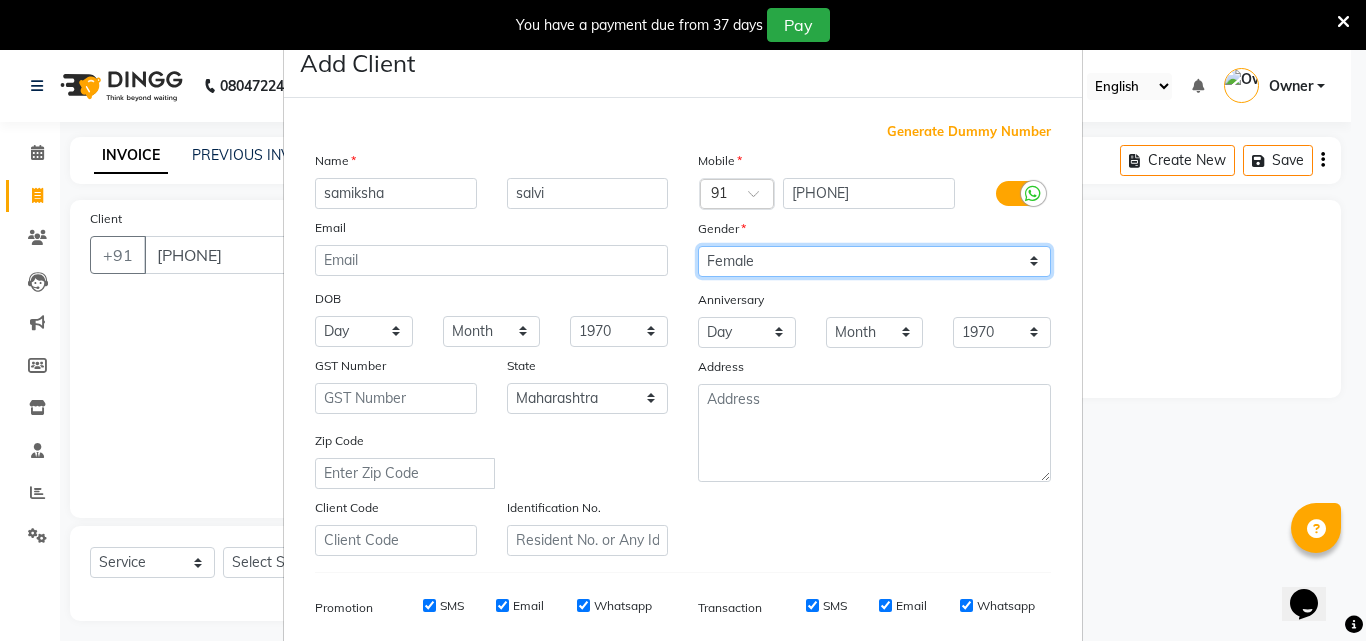 click on "Select Male Female Other Prefer Not To Say" at bounding box center (874, 261) 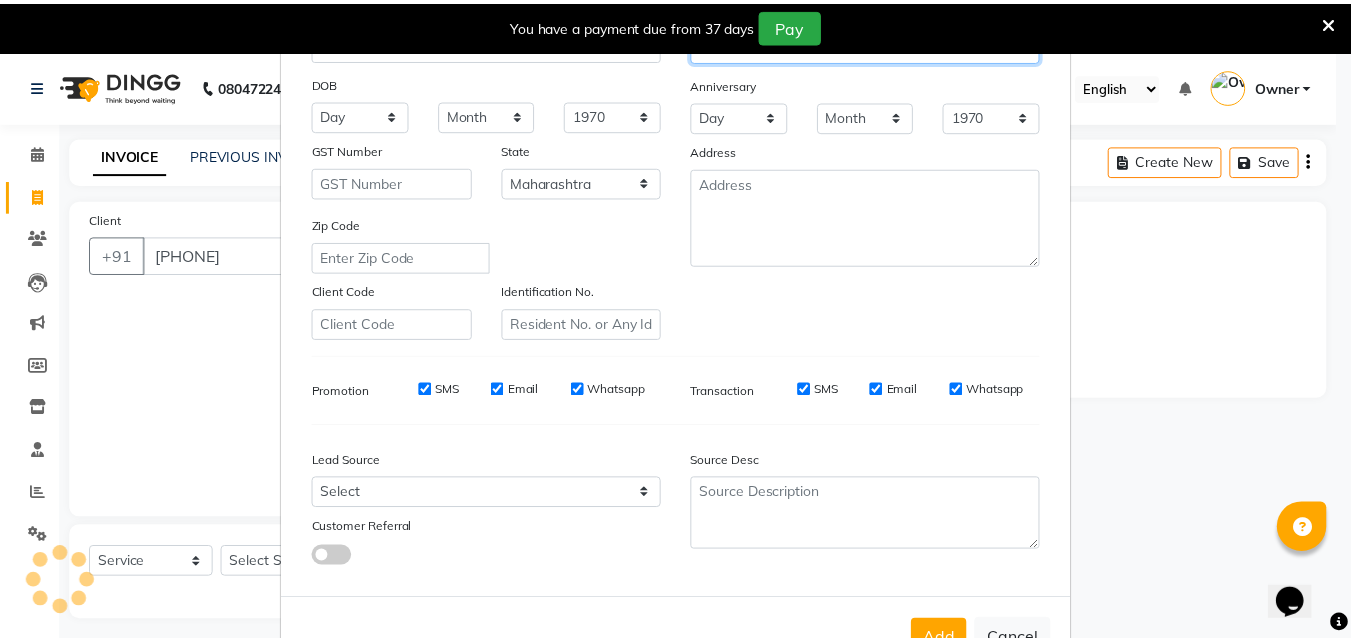 scroll, scrollTop: 282, scrollLeft: 0, axis: vertical 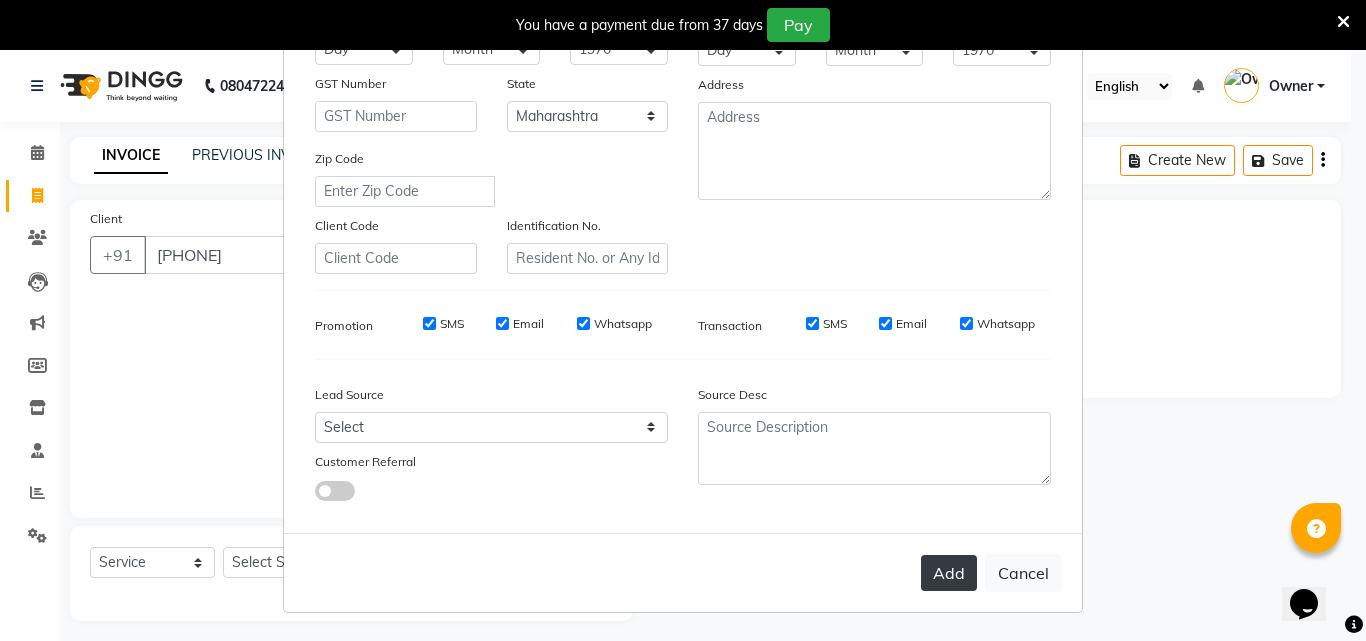click on "Add" at bounding box center [949, 573] 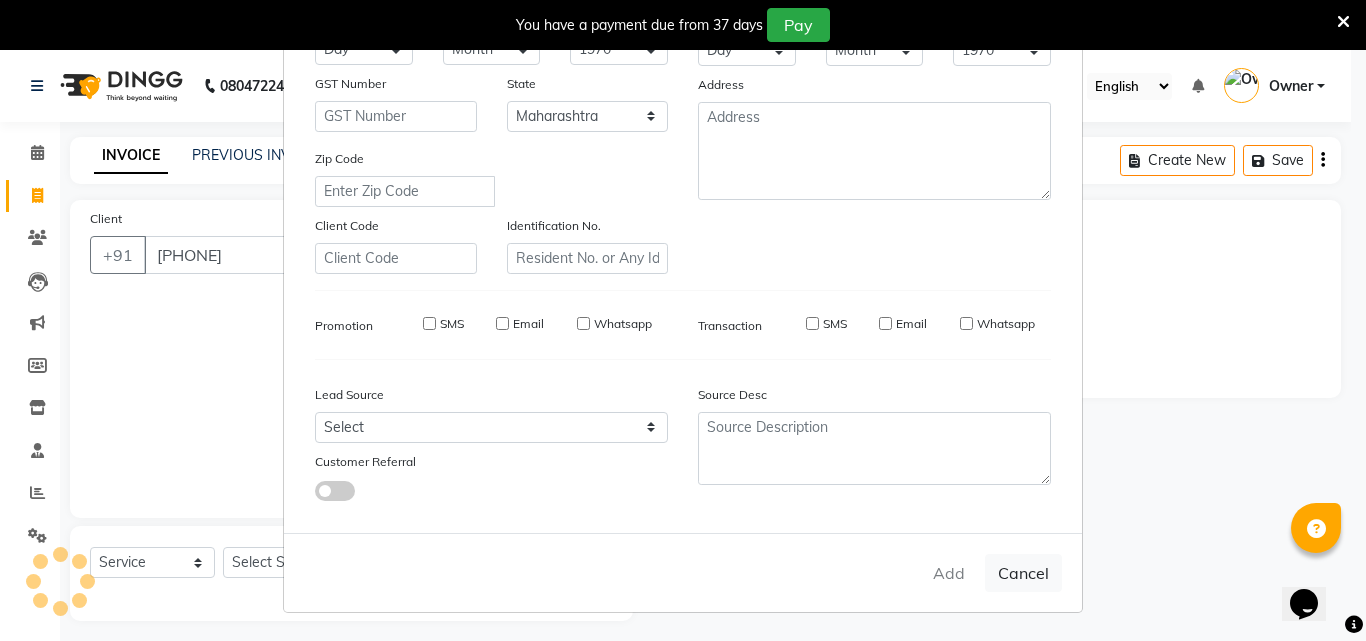 type 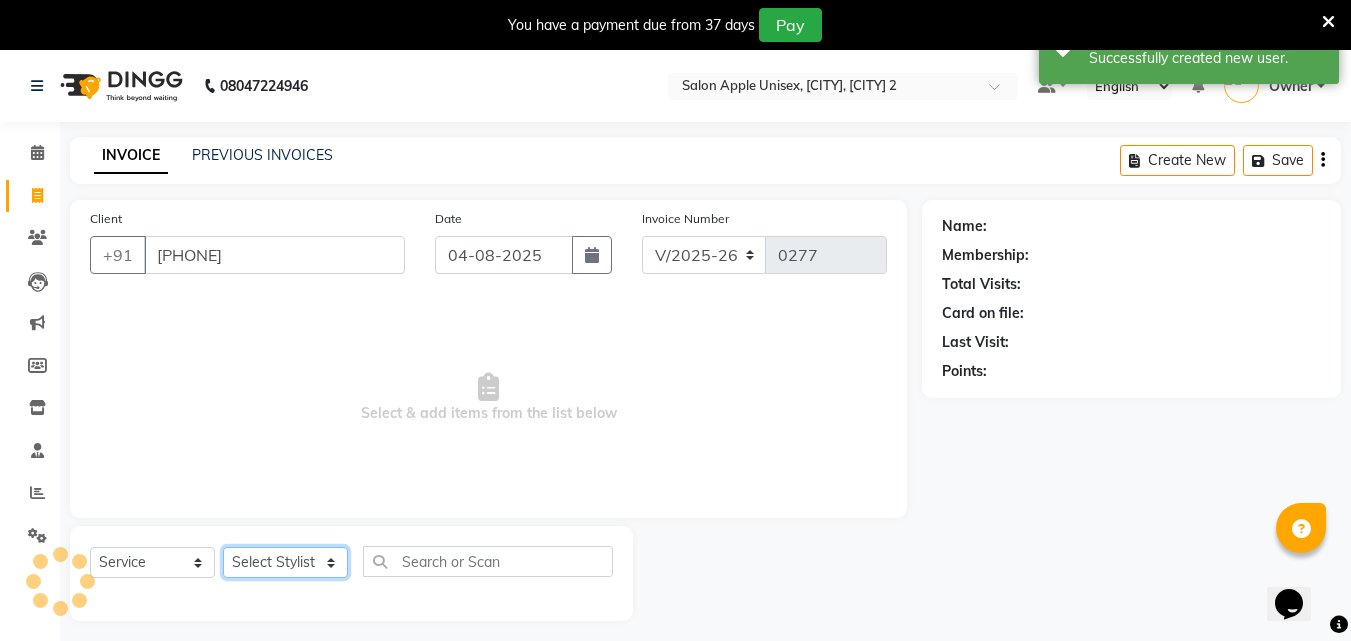 click on "Select Stylist [FIRST] [LAST] [FIRST] [LAST] [FIRST] [LAST] [FIRST] [LAST]" 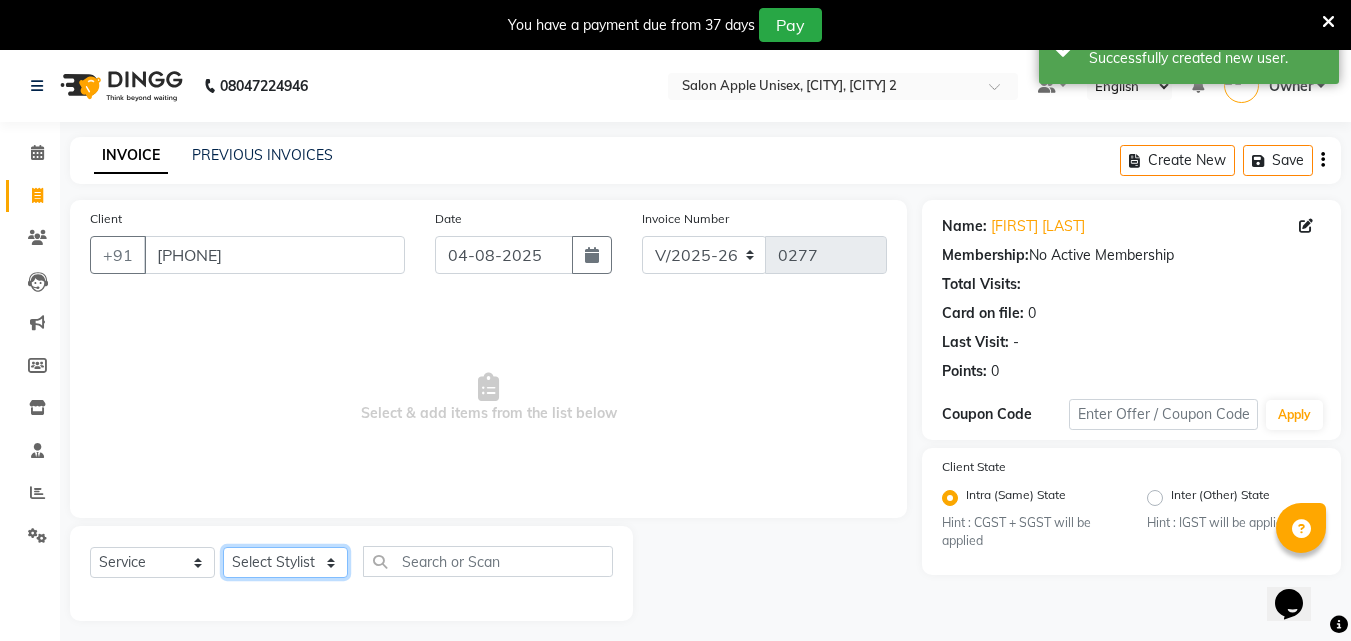 select on "31207" 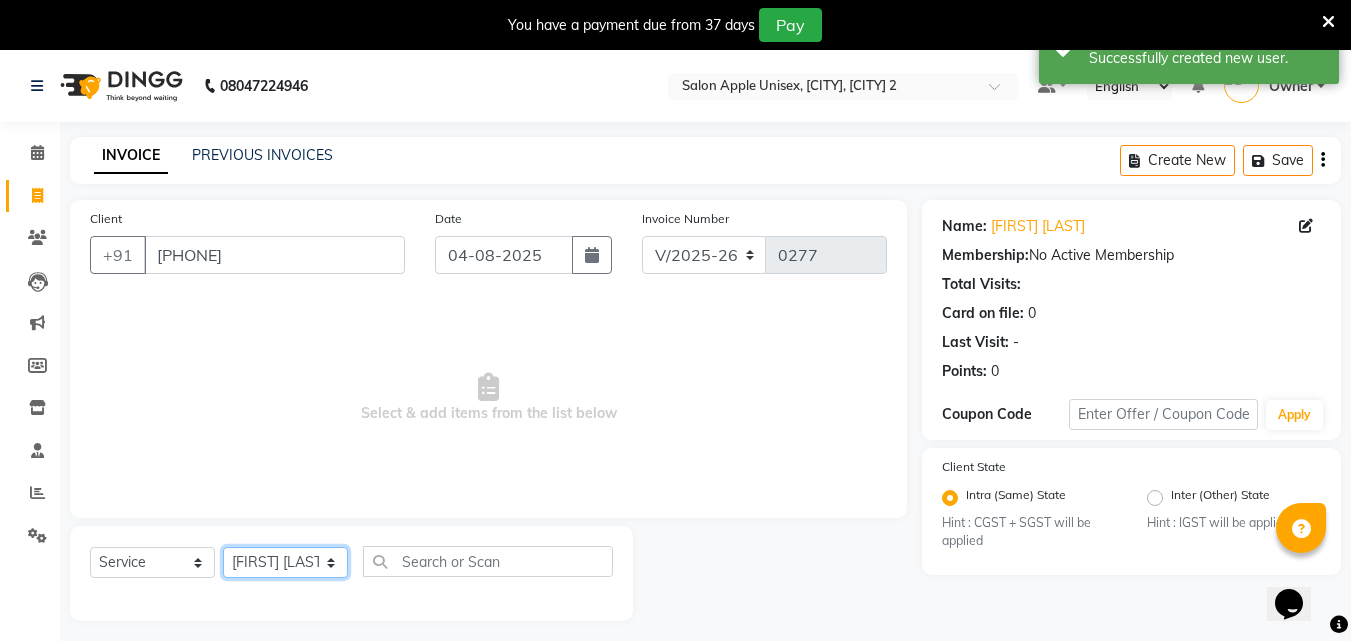 click on "Select Stylist [FIRST] [LAST] [FIRST] [LAST] [FIRST] [LAST] [FIRST] [LAST]" 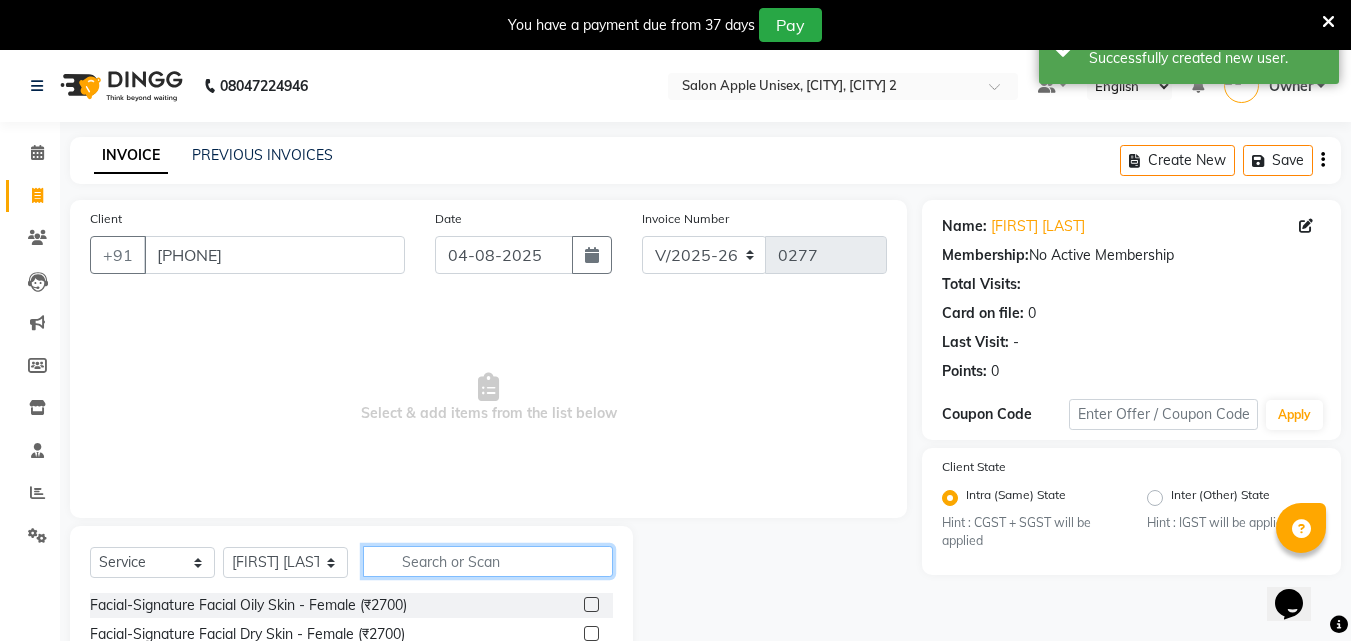 click 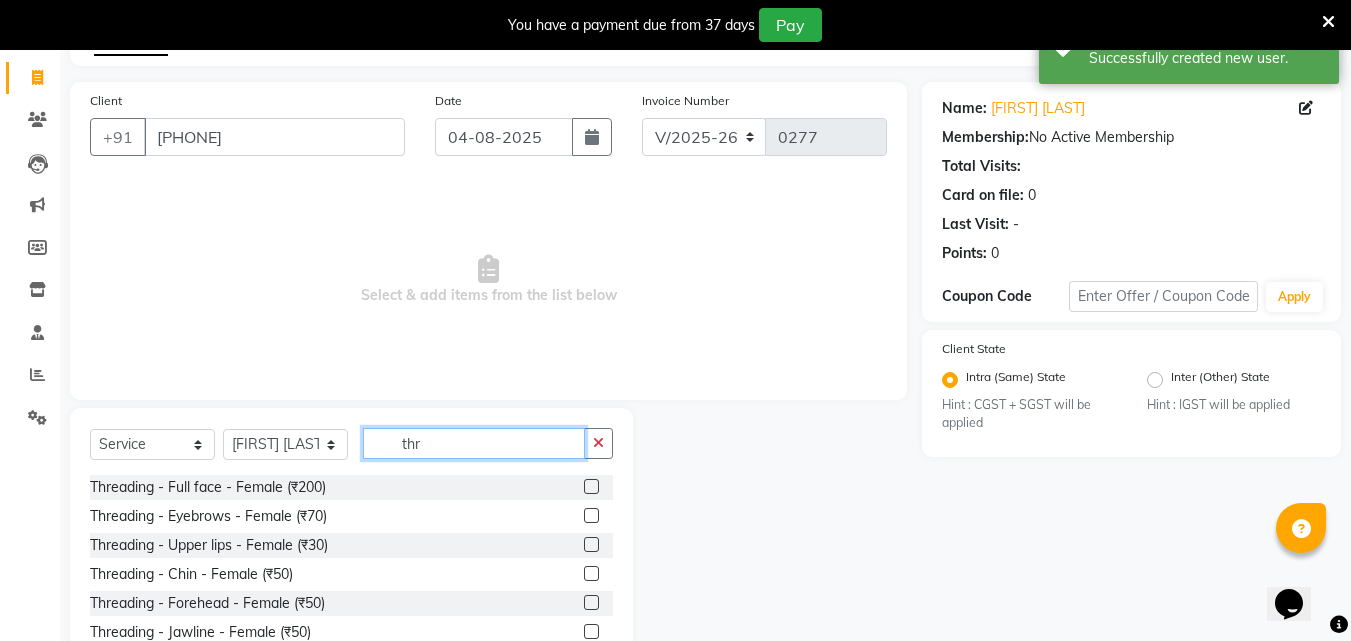 scroll, scrollTop: 210, scrollLeft: 0, axis: vertical 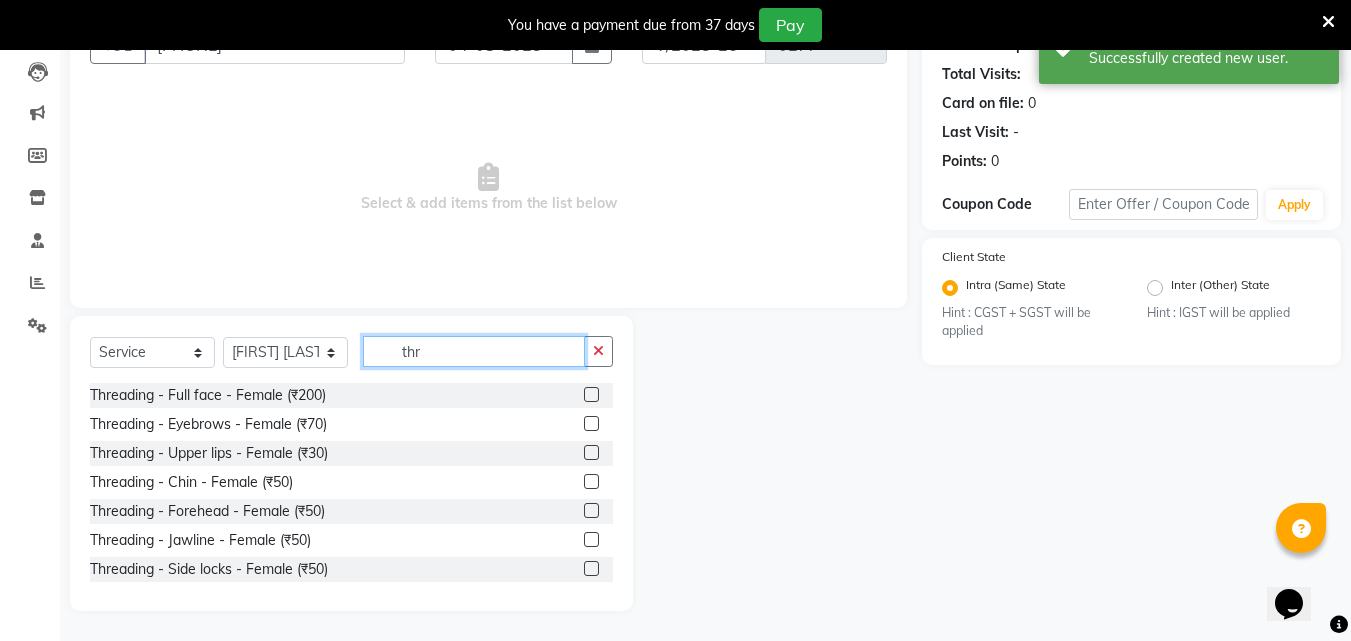 type on "thr" 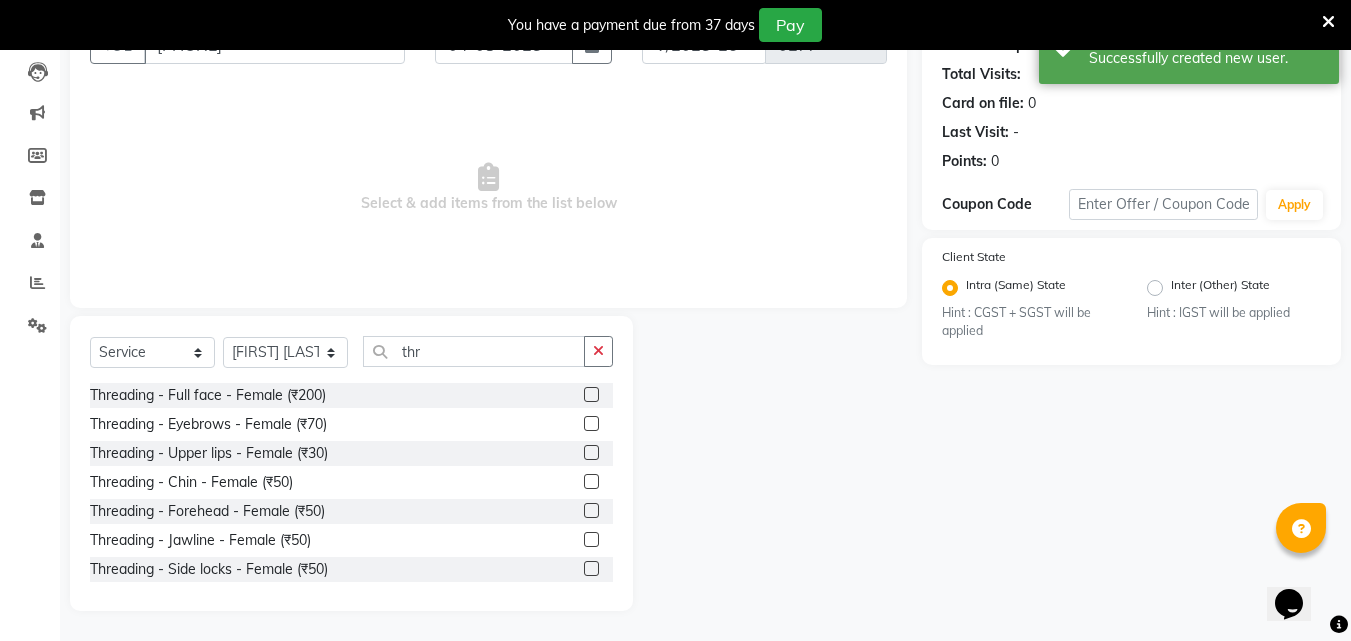 click 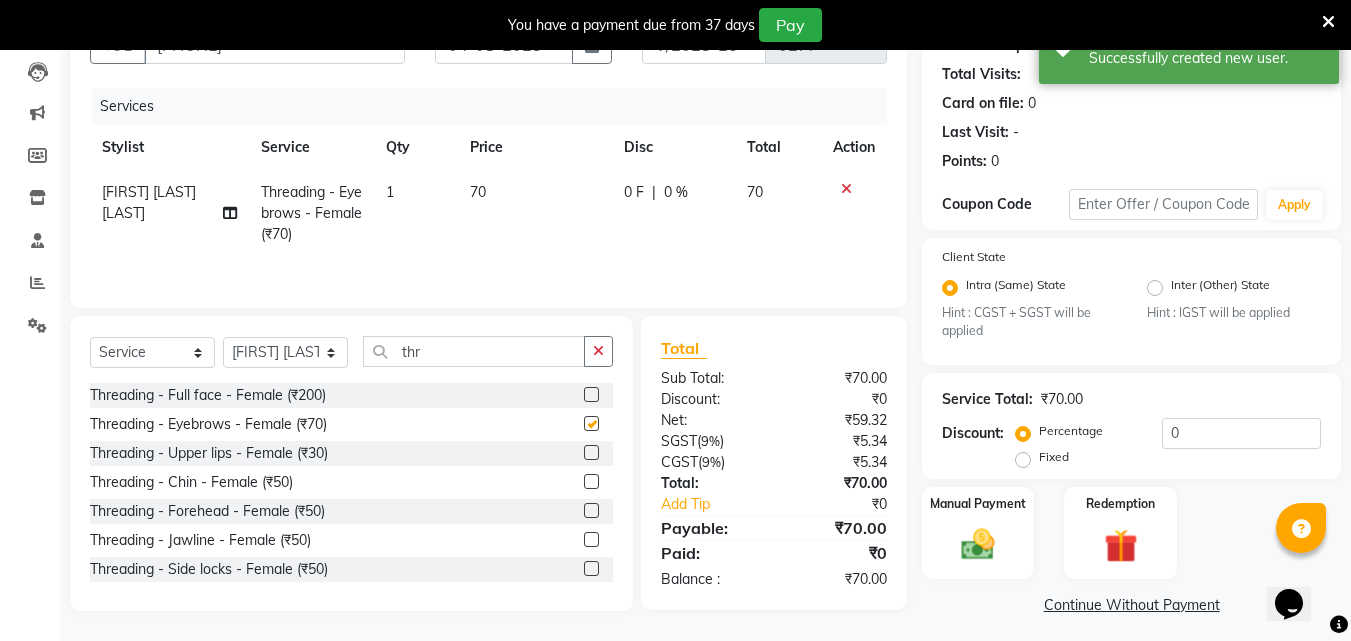 checkbox on "false" 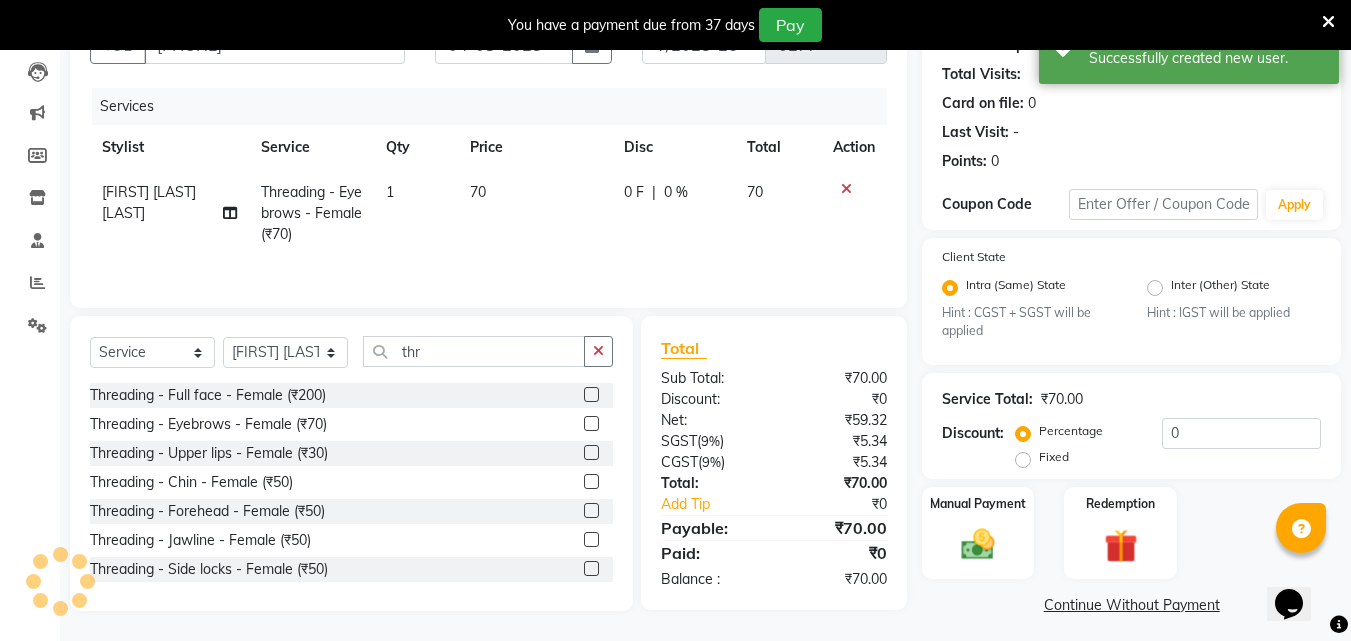 click 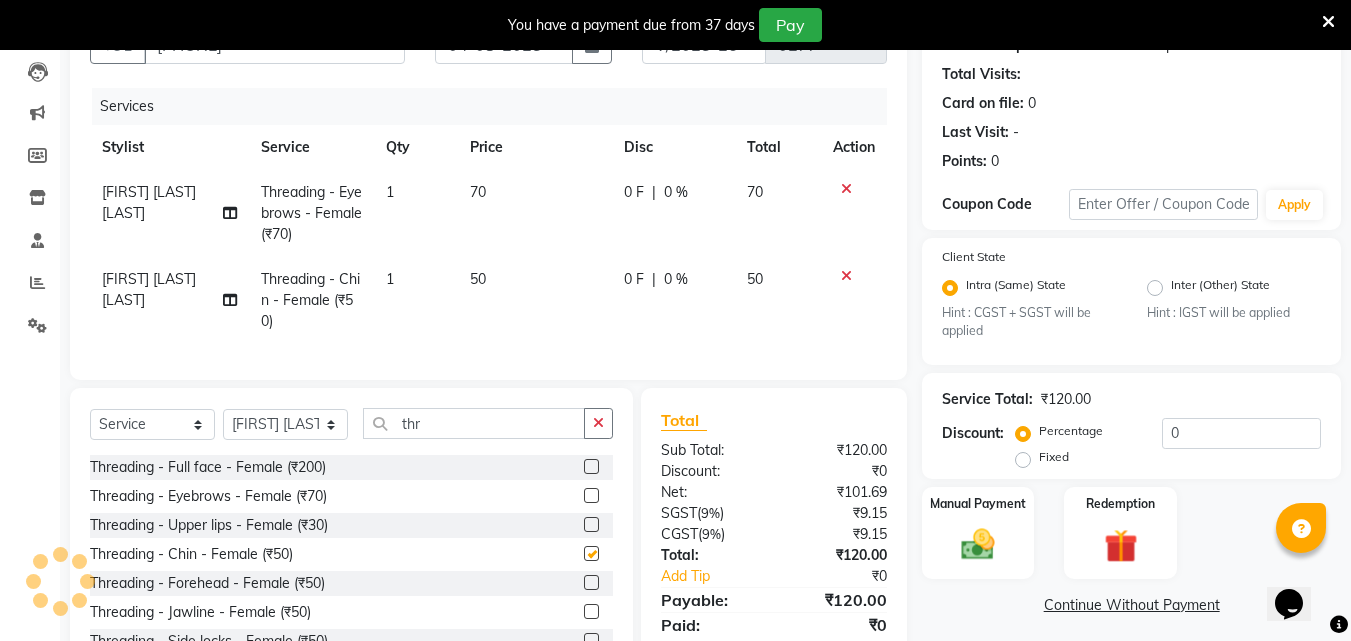checkbox on "false" 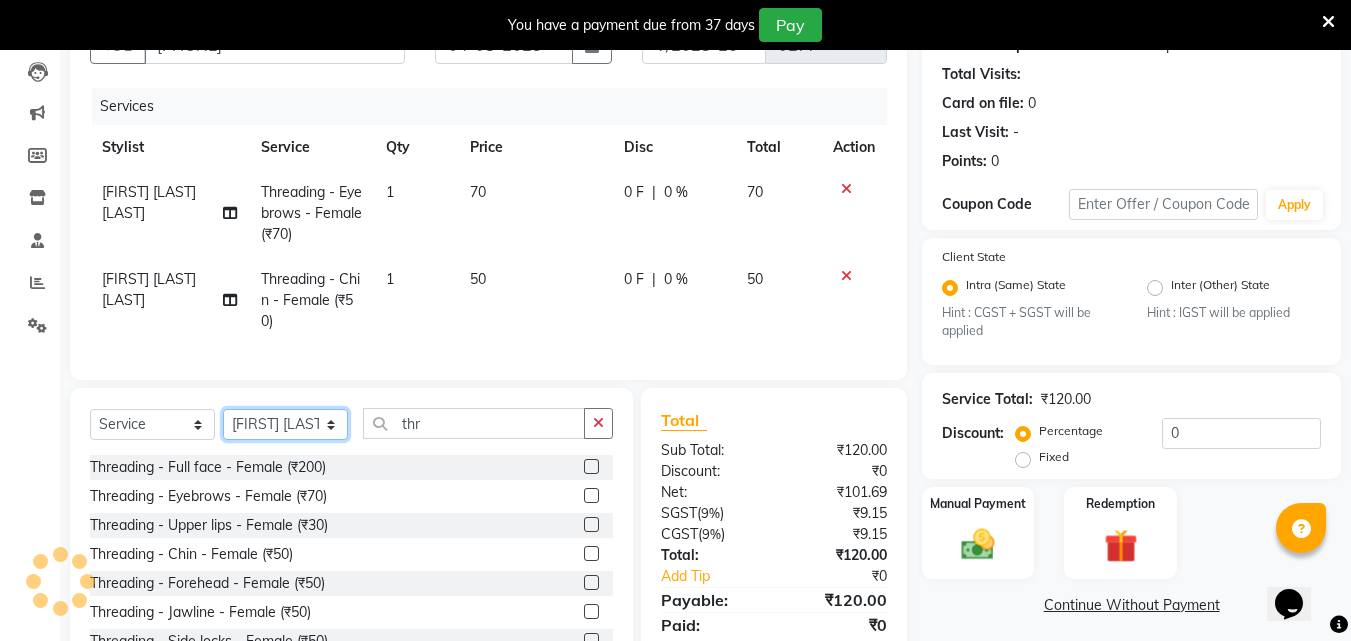 click on "Select Stylist [FIRST] [LAST] [FIRST] [LAST] [FIRST] [LAST] [FIRST] [LAST]" 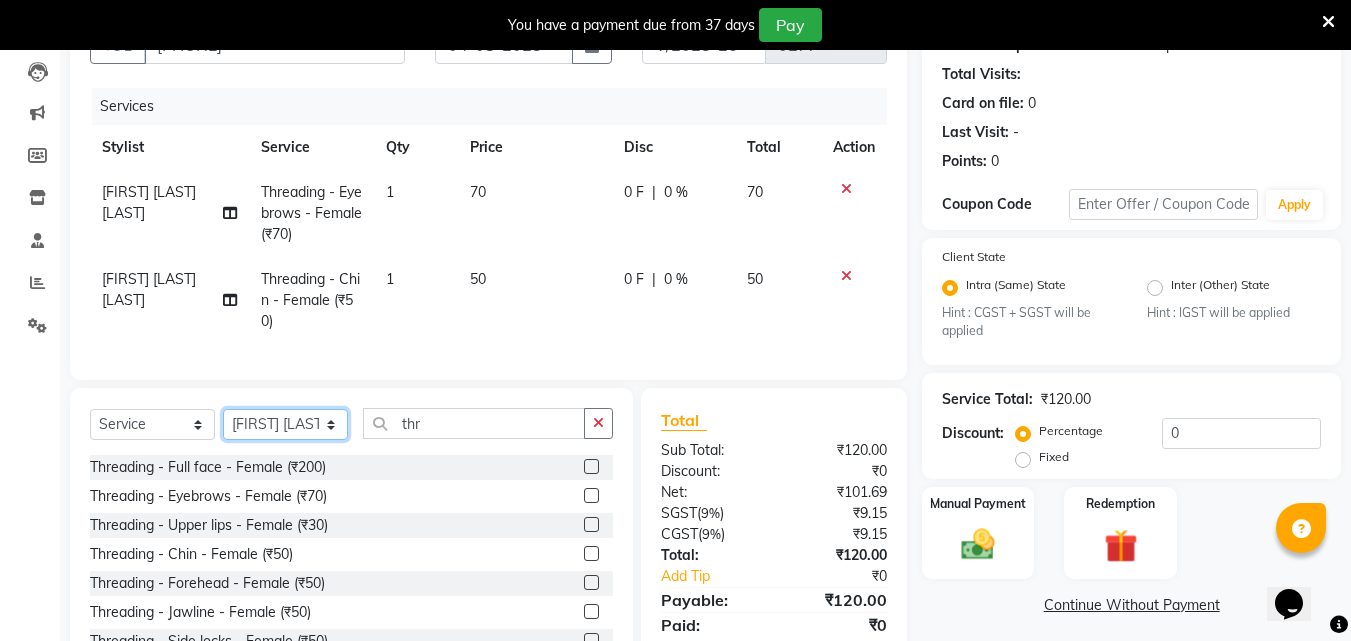 select on "53305" 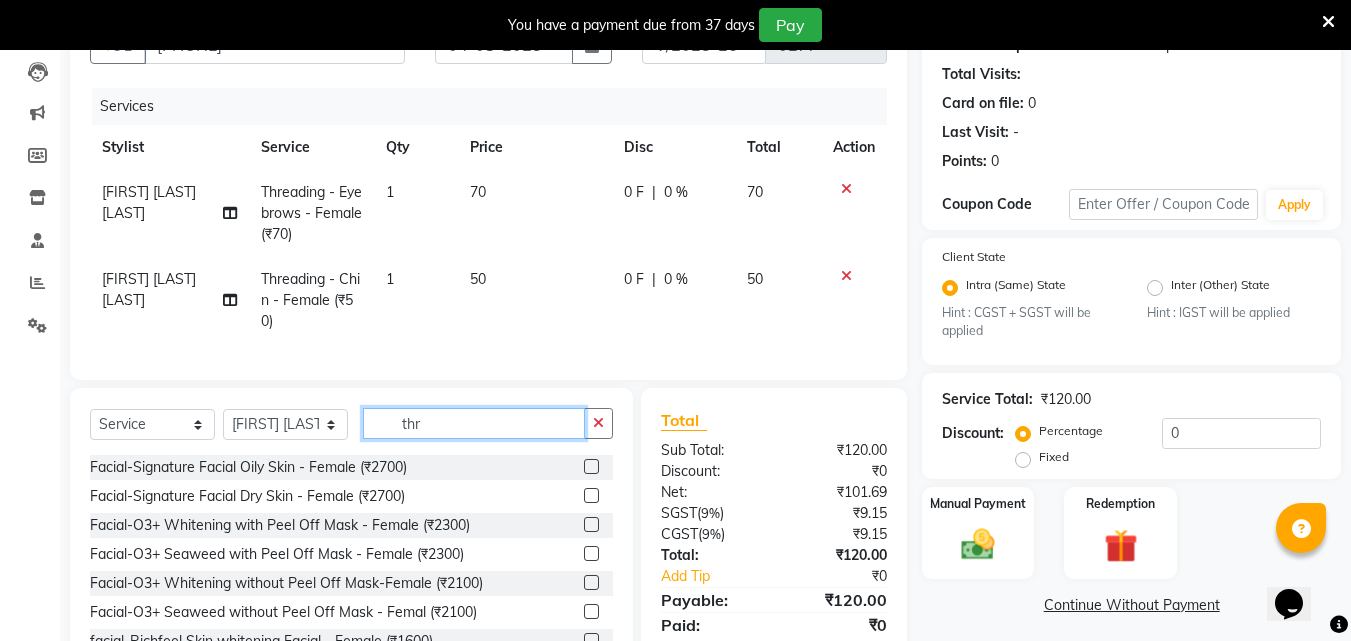 click on "thr" 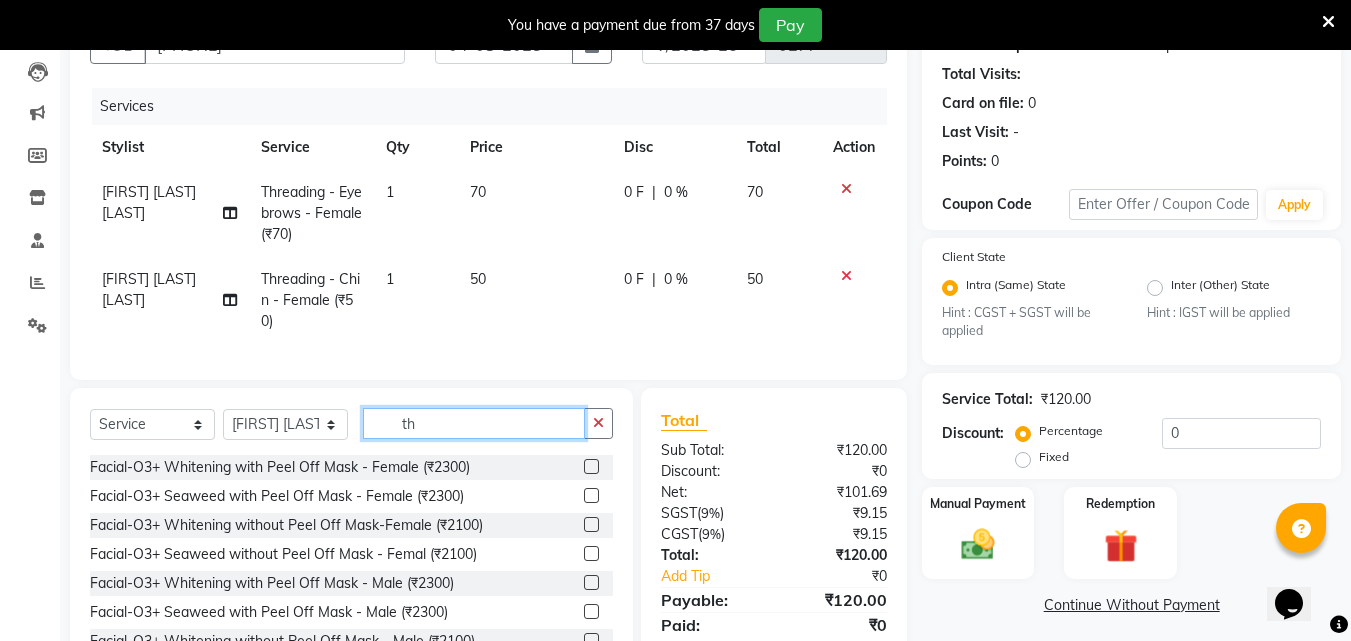 type on "t" 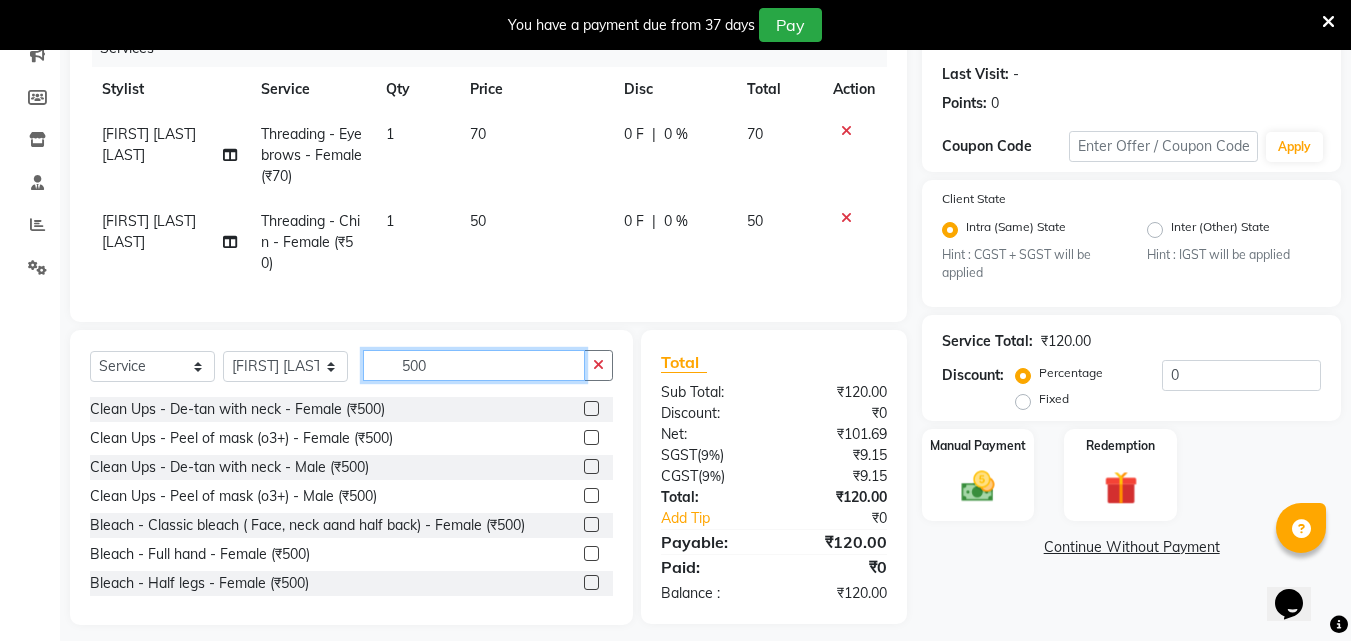 scroll, scrollTop: 297, scrollLeft: 0, axis: vertical 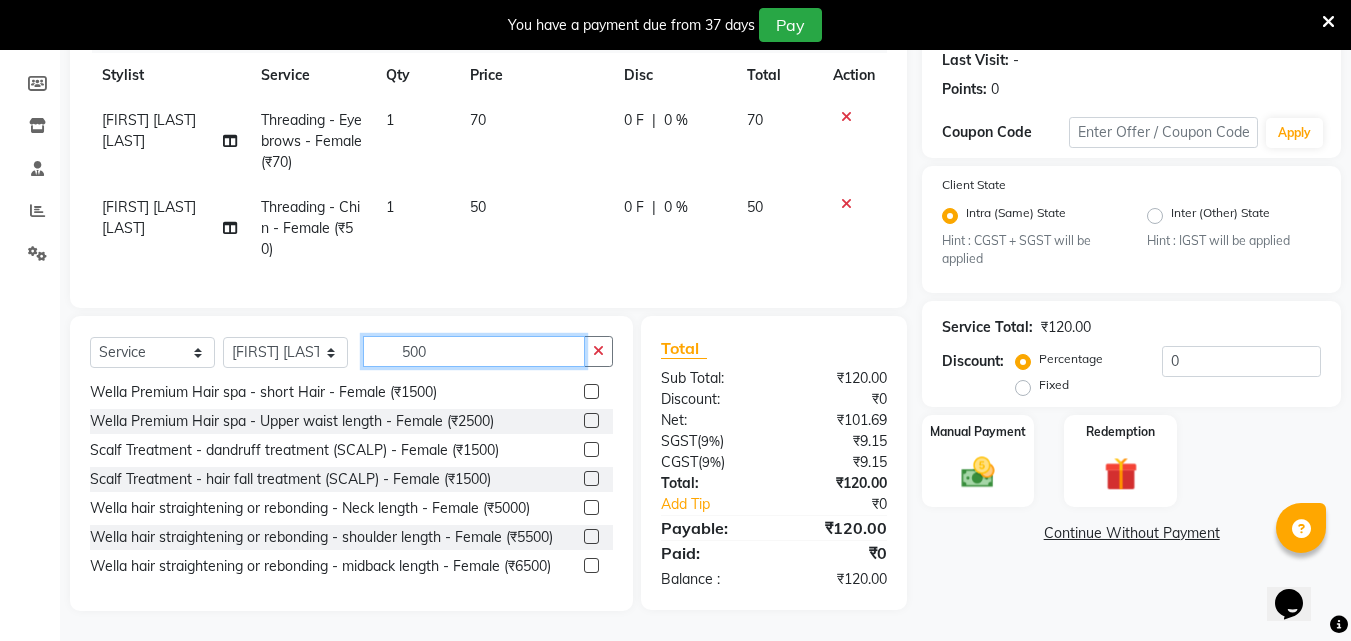 click on "500" 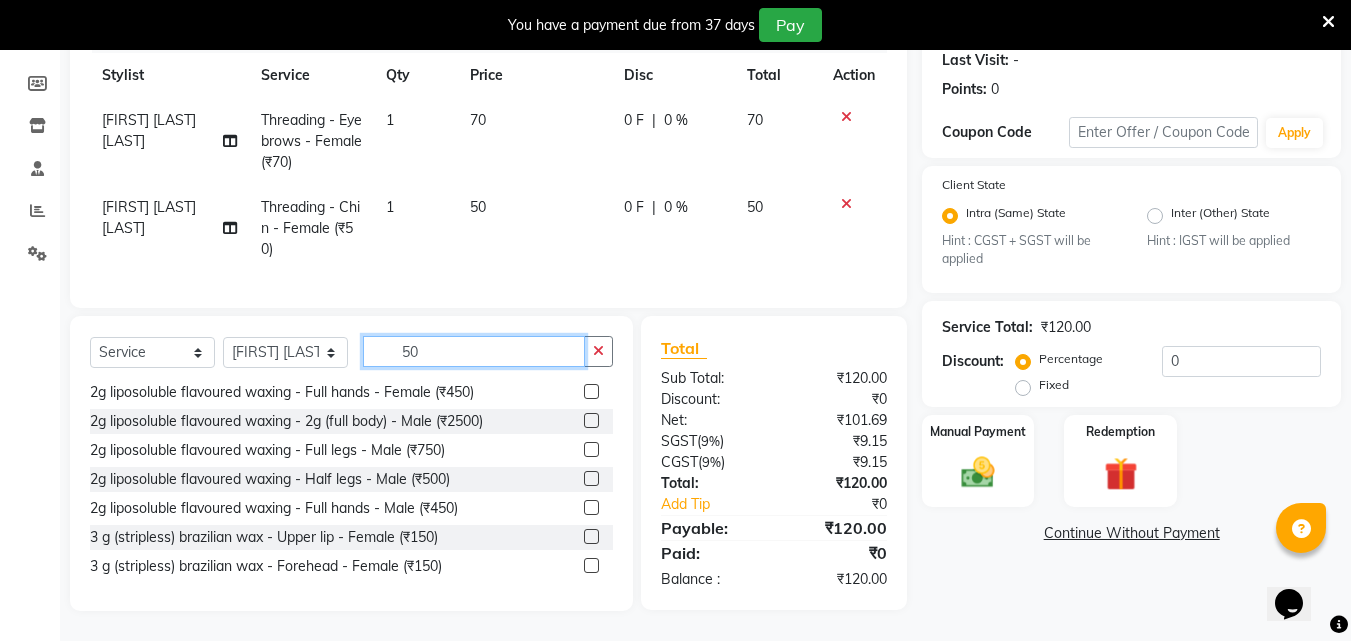 type on "5" 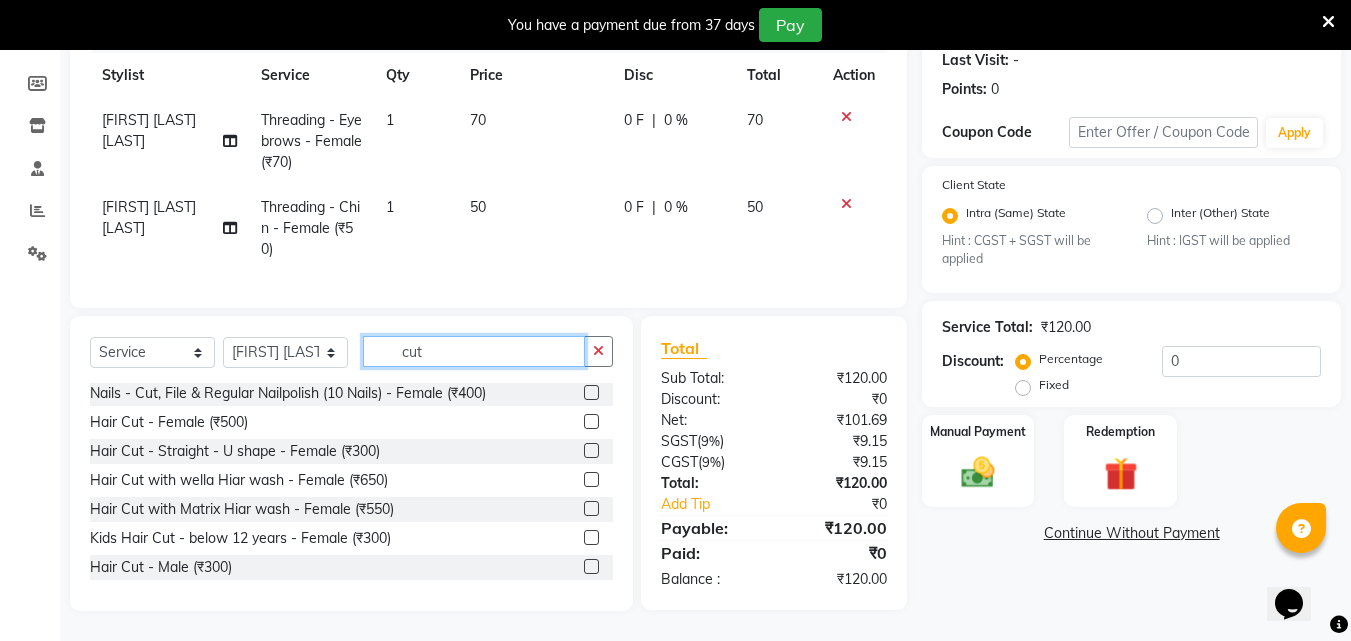 scroll, scrollTop: 0, scrollLeft: 0, axis: both 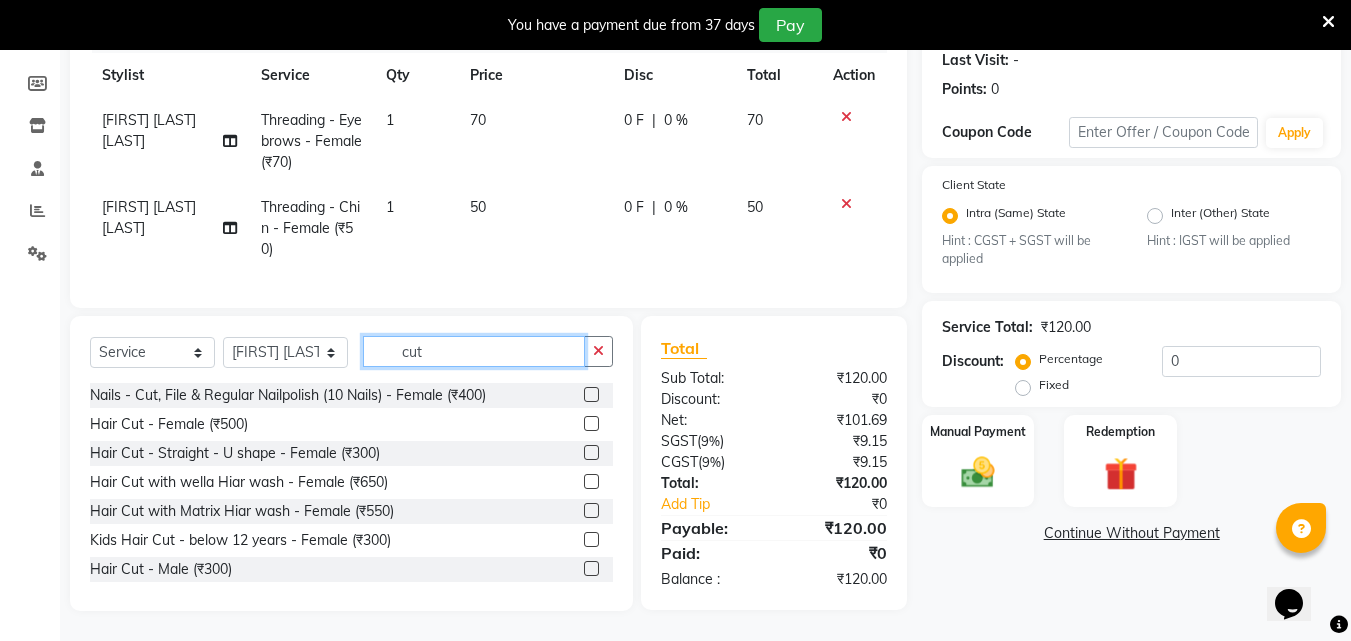 type on "cut" 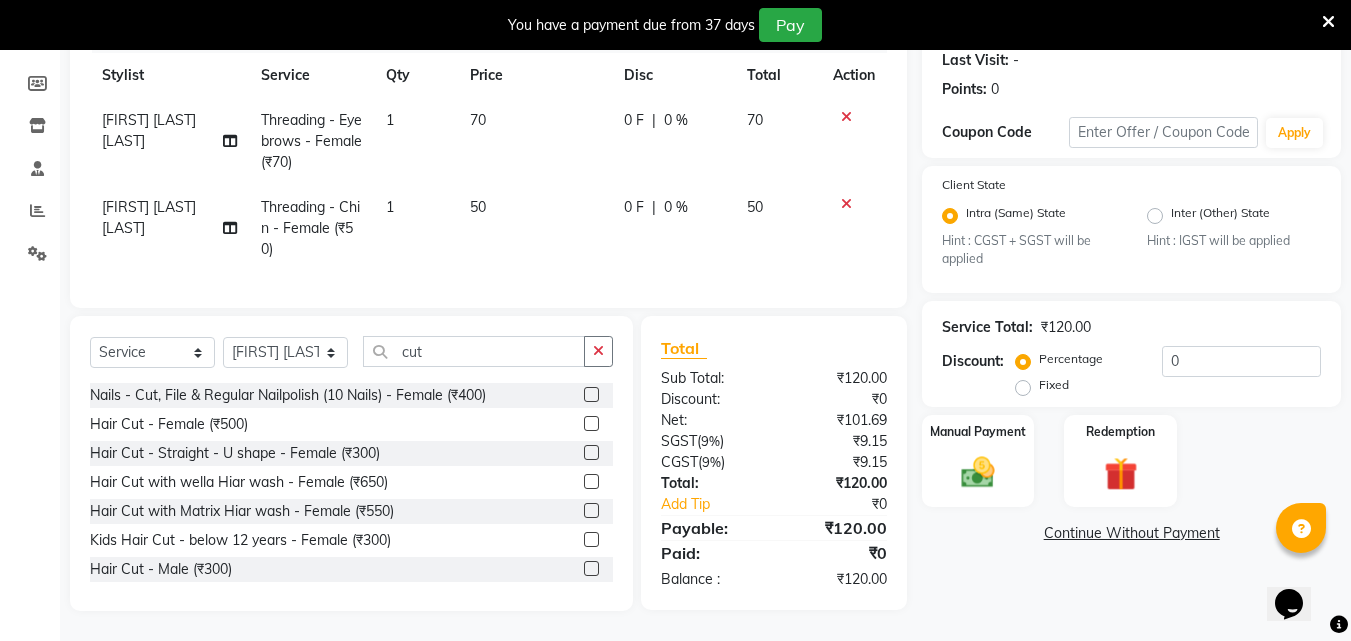 drag, startPoint x: 574, startPoint y: 417, endPoint x: 607, endPoint y: 430, distance: 35.468296 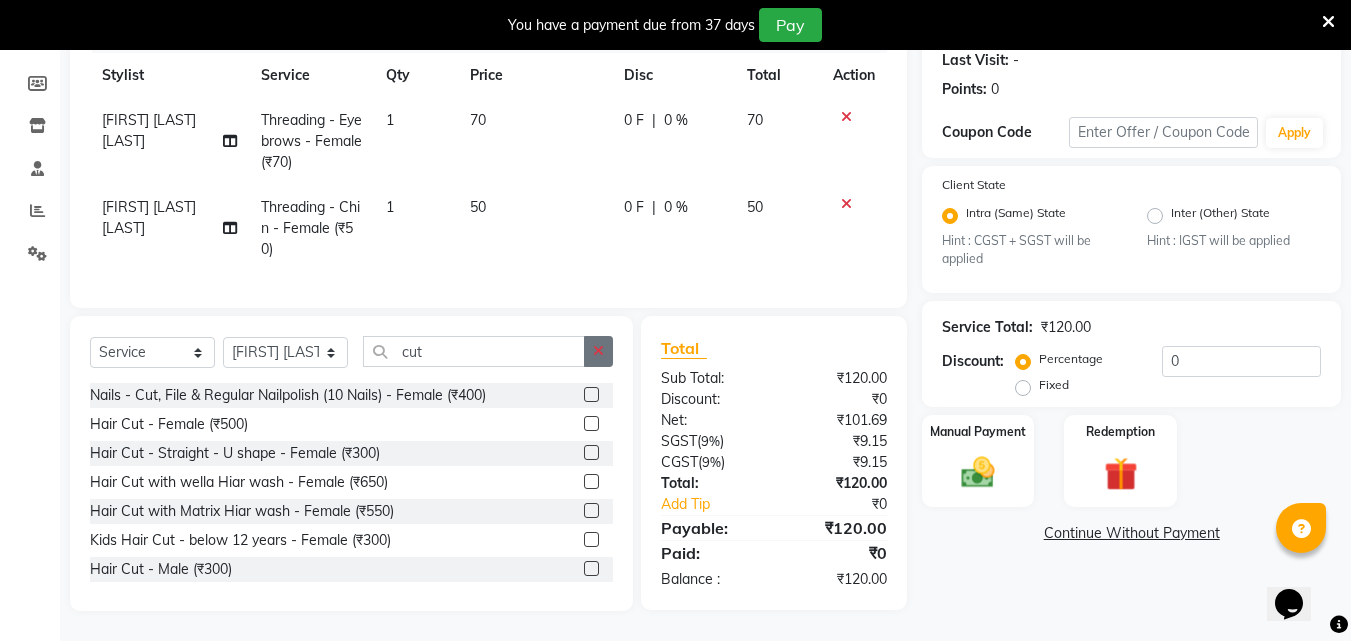 click 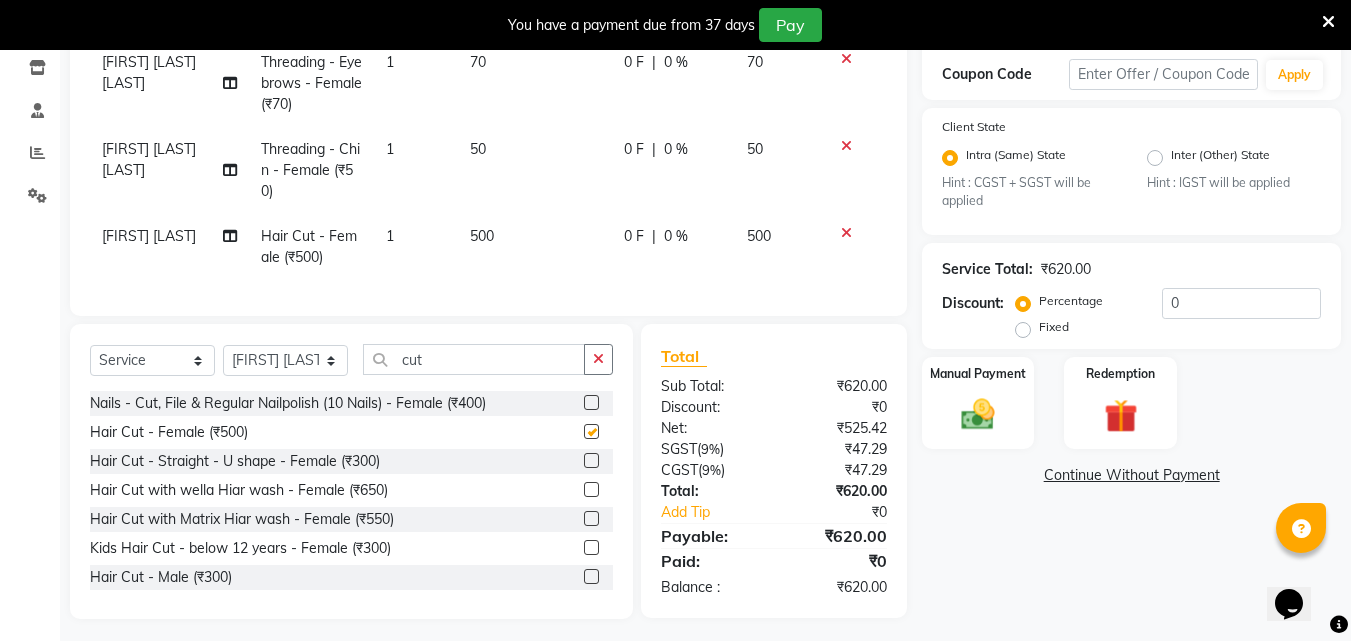 scroll, scrollTop: 363, scrollLeft: 0, axis: vertical 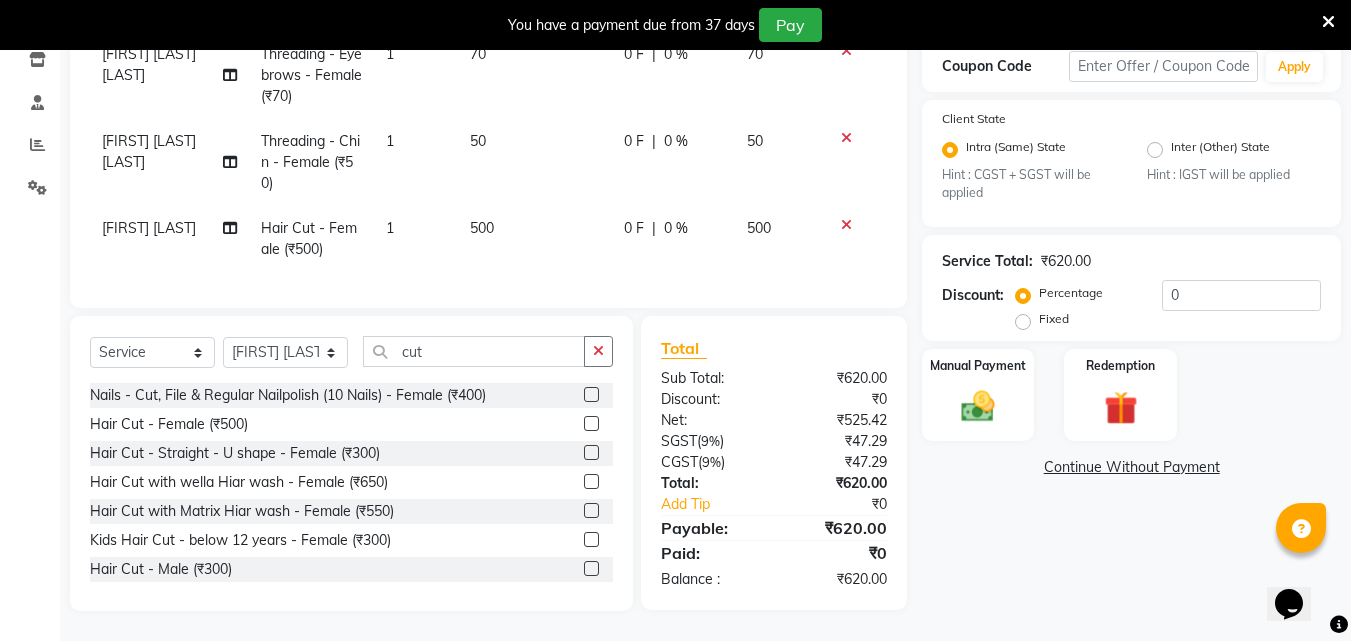 checkbox on "false" 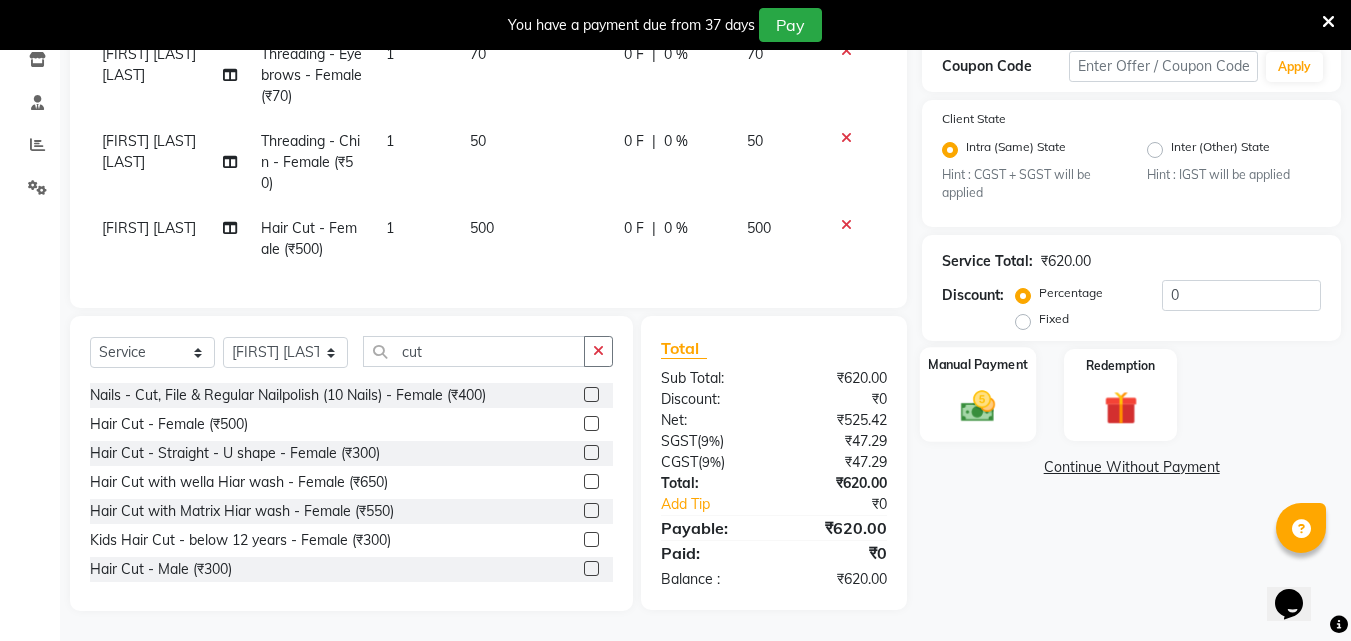 click 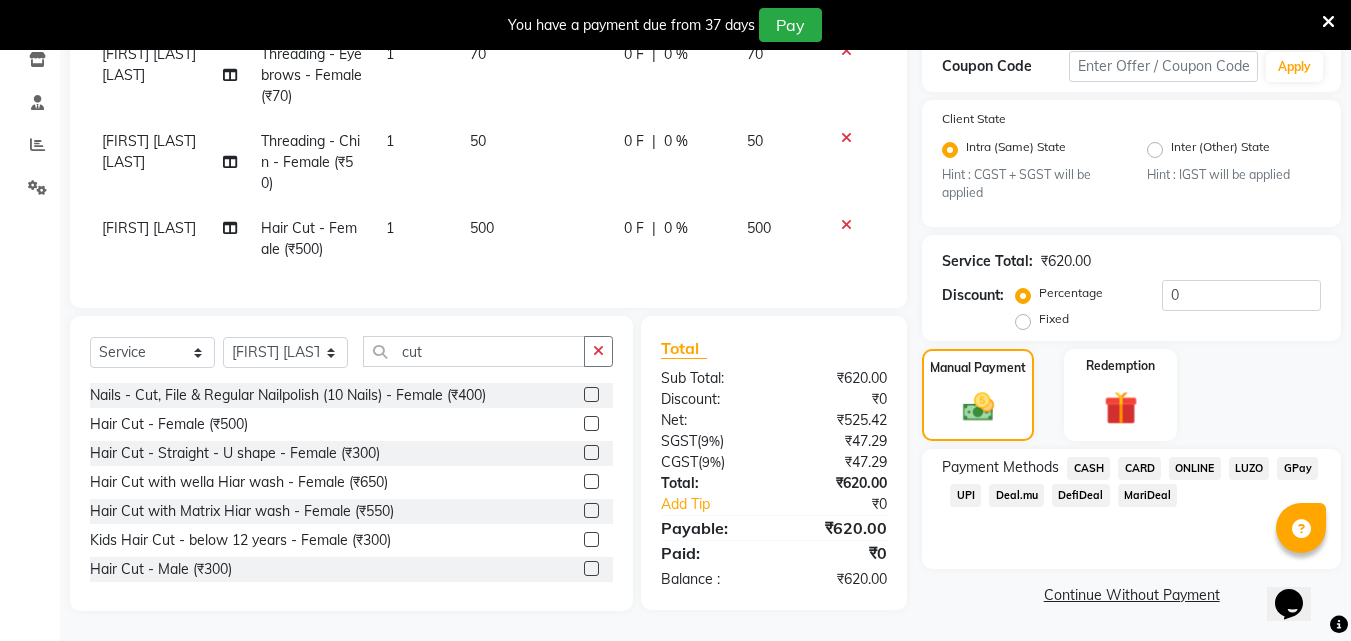 drag, startPoint x: 1182, startPoint y: 444, endPoint x: 1192, endPoint y: 471, distance: 28.79236 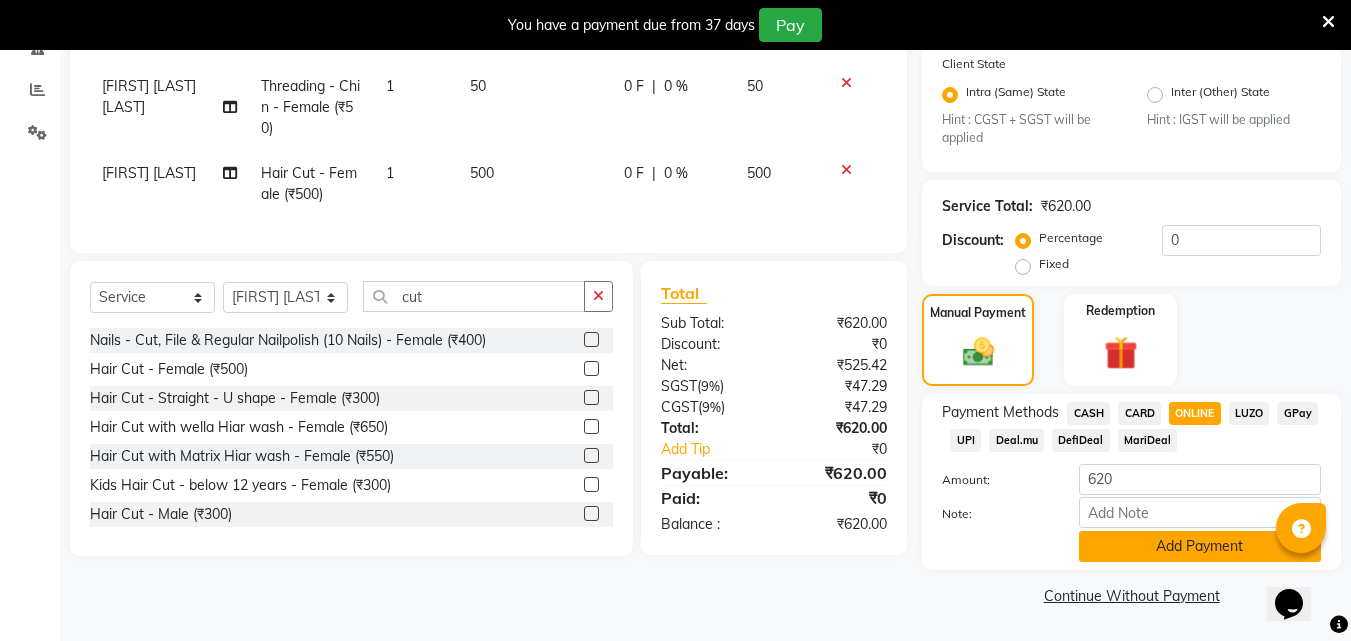 click on "Add Payment" 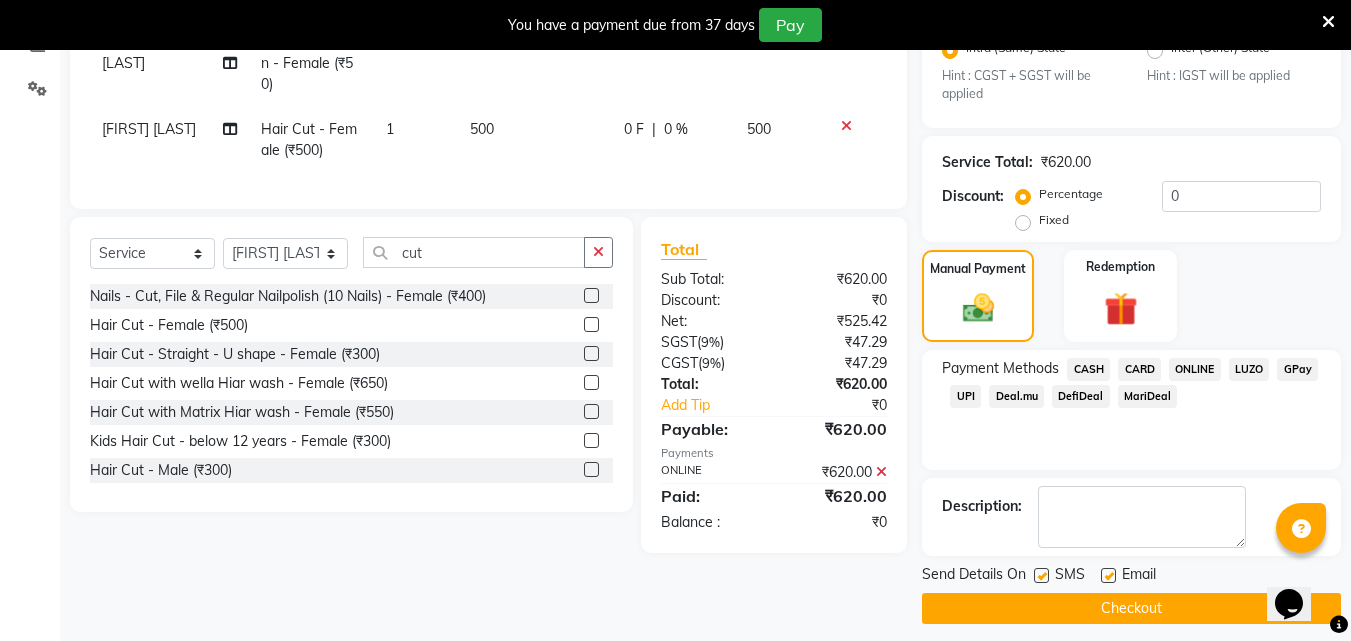 scroll, scrollTop: 460, scrollLeft: 0, axis: vertical 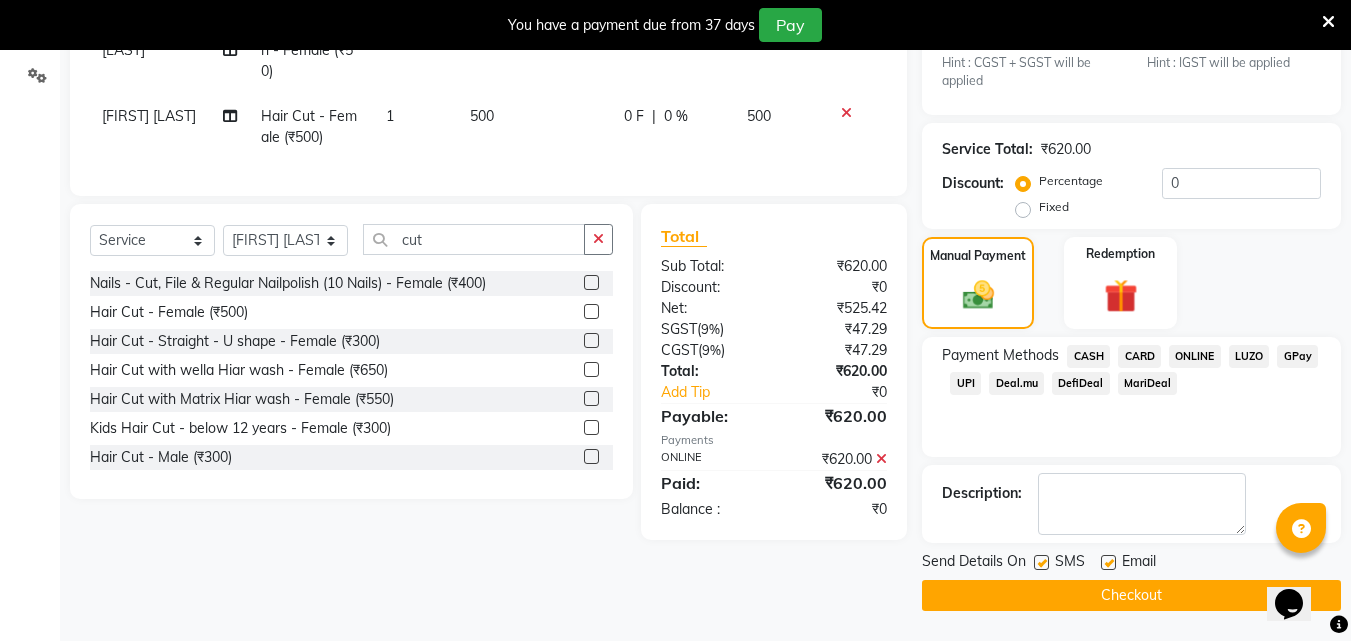 click on "Send Details On SMS Email" 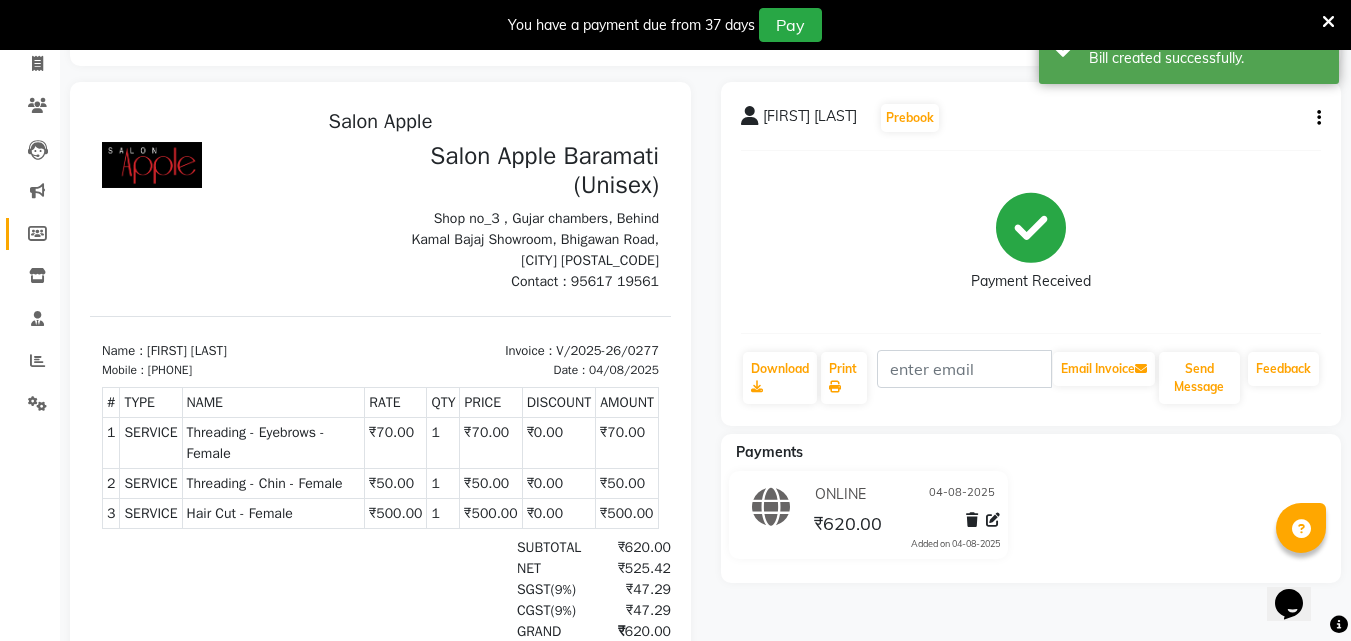 scroll, scrollTop: 0, scrollLeft: 0, axis: both 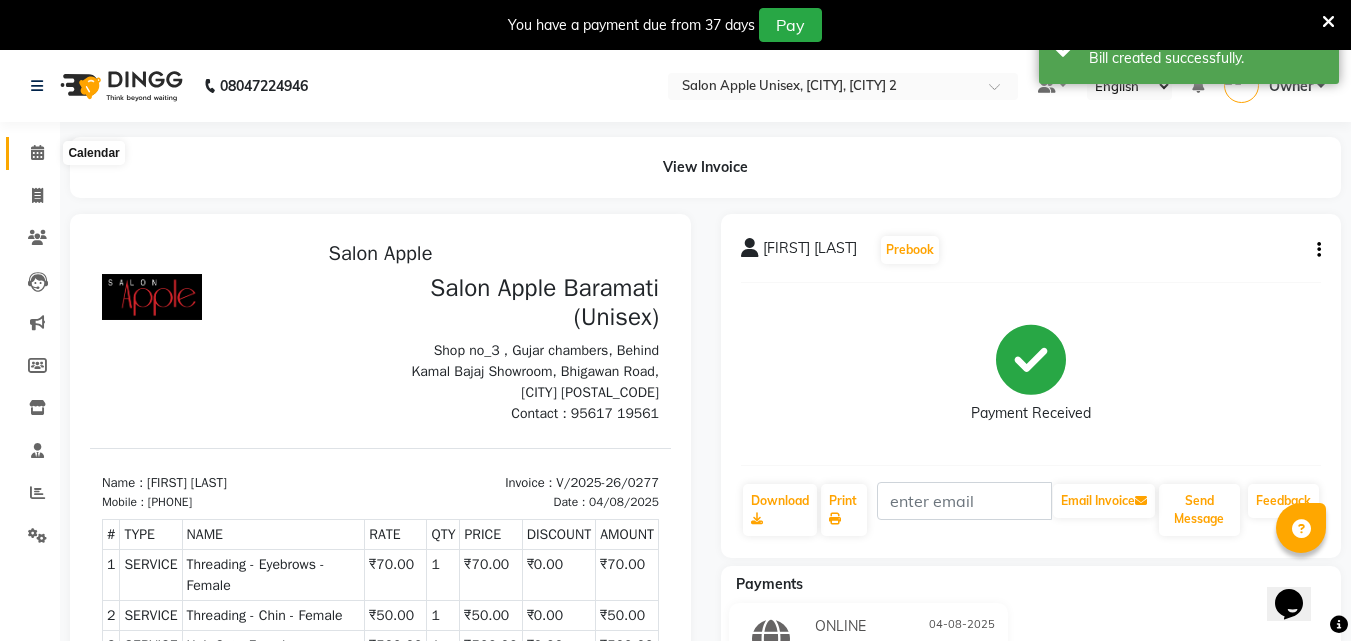 click 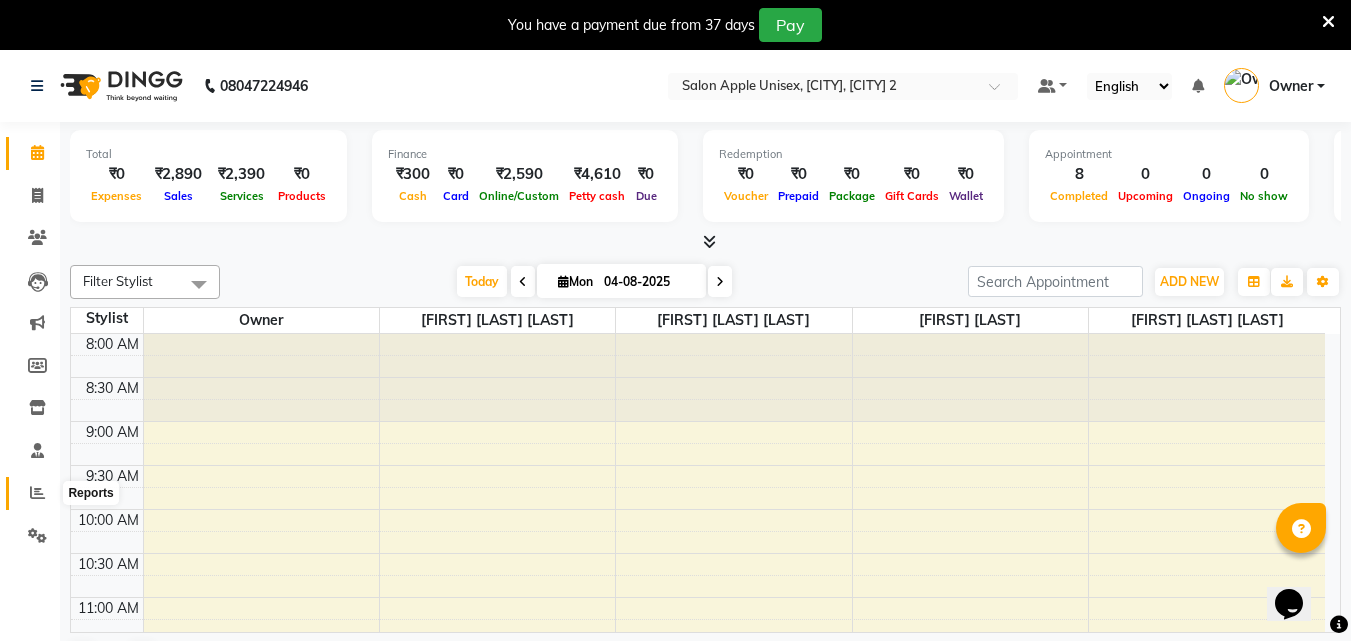 click 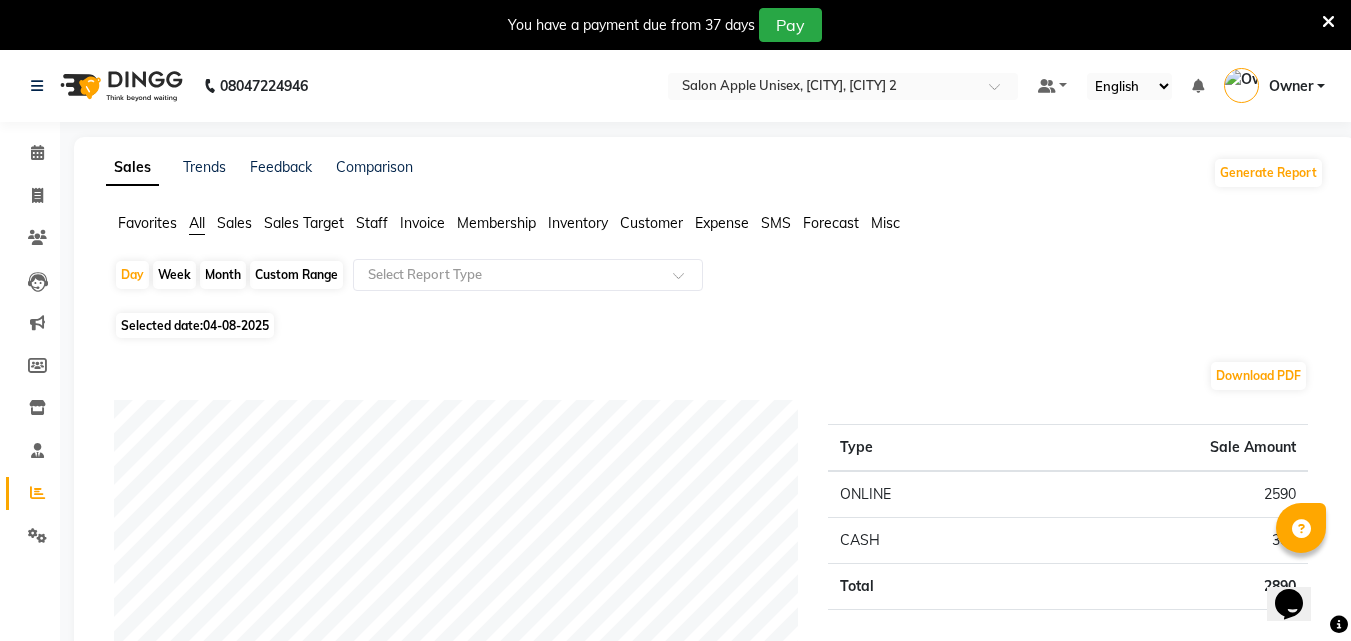 click on "Month" 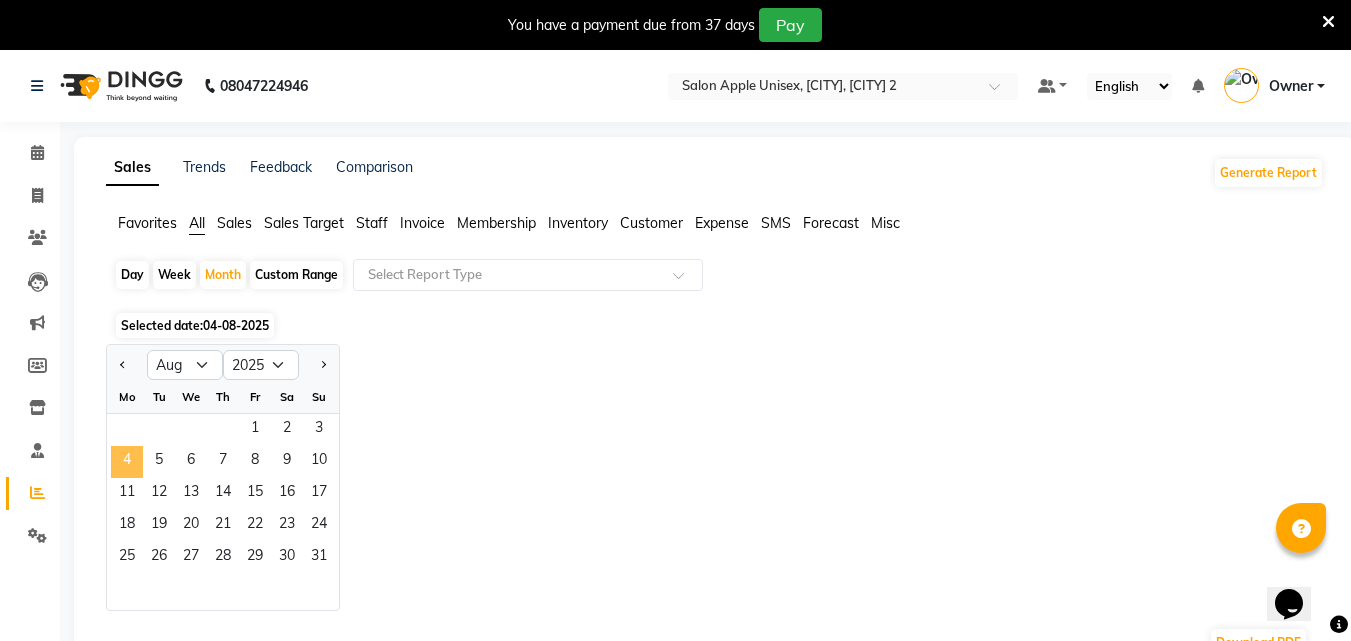 click on "4" 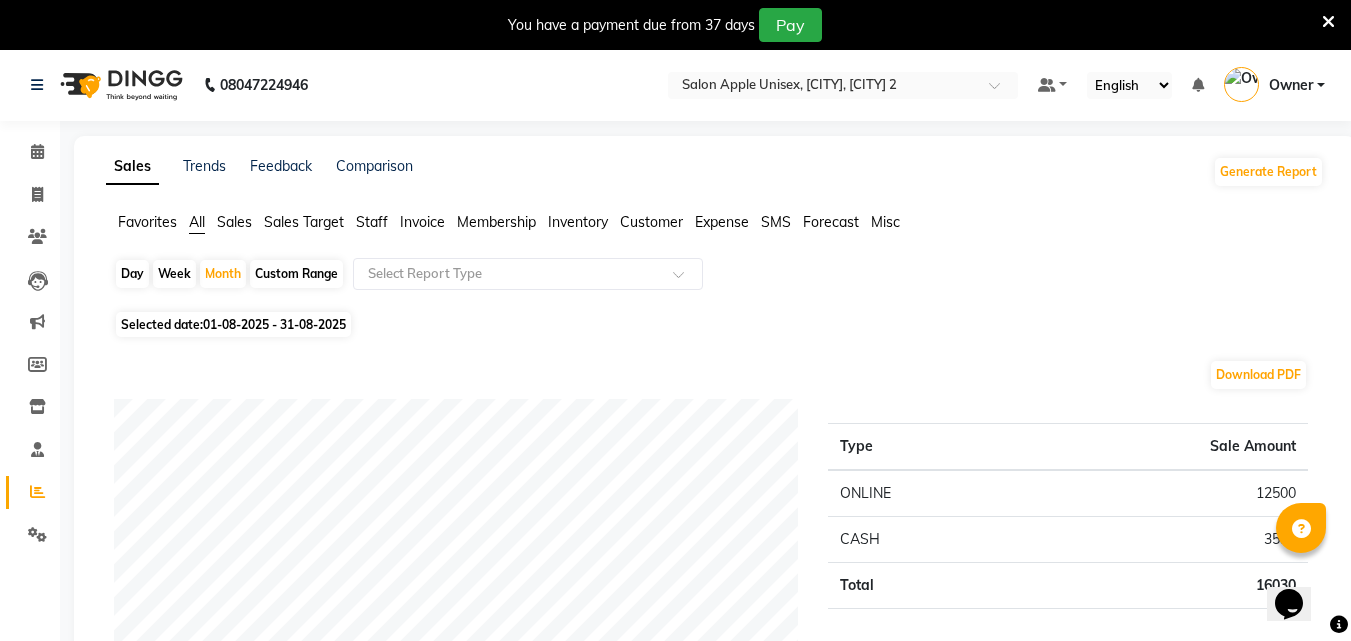 scroll, scrollTop: 0, scrollLeft: 0, axis: both 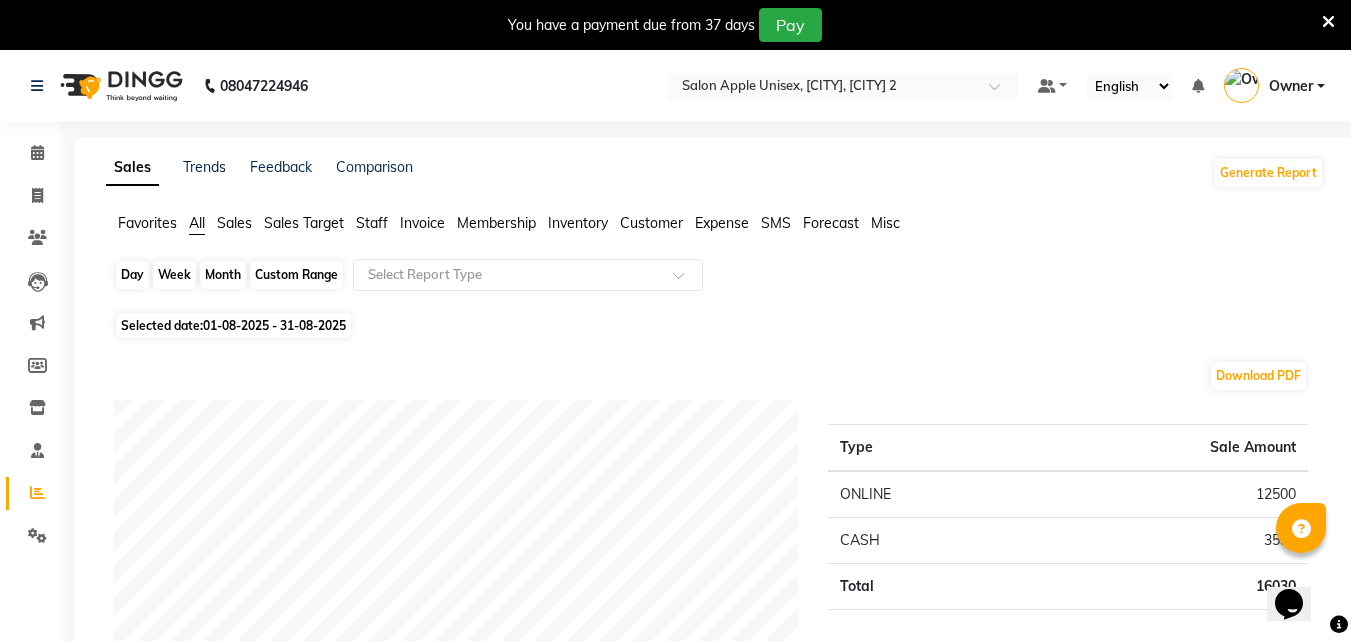 click on "Month" 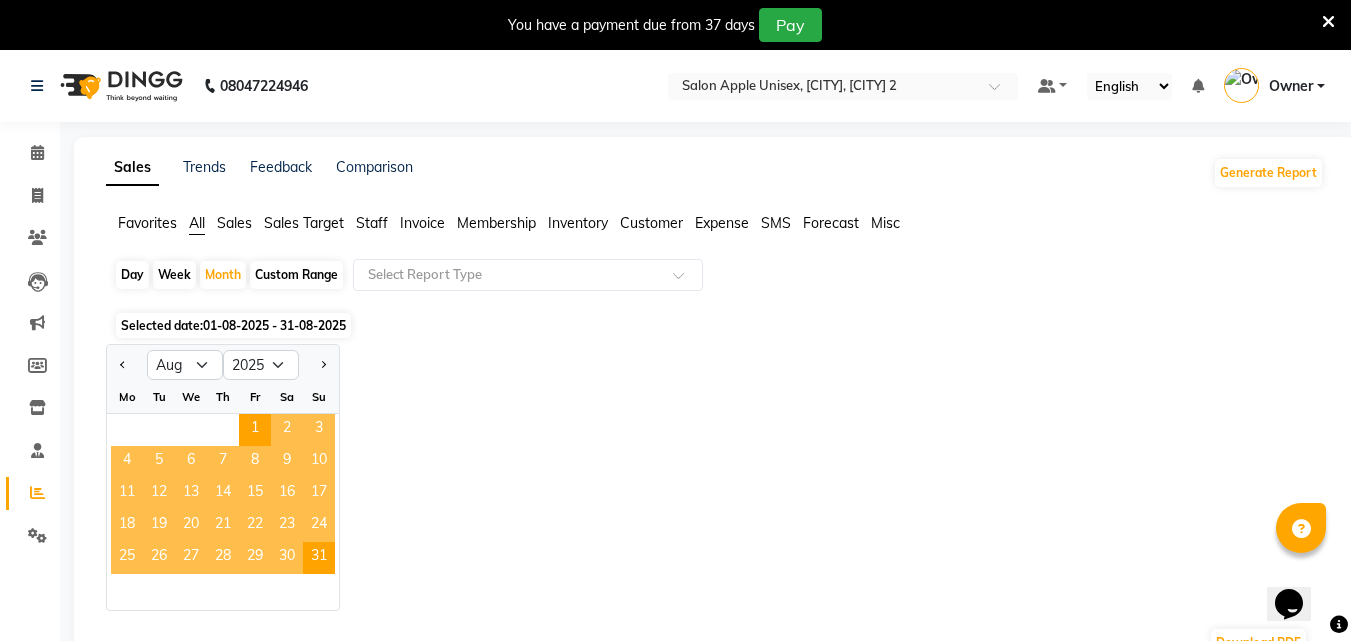 click on "Day" 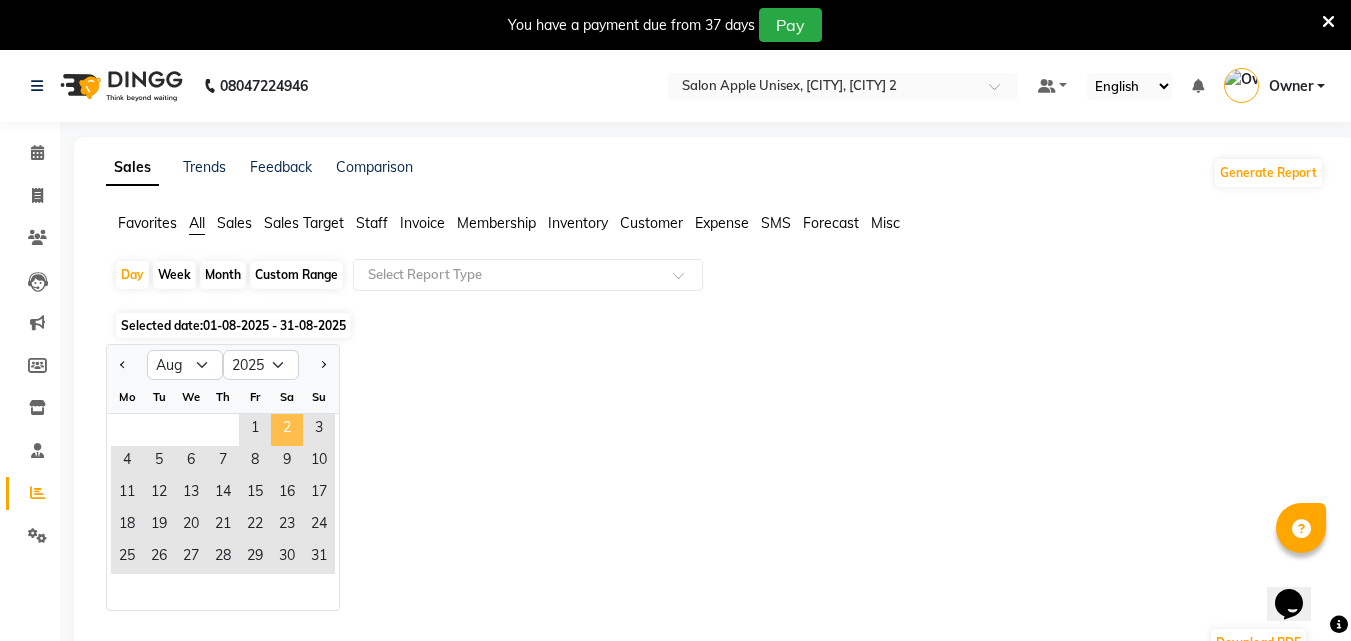click on "2" 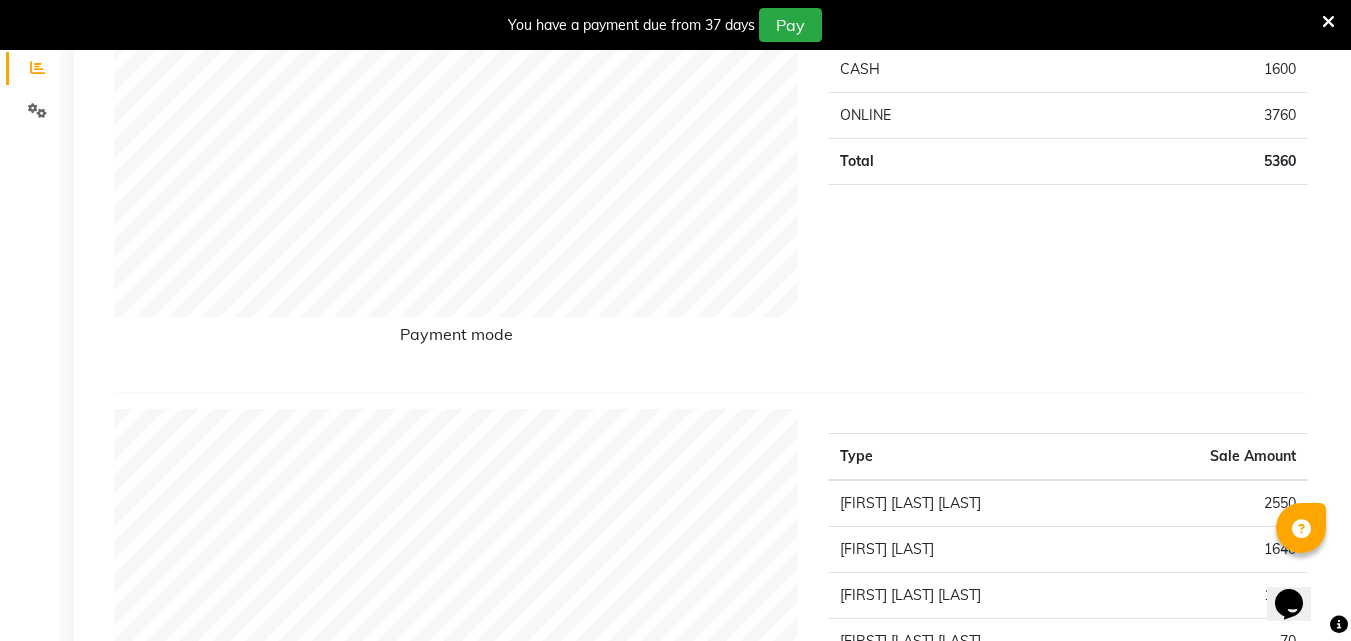 scroll, scrollTop: 0, scrollLeft: 0, axis: both 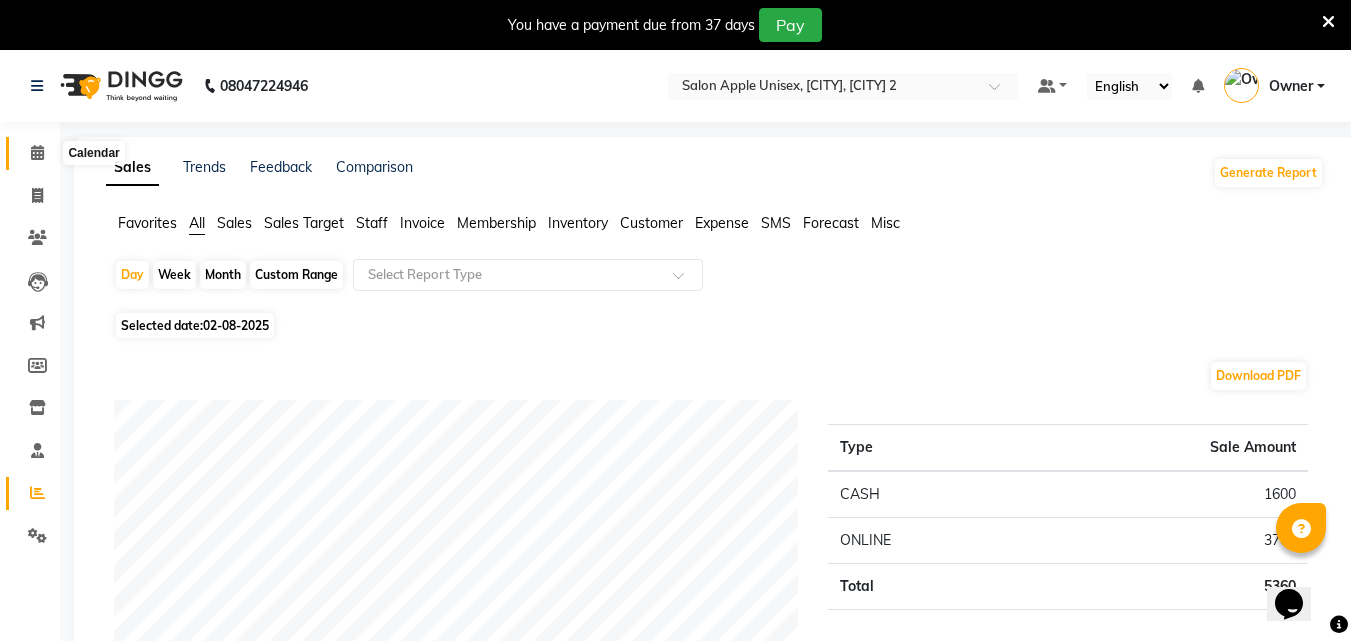 click 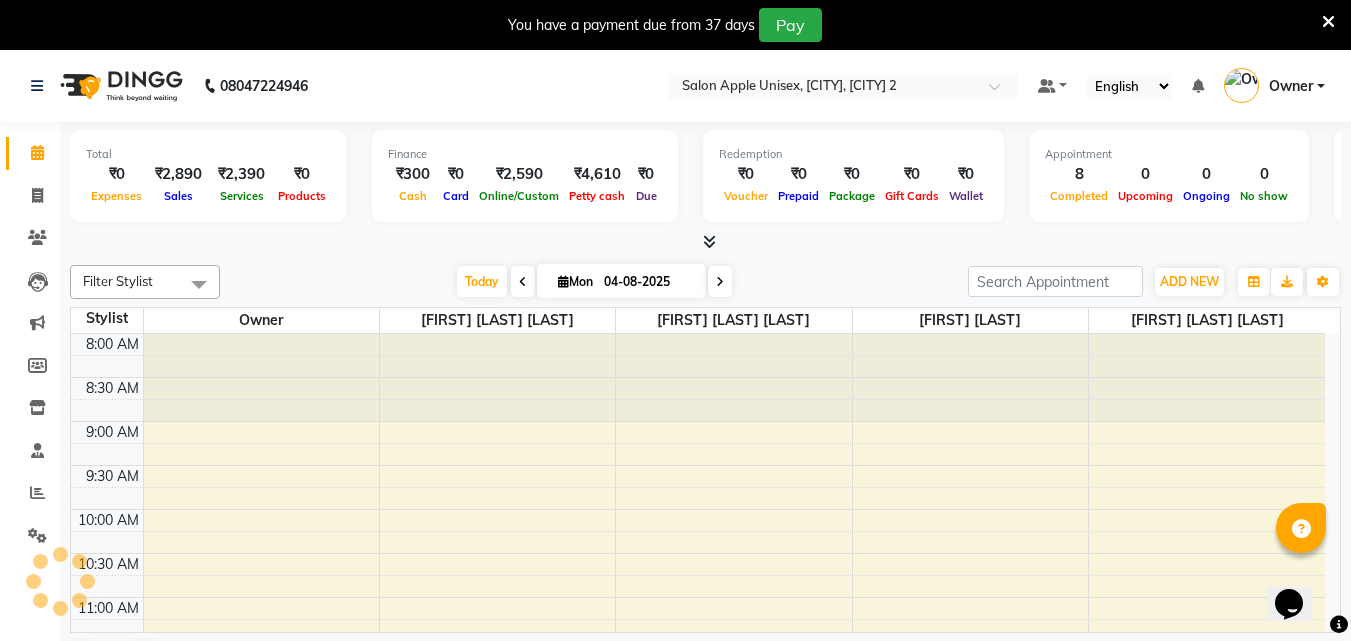 scroll, scrollTop: 0, scrollLeft: 0, axis: both 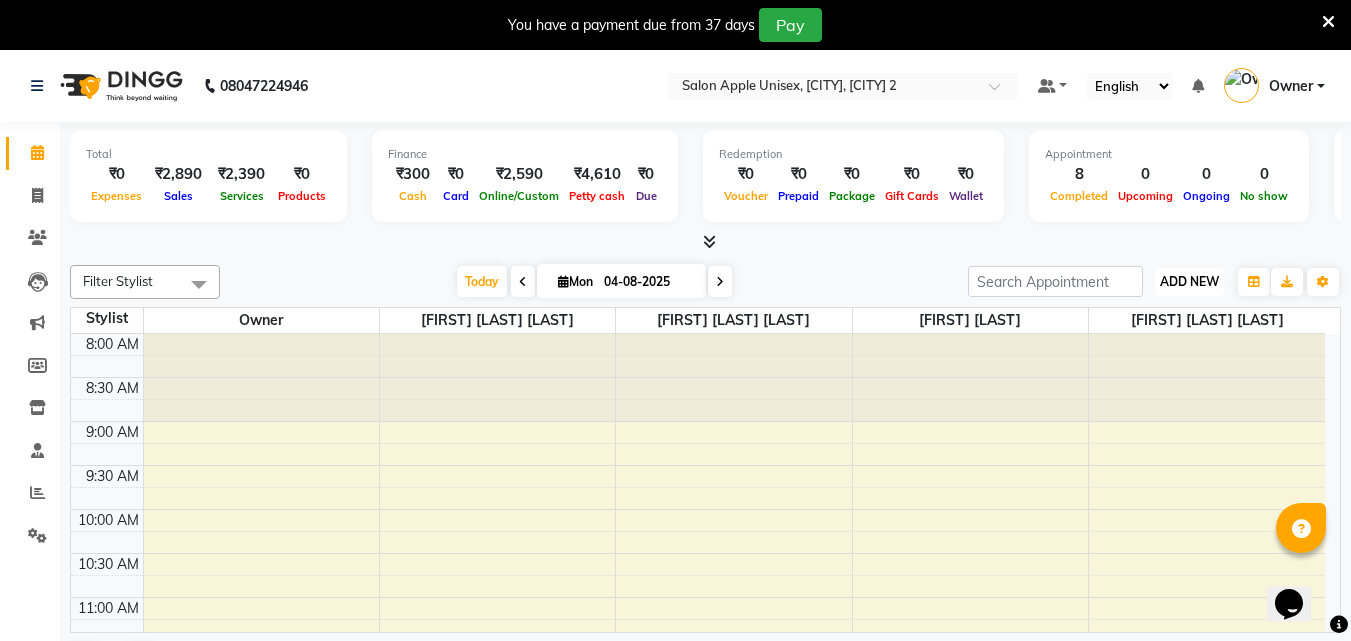 click on "ADD NEW" at bounding box center (1189, 281) 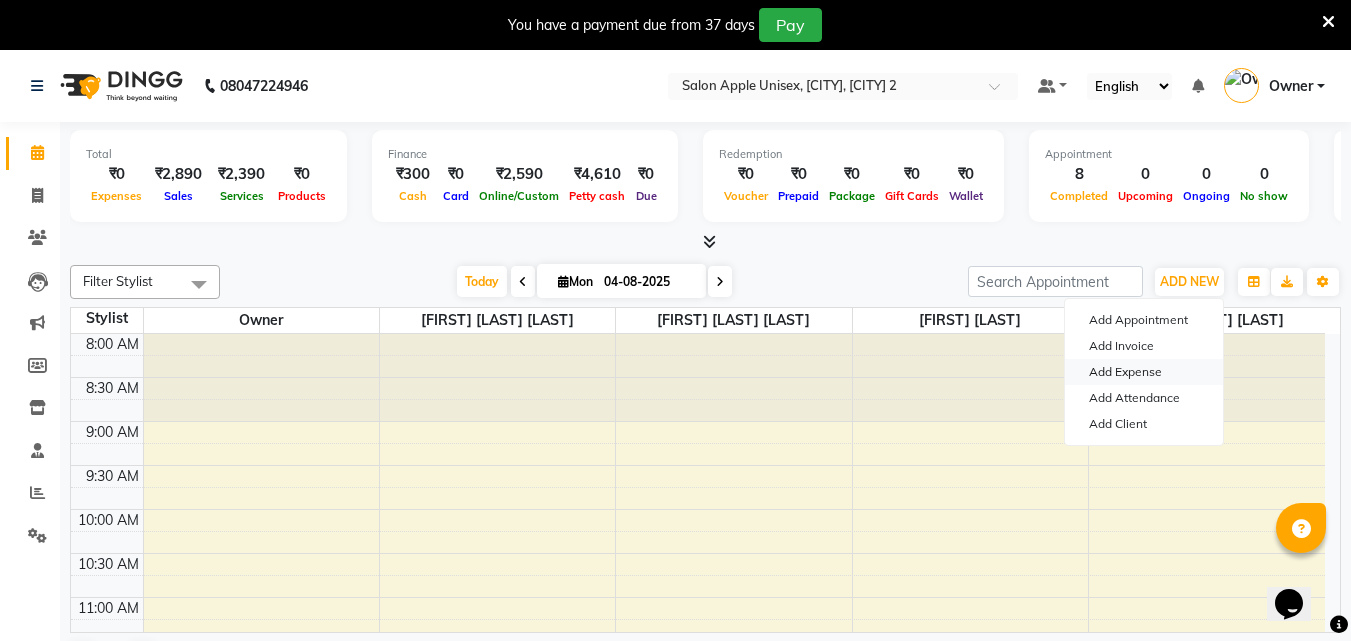 click on "Add Expense" at bounding box center [1144, 372] 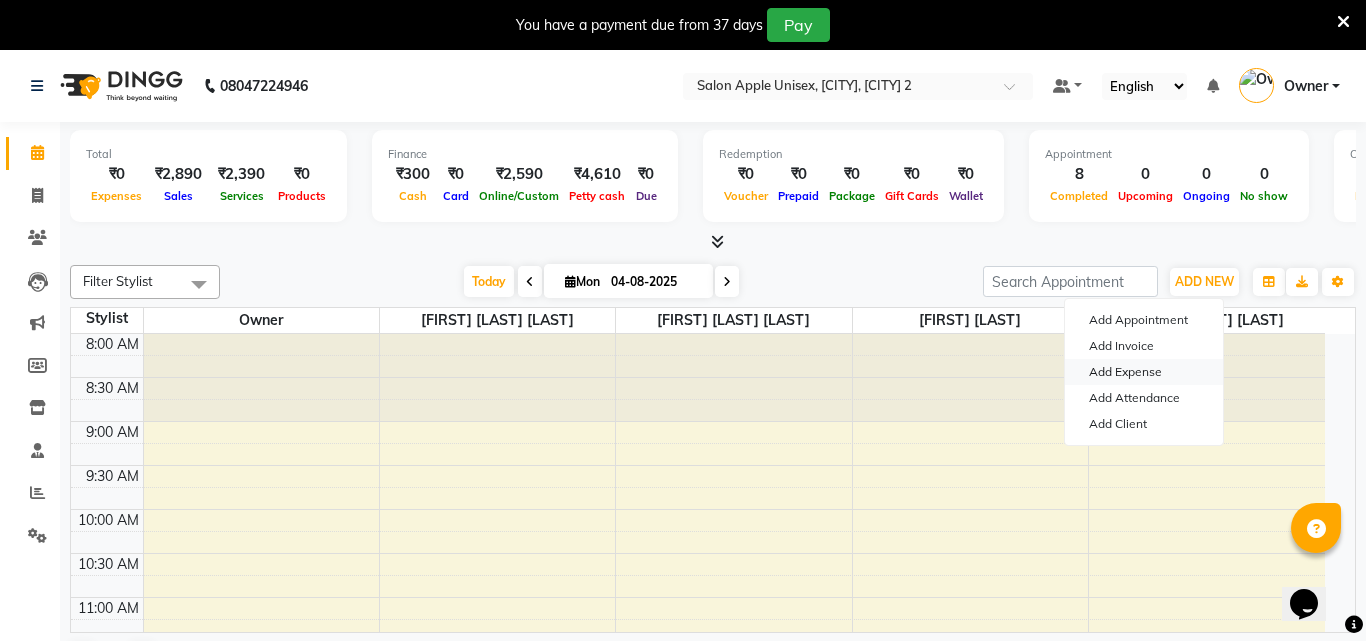 select on "1" 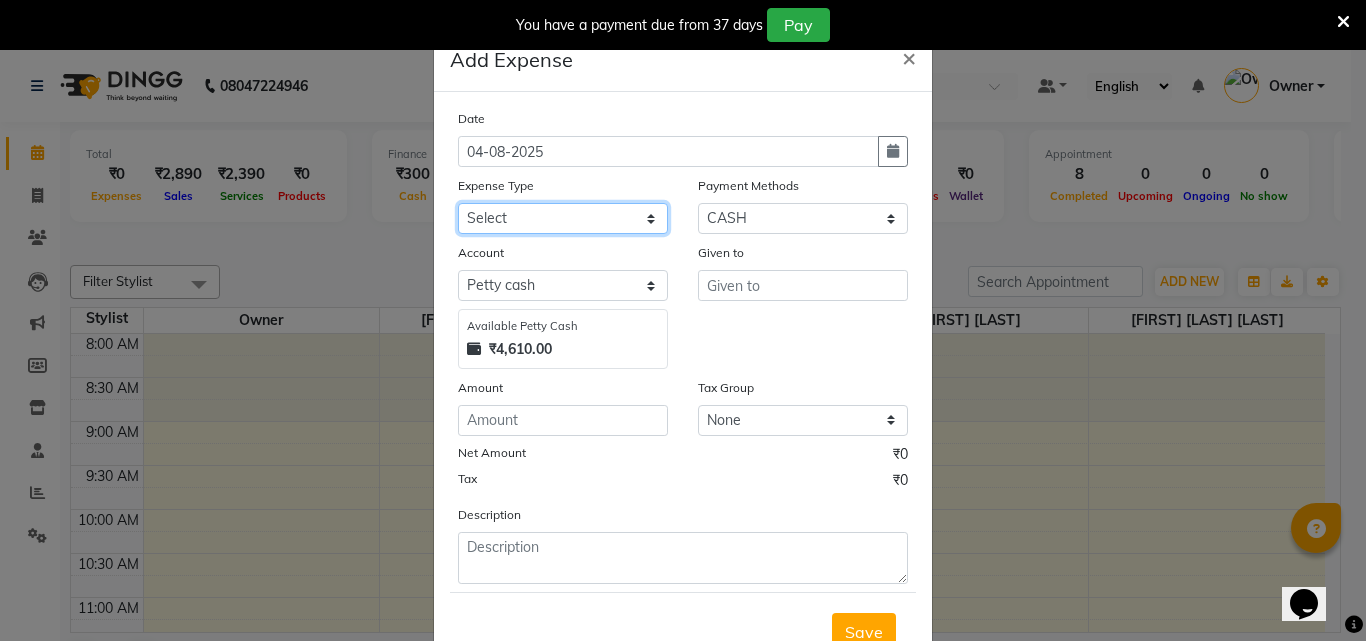 click on "Select CASH HANDED OVER TO OWNER client refund Client Snacks Donation Electricity bill Equipment Flower bill Groceries House keeping material Internet bill Laundry Maintenance Marketing milk Milk Mobile bill Other Pantry Product Rent Royalty Staff advance salary Staff incentive Staff incentive staff salary Staff Snacks Staff Travel Tea & Refreshment Tip water bill" 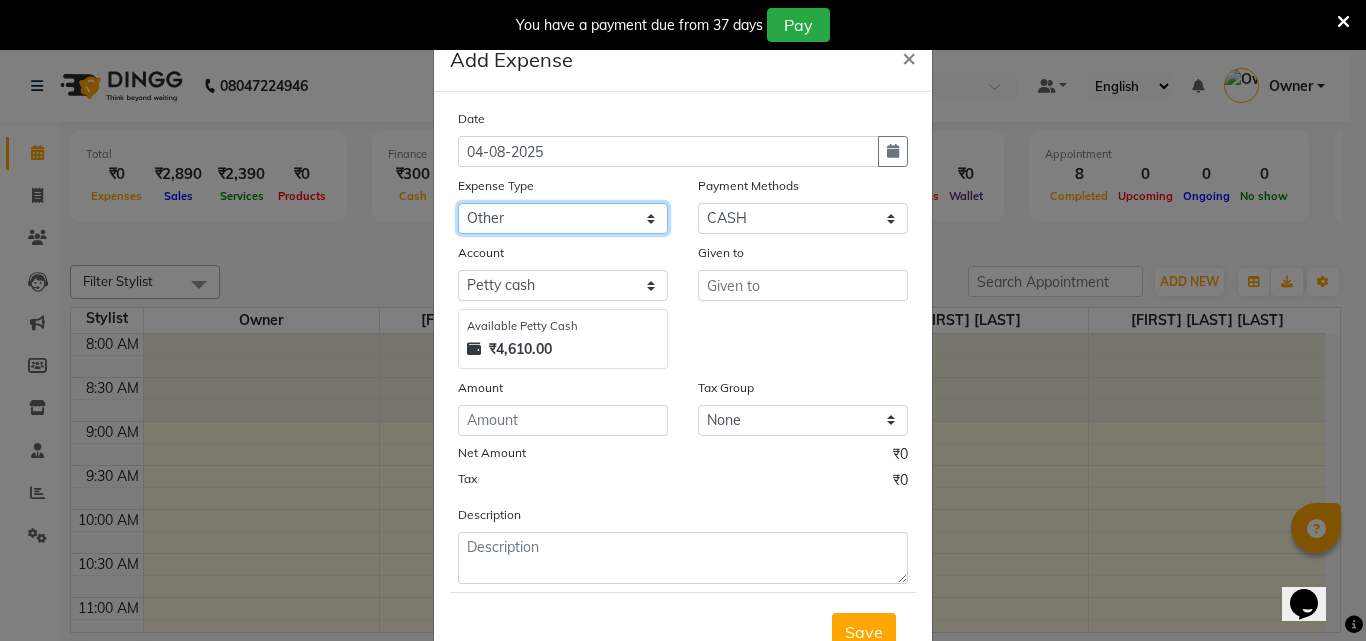 click on "Select CASH HANDED OVER TO OWNER client refund Client Snacks Donation Electricity bill Equipment Flower bill Groceries House keeping material Internet bill Laundry Maintenance Marketing milk Milk Mobile bill Other Pantry Product Rent Royalty Staff advance salary Staff incentive Staff incentive staff salary Staff Snacks Staff Travel Tea & Refreshment Tip water bill" 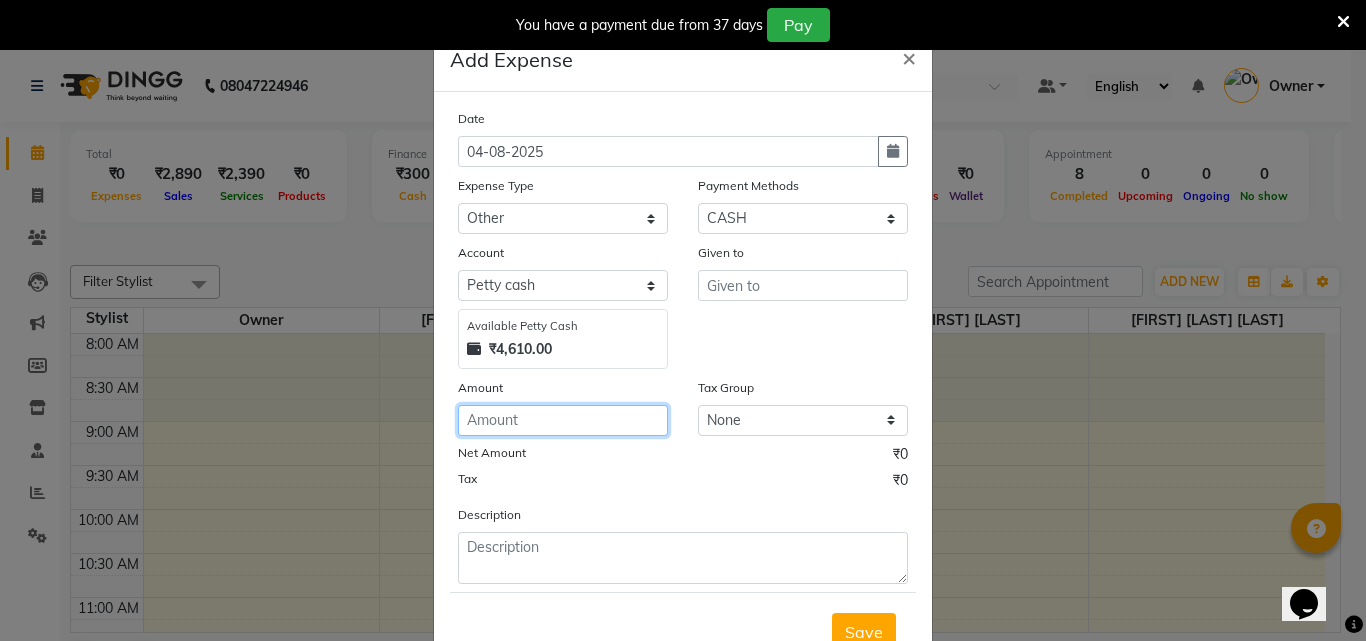 click 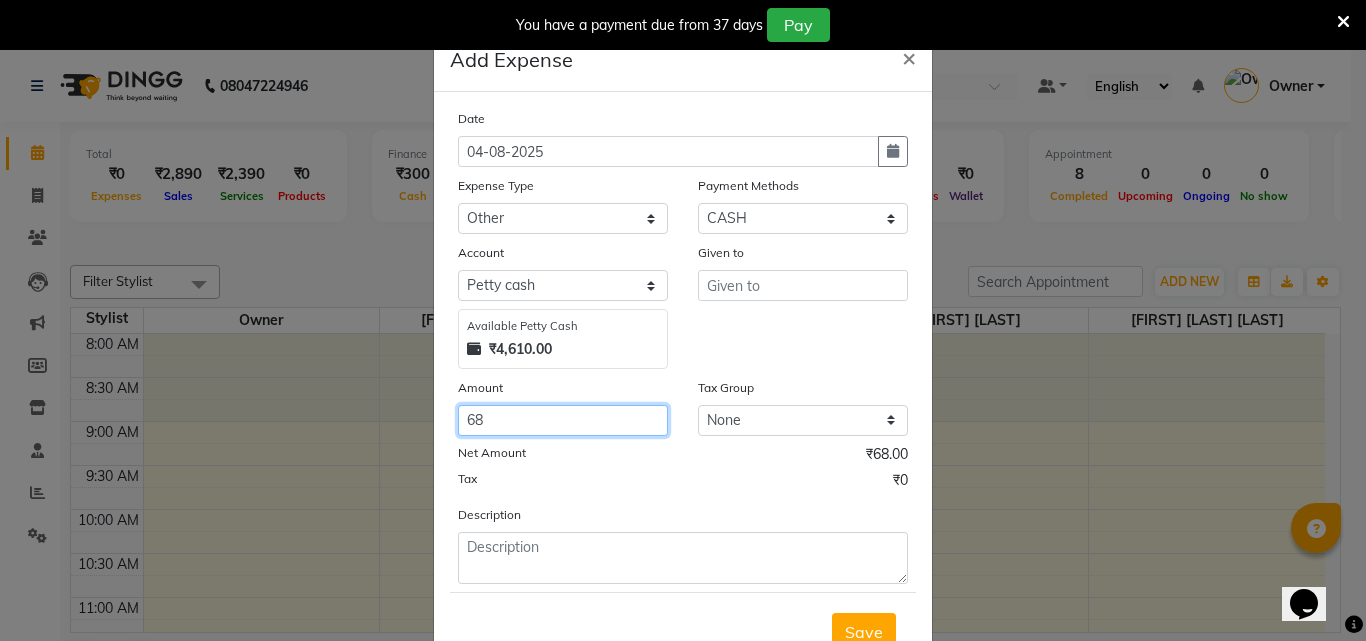 type on "68" 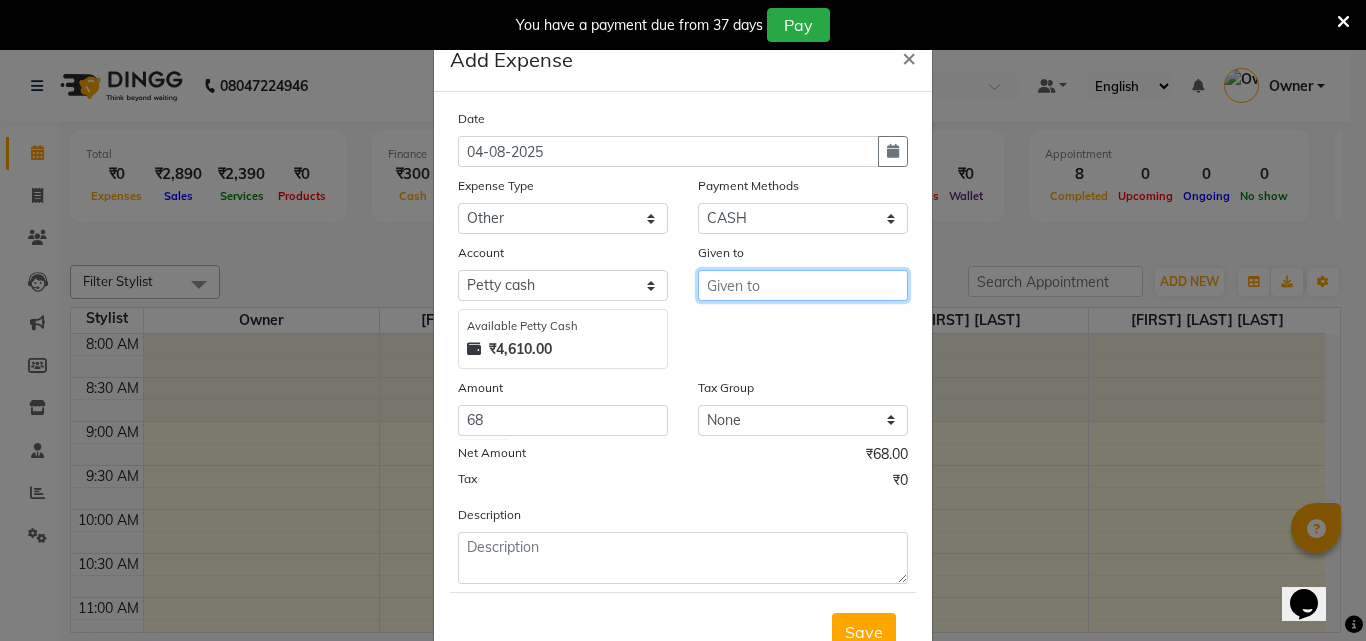 click at bounding box center [803, 285] 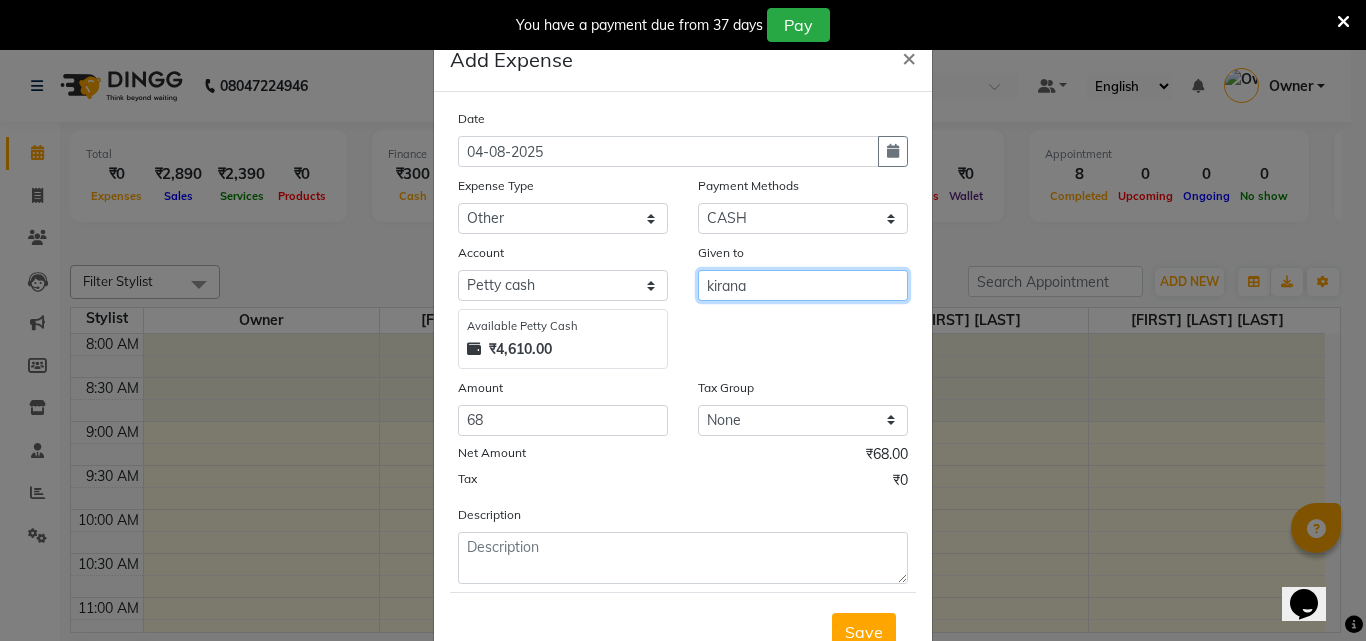 type on "kirana" 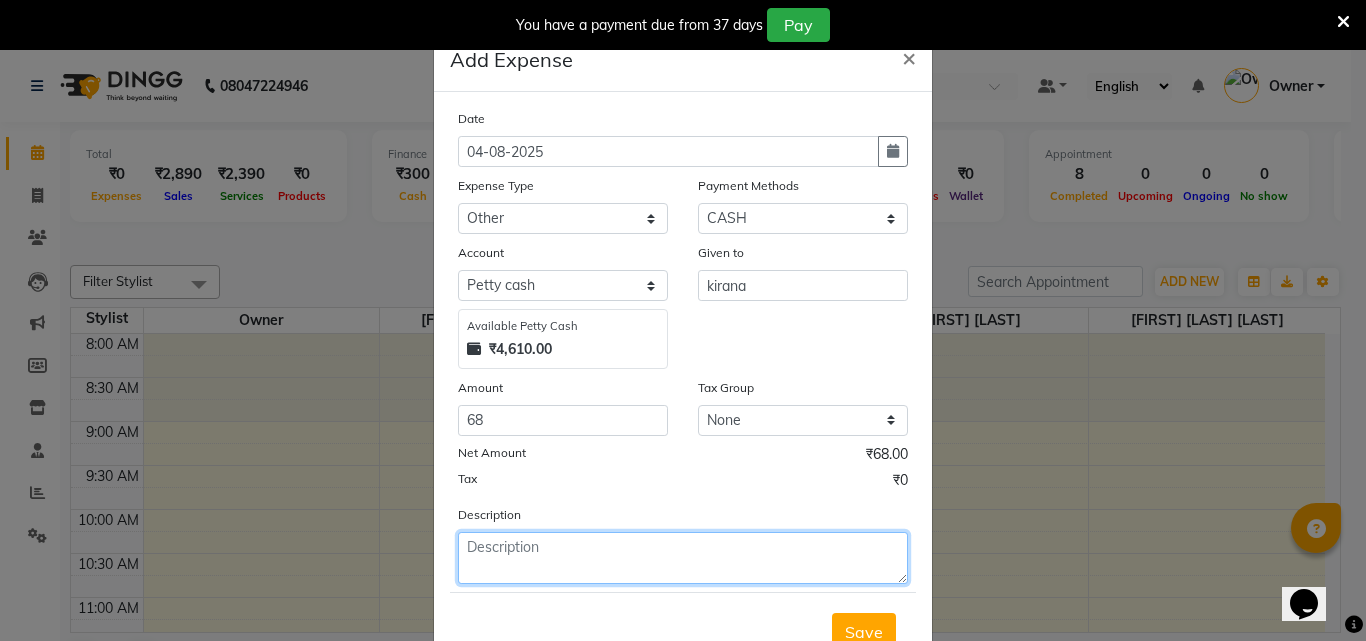 click 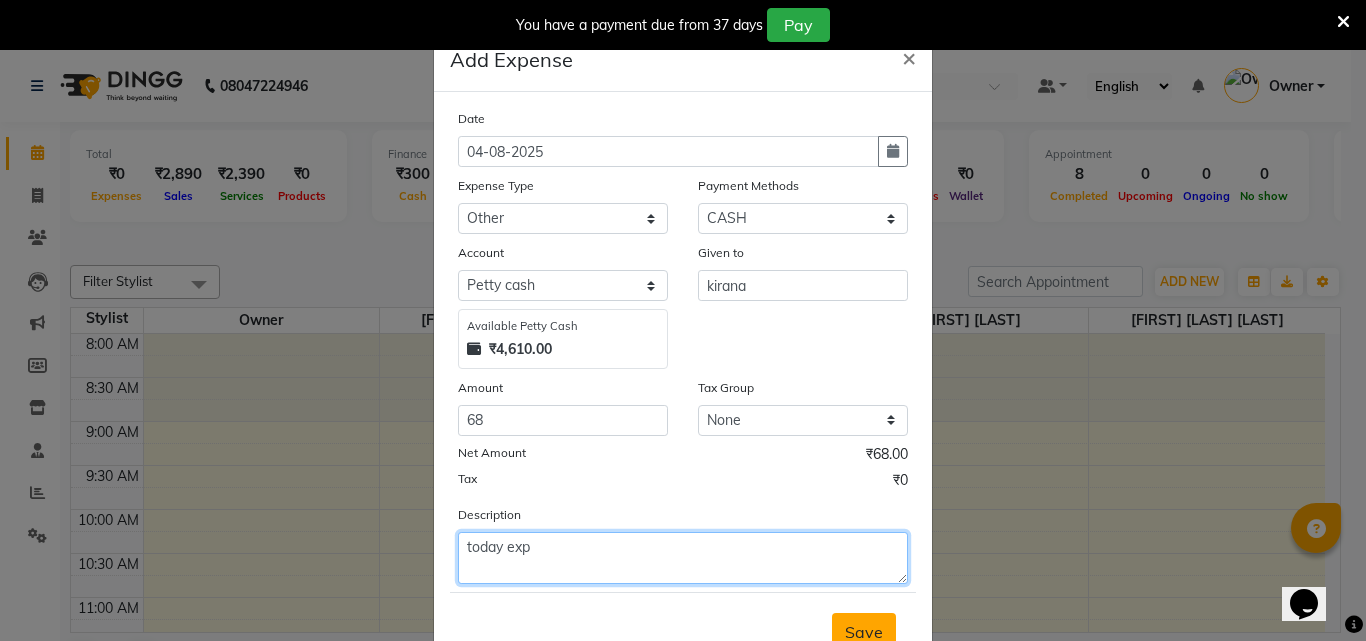 type on "today exp" 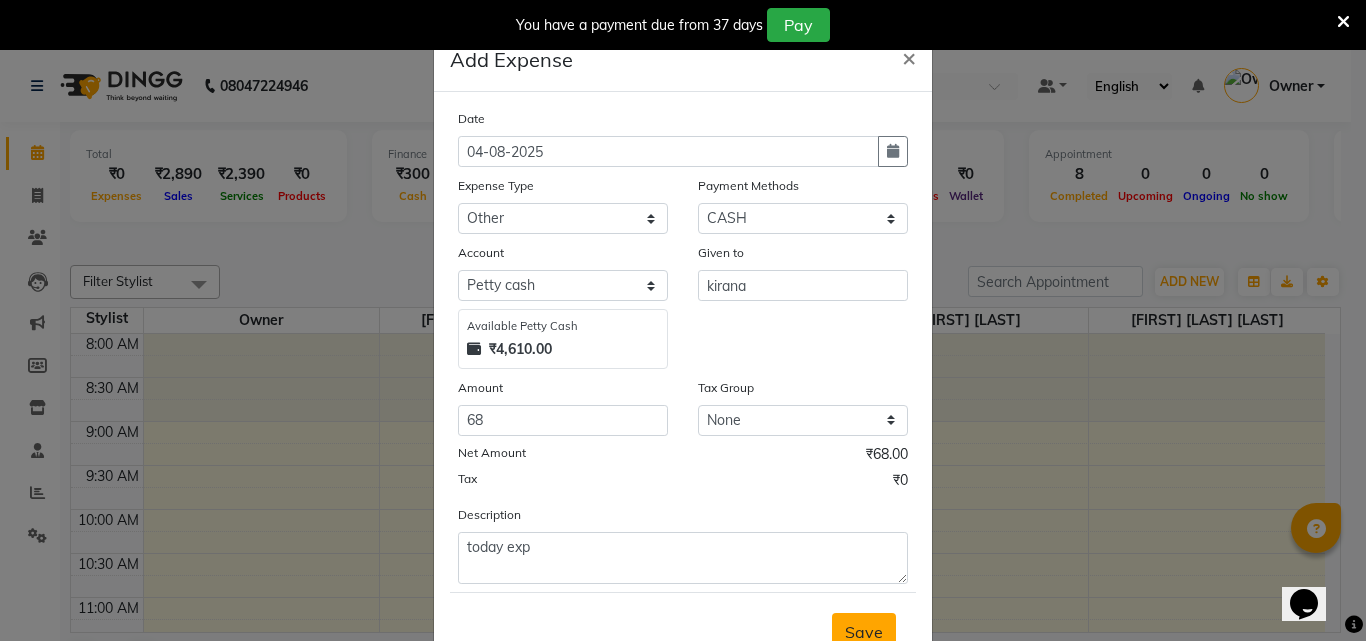click on "Save" at bounding box center [864, 632] 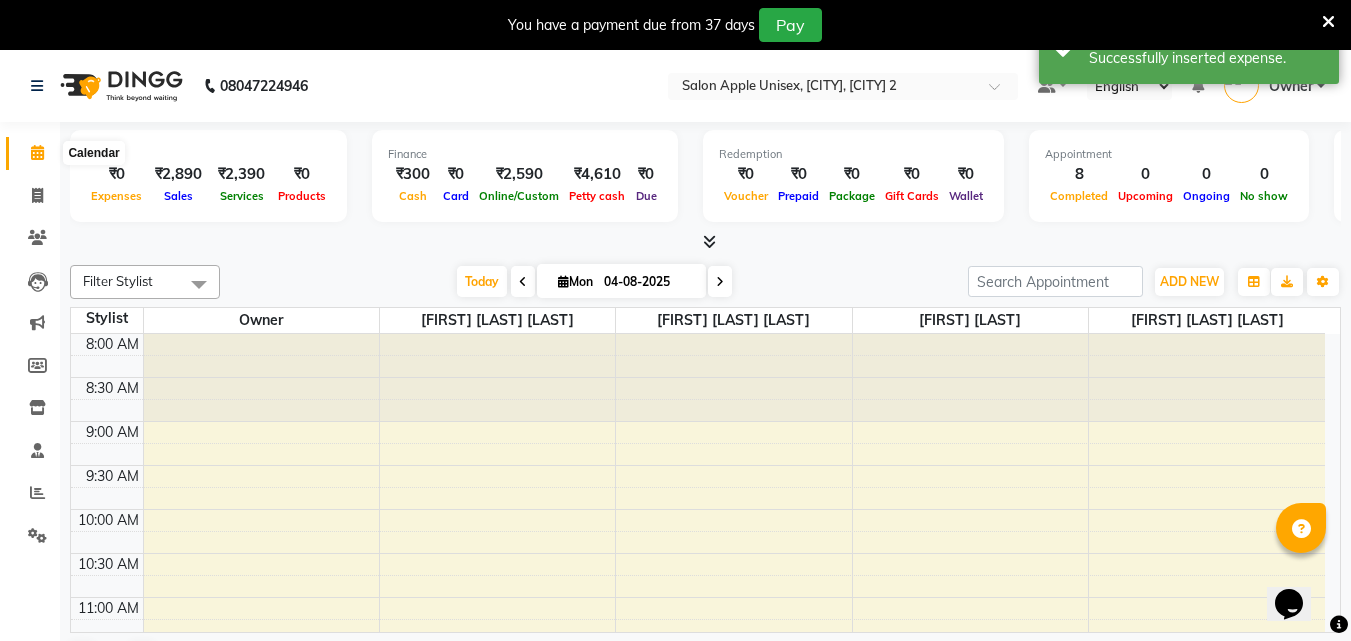 click 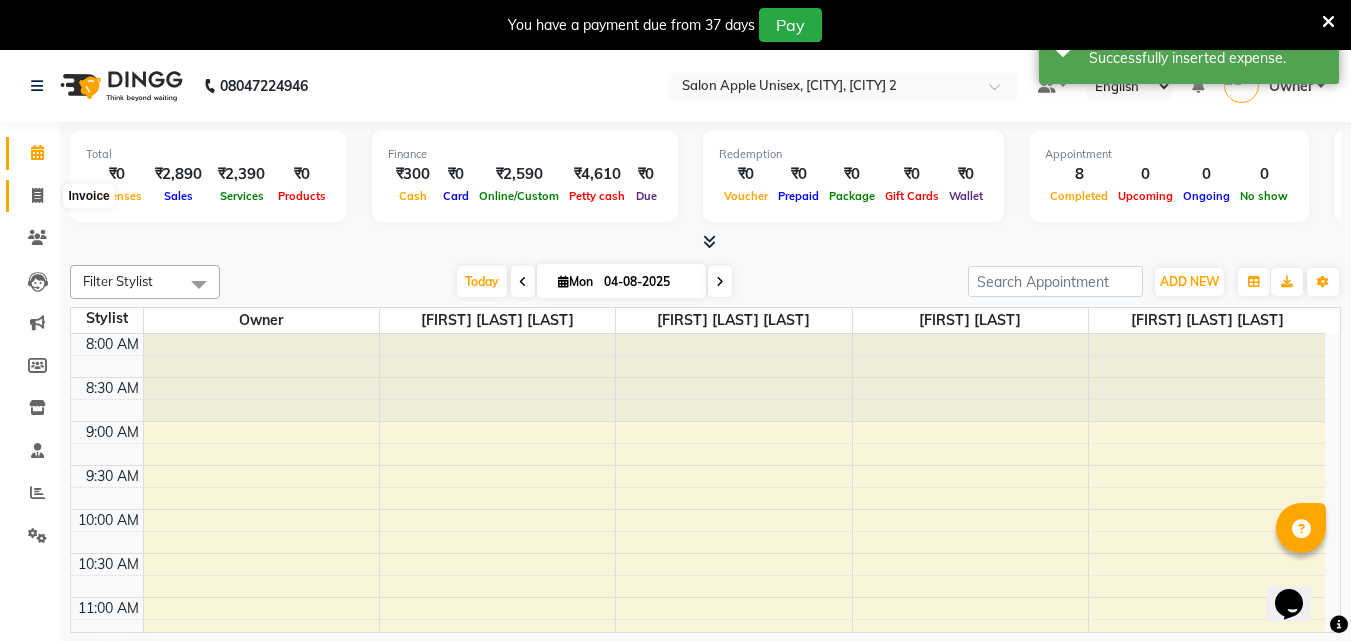 drag, startPoint x: 44, startPoint y: 198, endPoint x: 44, endPoint y: 147, distance: 51 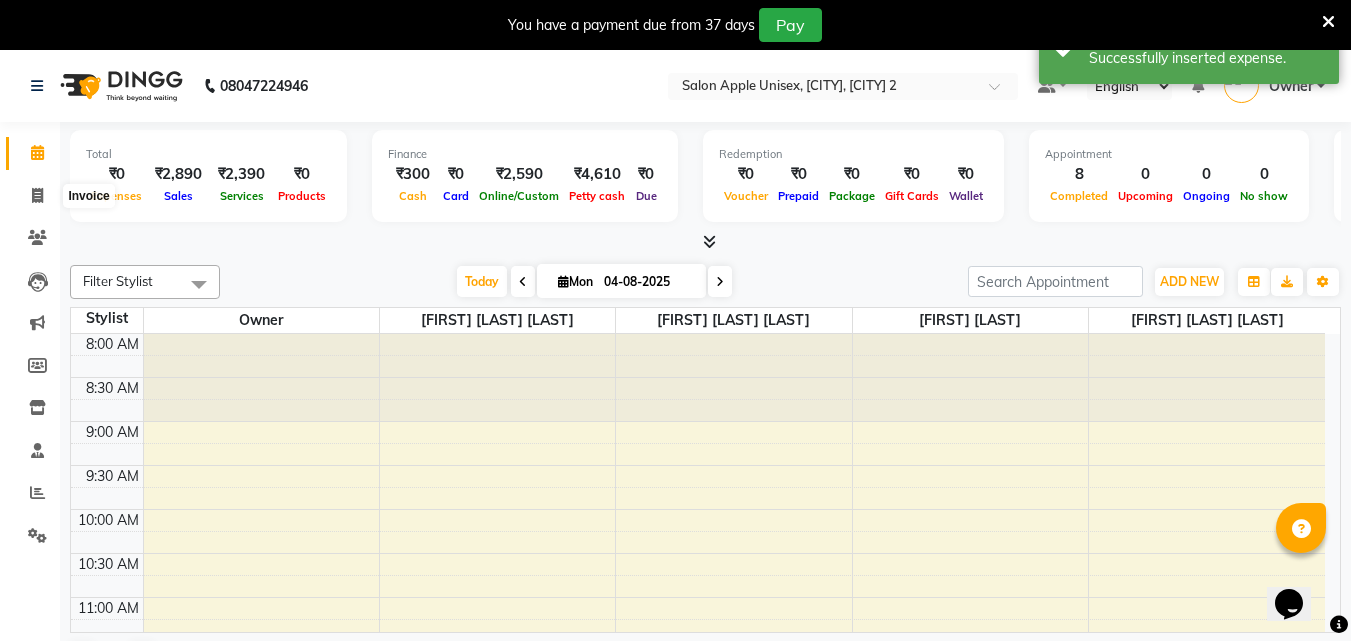 select on "4957" 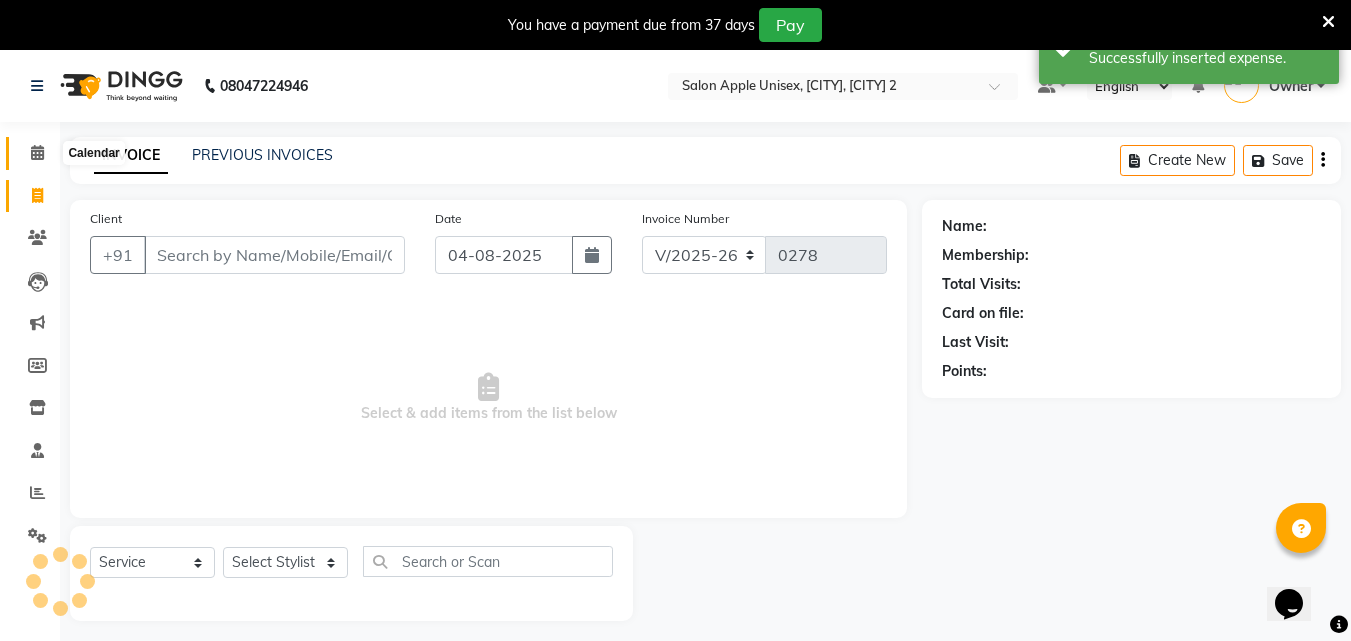 click 